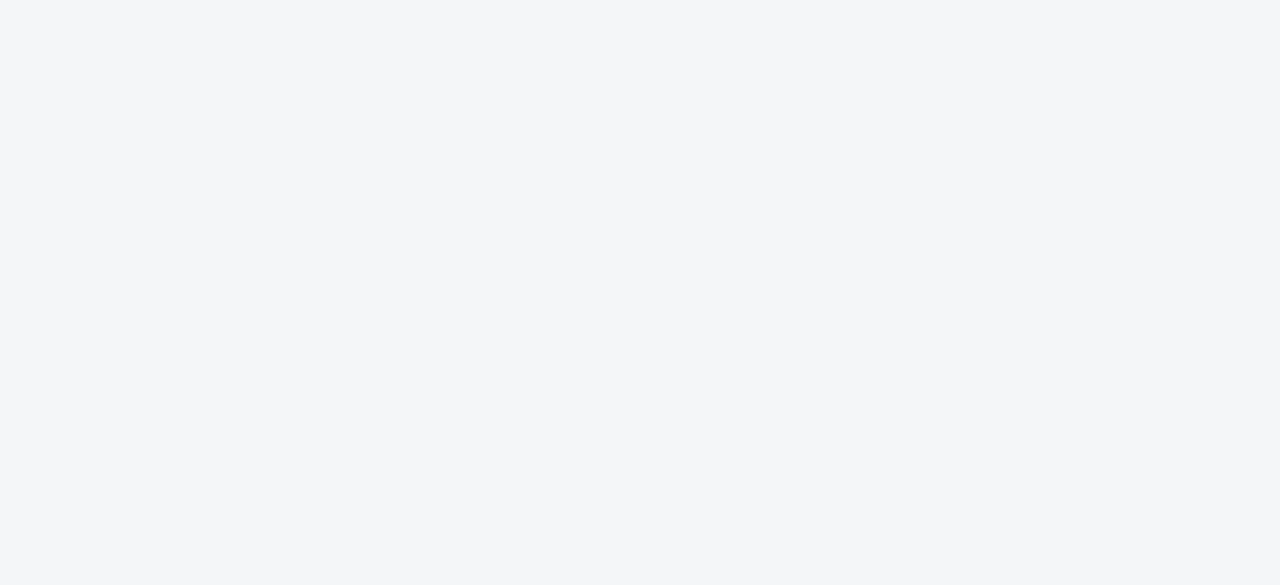 scroll, scrollTop: 0, scrollLeft: 0, axis: both 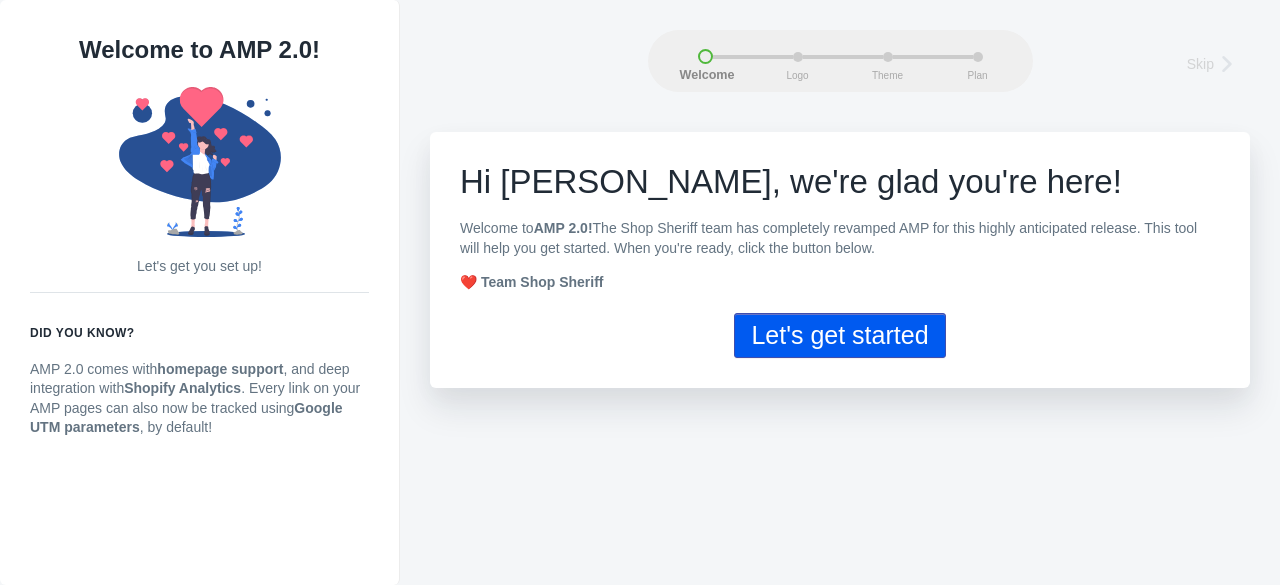 click on "Hi Amrish, w" 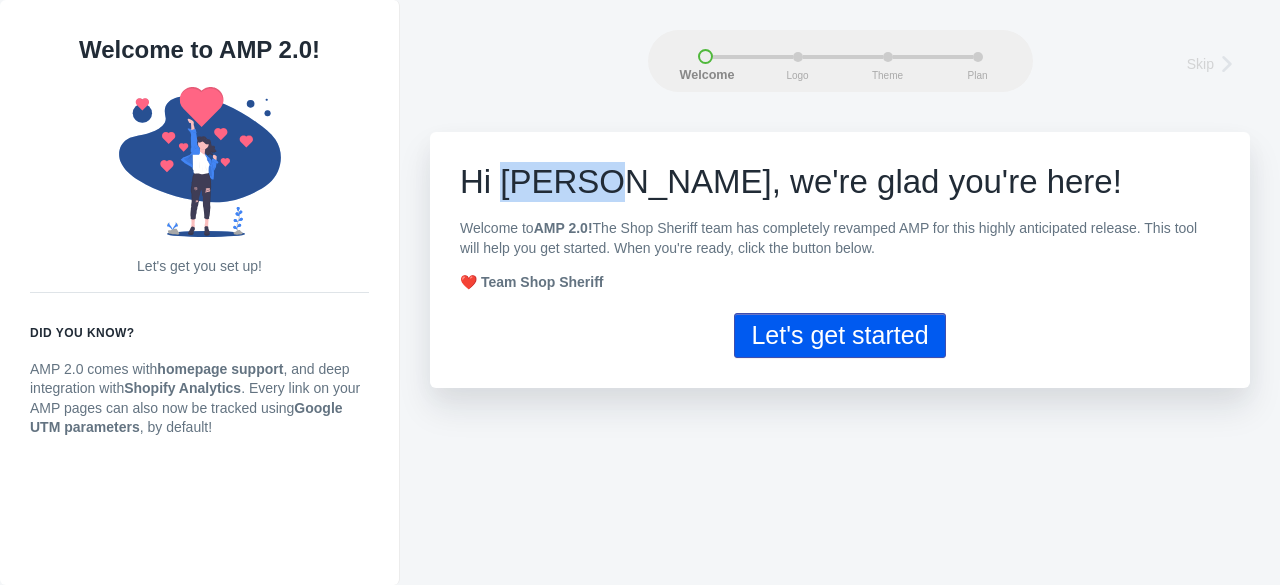 click on "Hi Amrish, w" 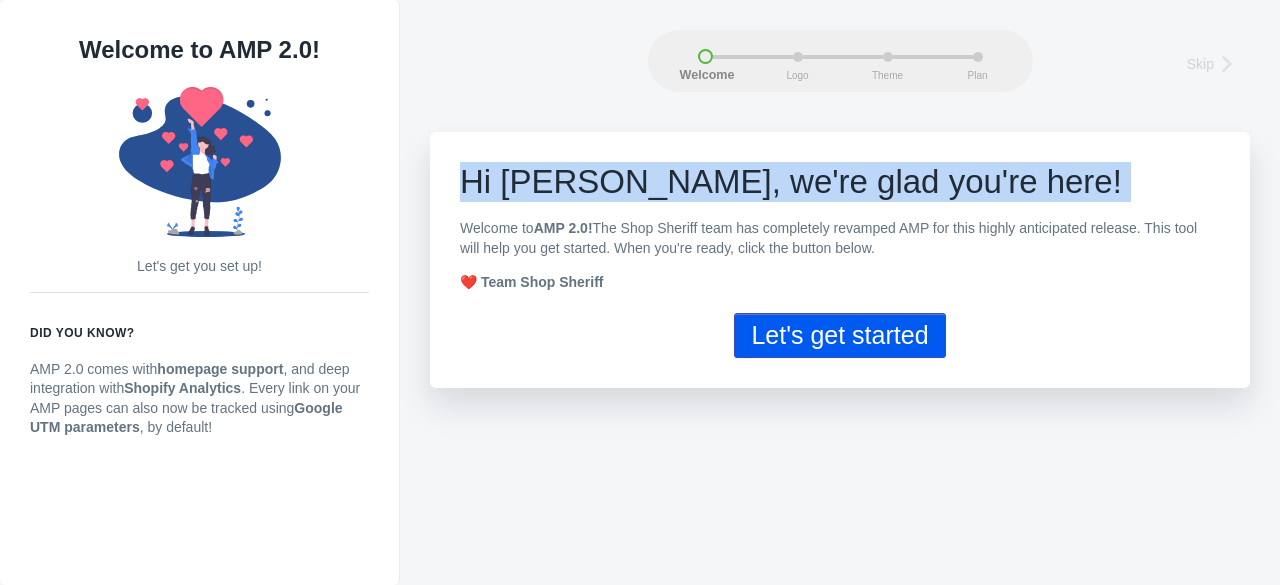 click on "Hi Amrish, w" 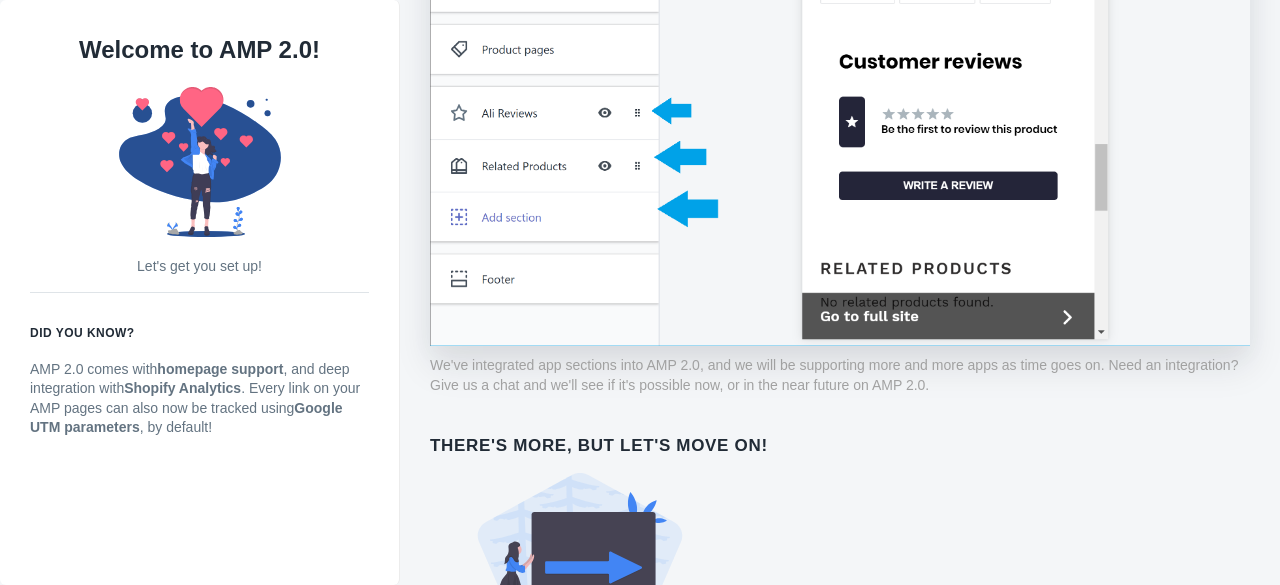 scroll, scrollTop: 1482, scrollLeft: 0, axis: vertical 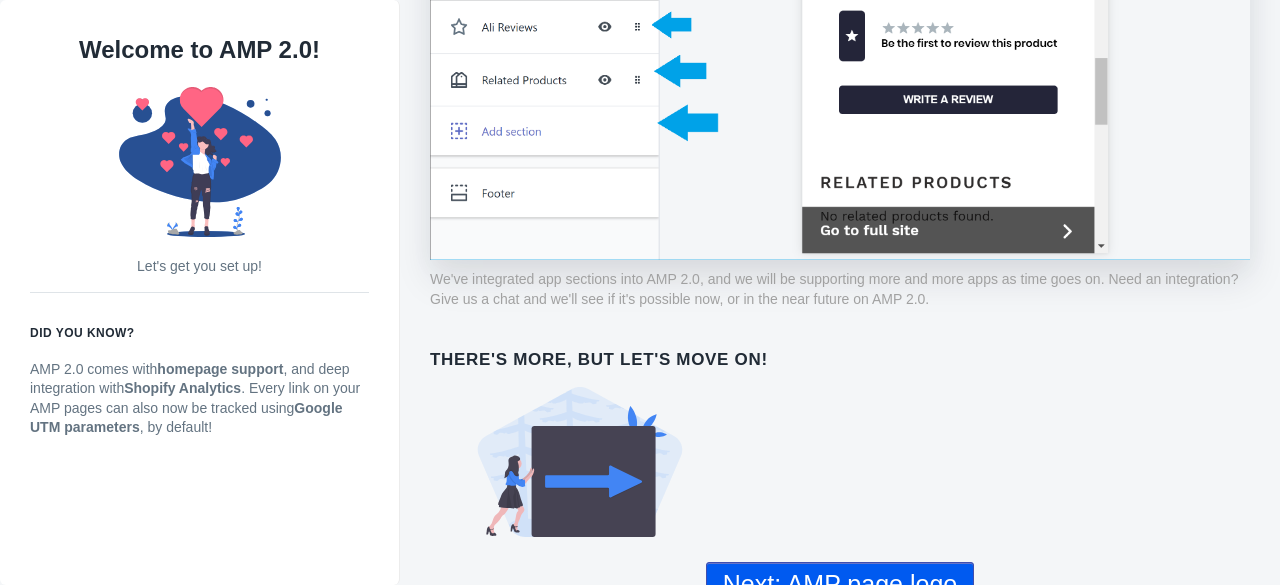click on "Next: AMP page logo" 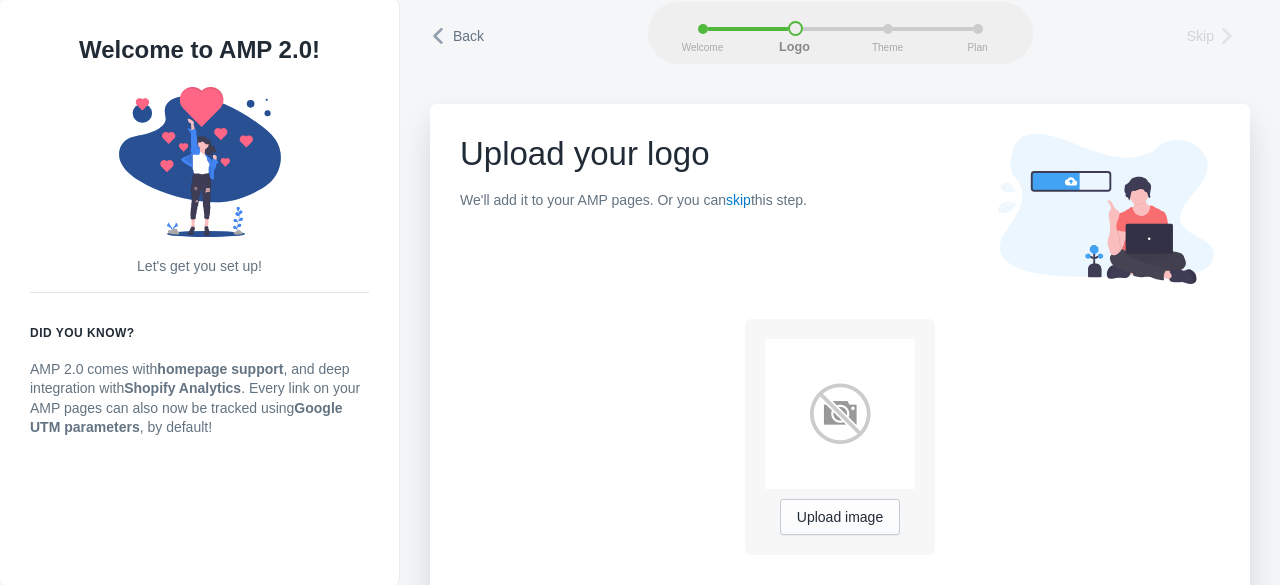 scroll, scrollTop: 53, scrollLeft: 0, axis: vertical 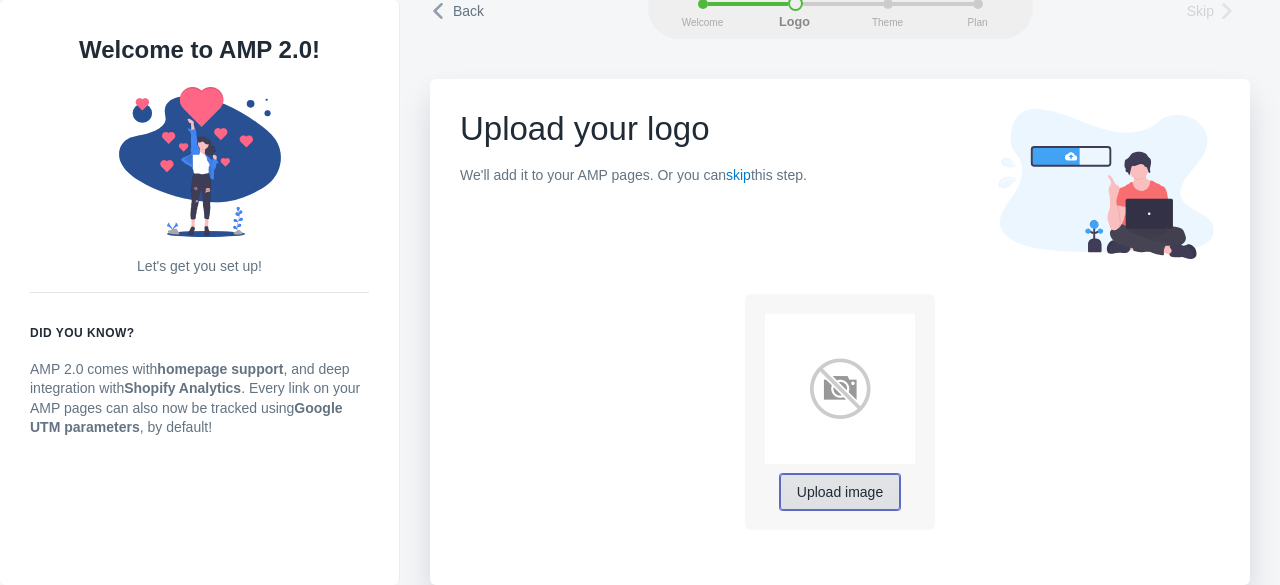 click on "Upload image" 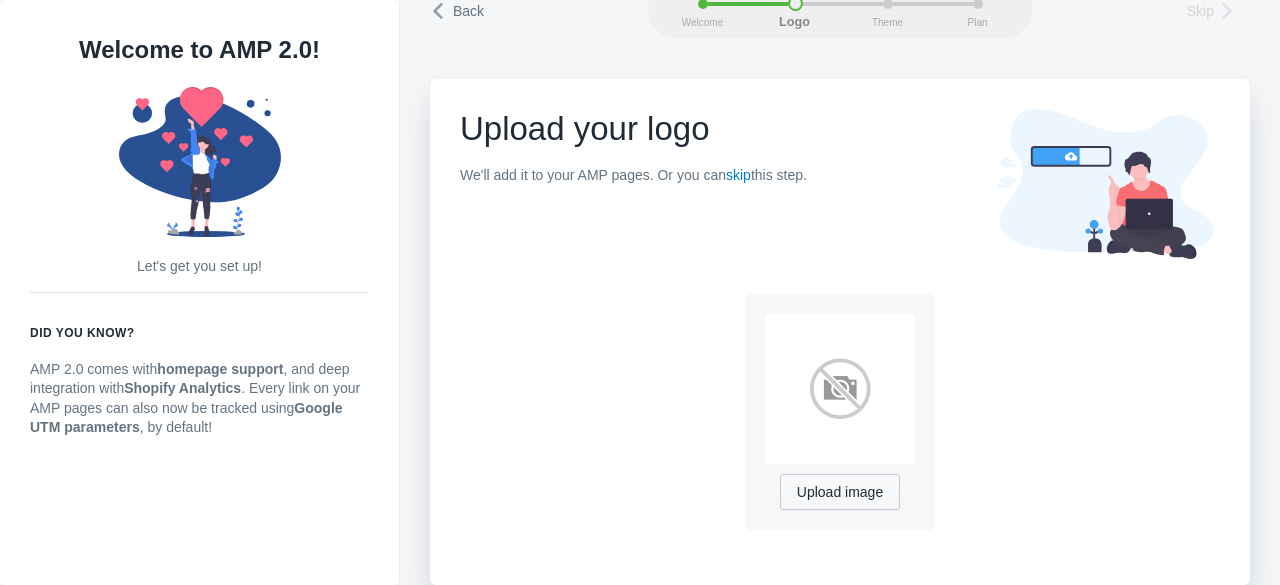 scroll, scrollTop: 13, scrollLeft: 0, axis: vertical 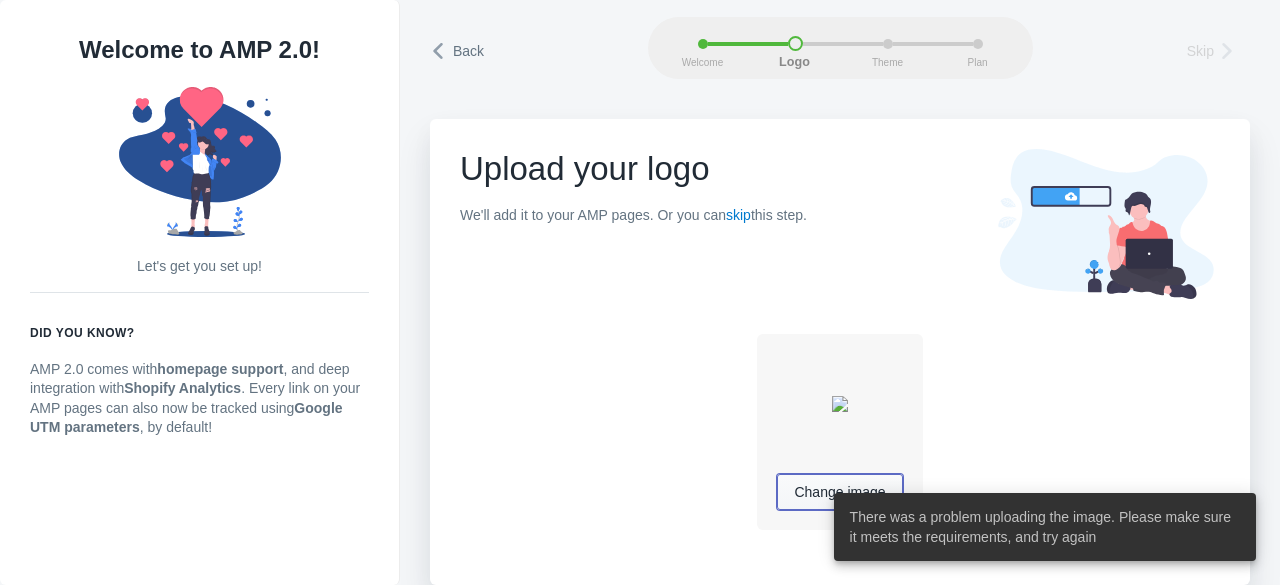 click on "Change image" 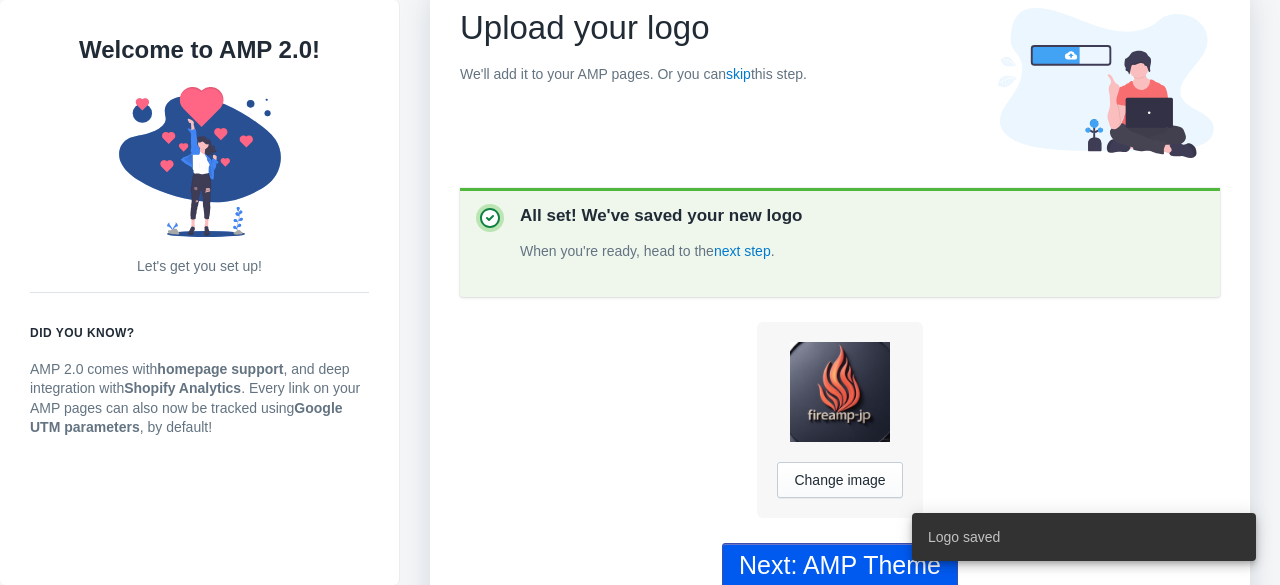 scroll, scrollTop: 190, scrollLeft: 0, axis: vertical 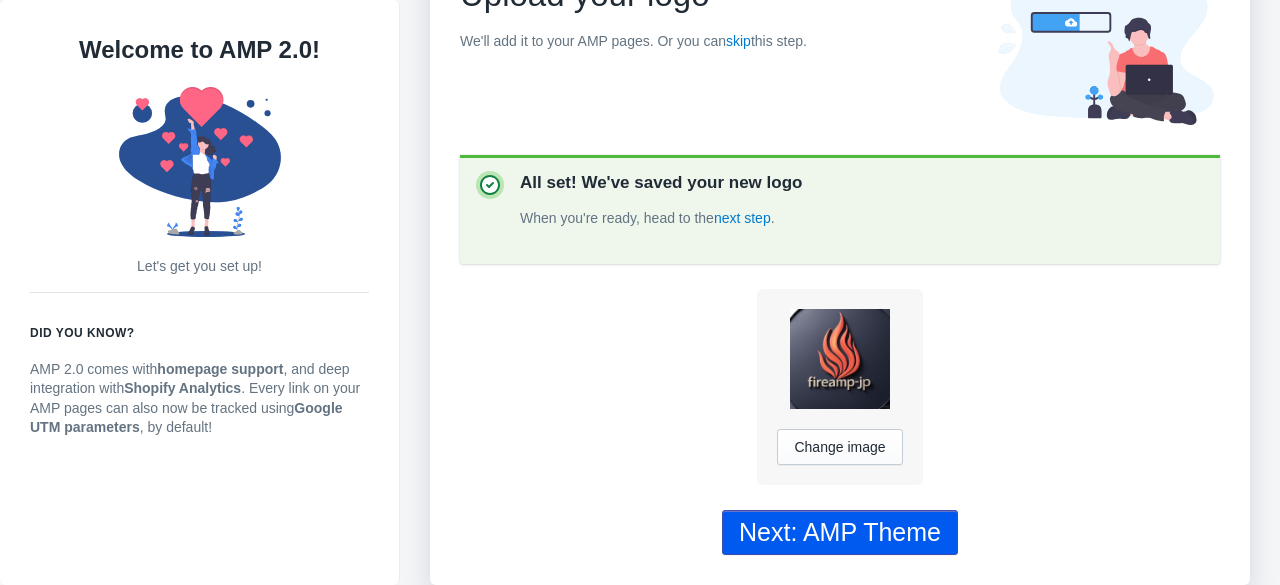 click on "Next: AMP Theme" 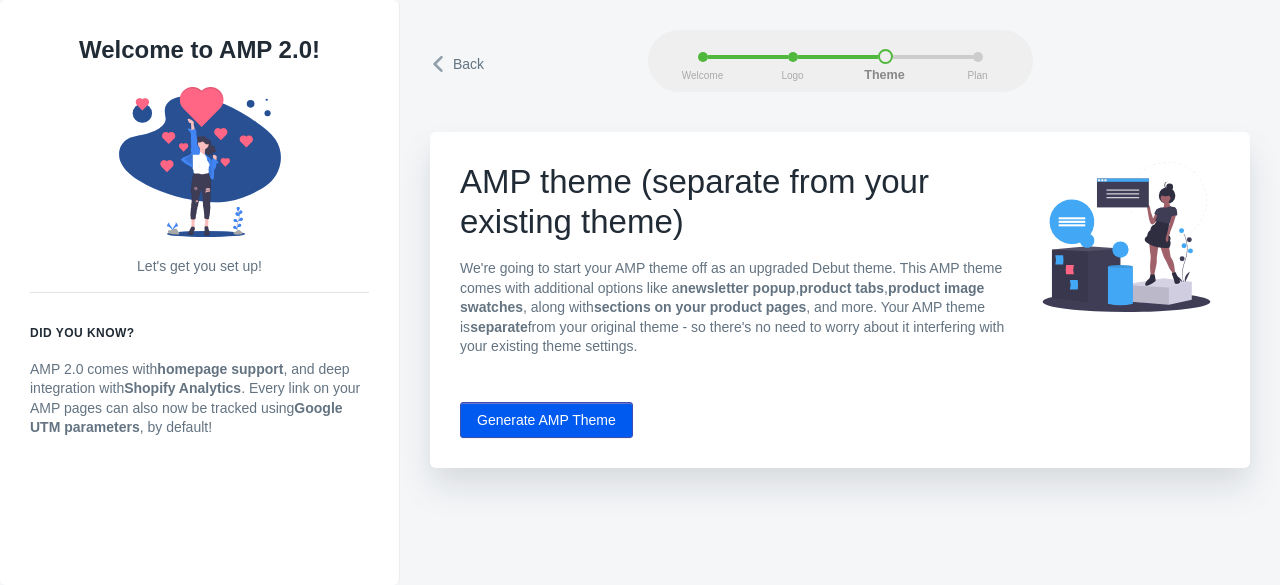 scroll, scrollTop: 0, scrollLeft: 0, axis: both 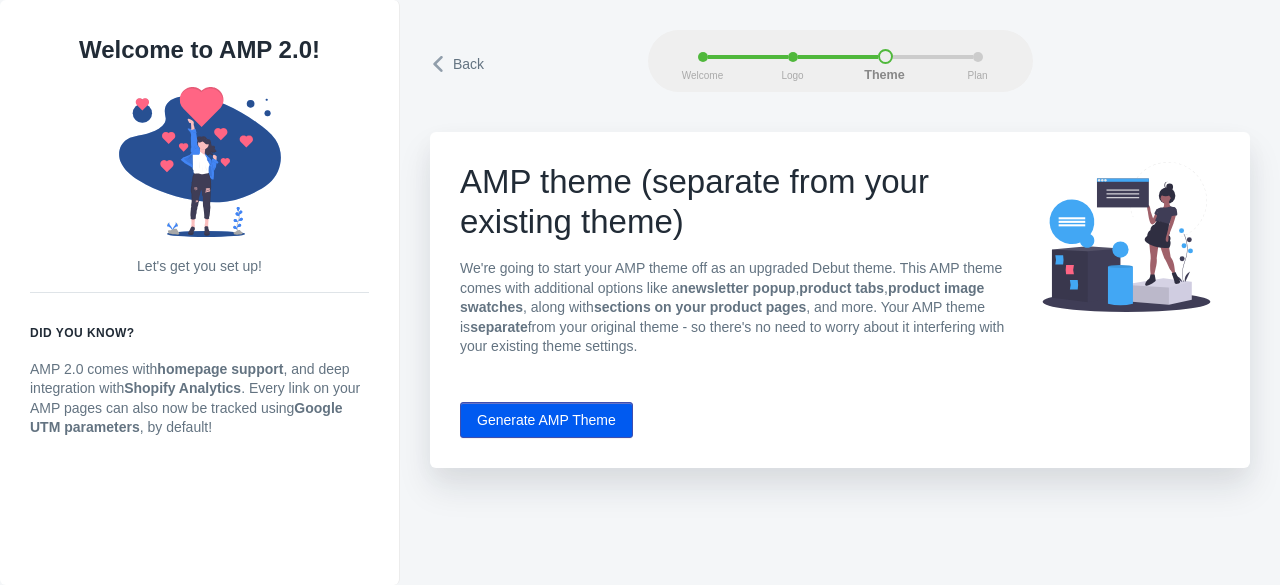 click on "Generate AMP Theme" 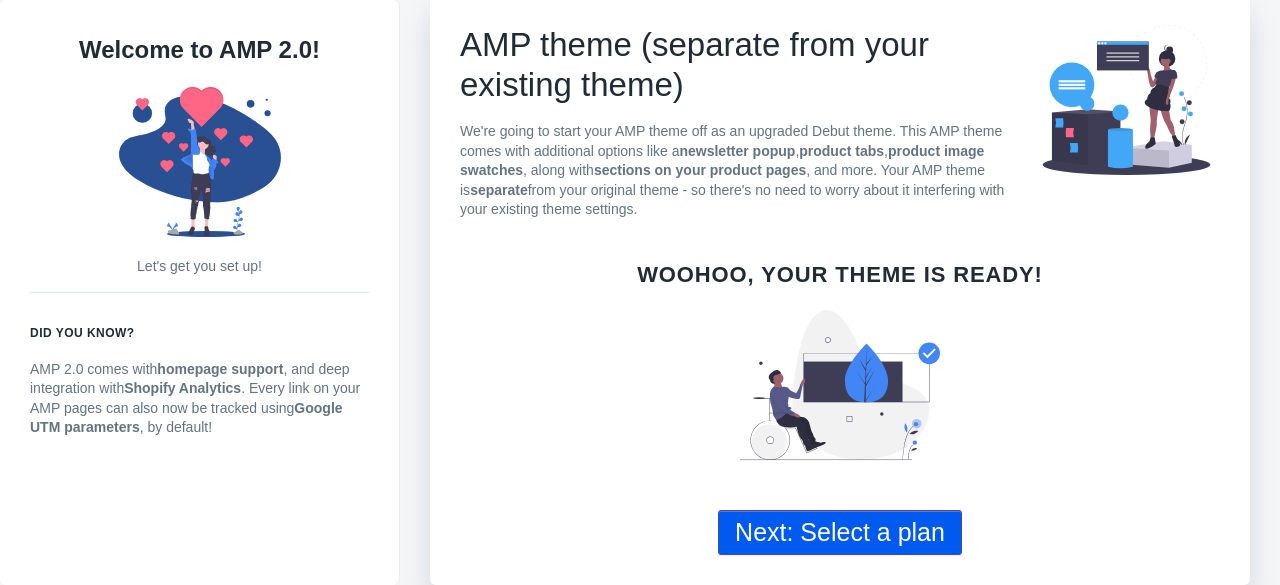 scroll, scrollTop: 138, scrollLeft: 0, axis: vertical 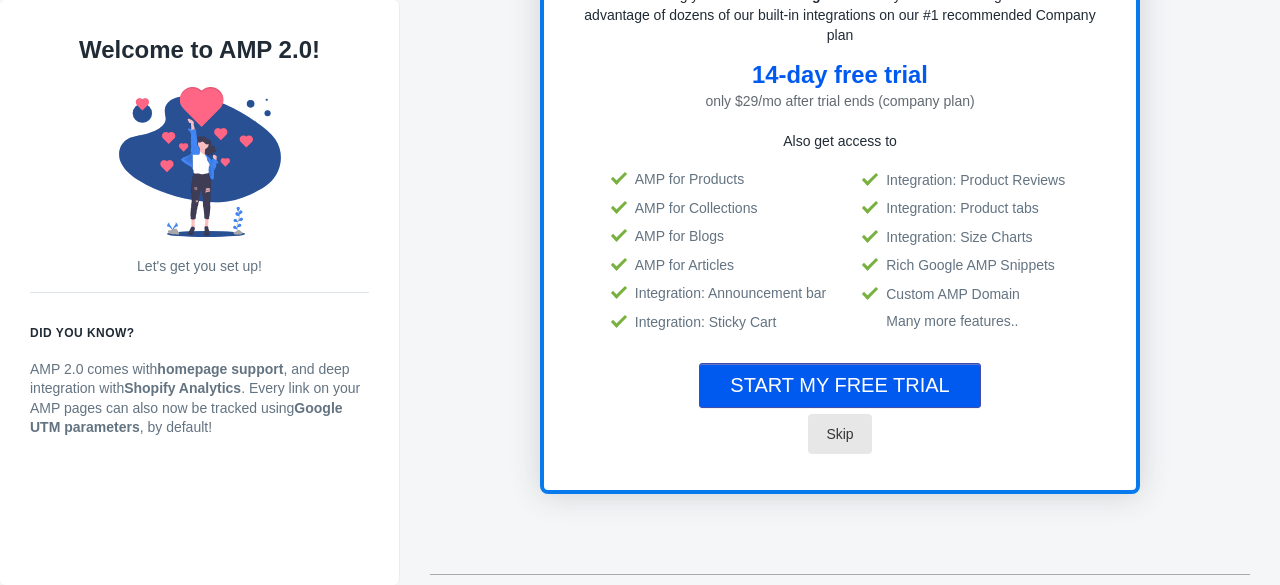 click on "Skip" at bounding box center (839, 434) 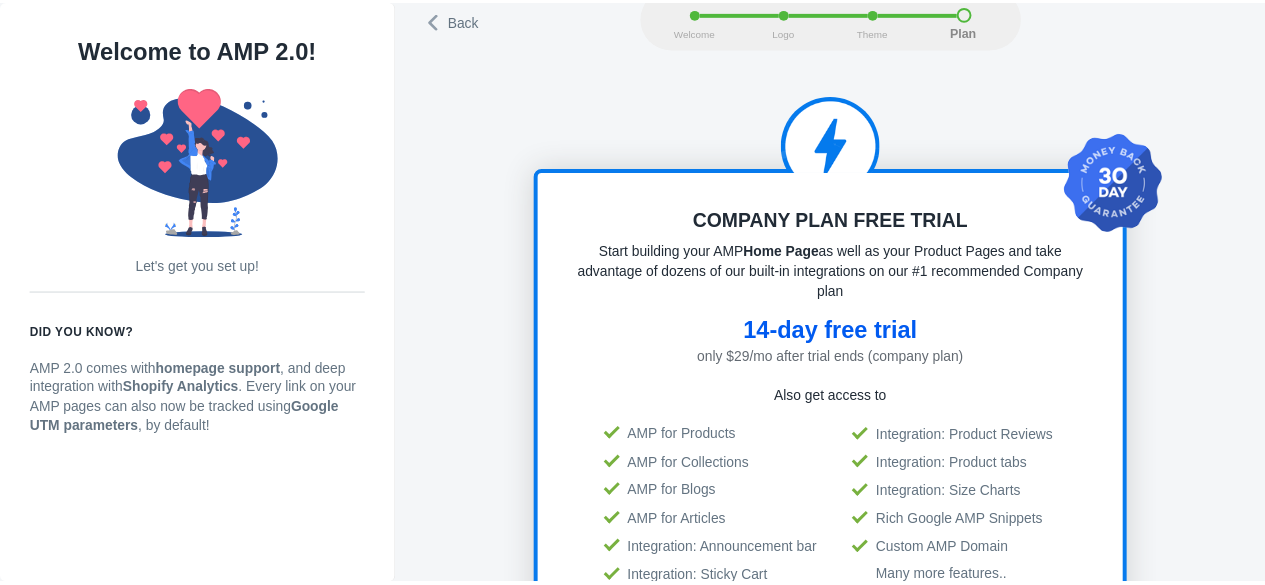 scroll, scrollTop: 0, scrollLeft: 0, axis: both 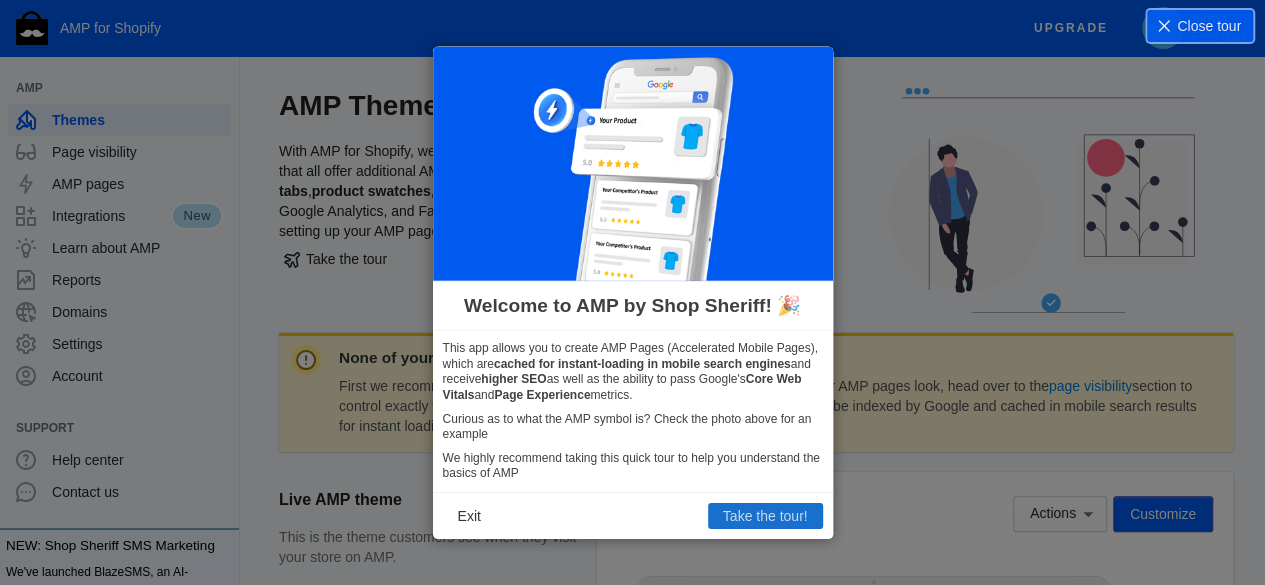 click on "Take the tour!" at bounding box center (765, 516) 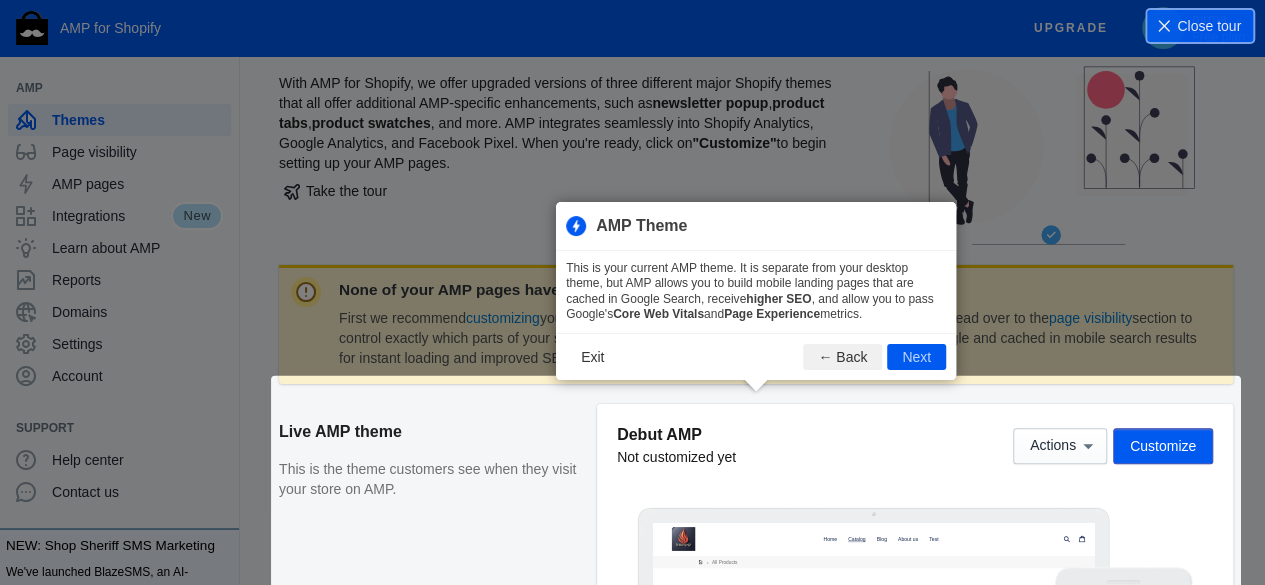 scroll, scrollTop: 218, scrollLeft: 0, axis: vertical 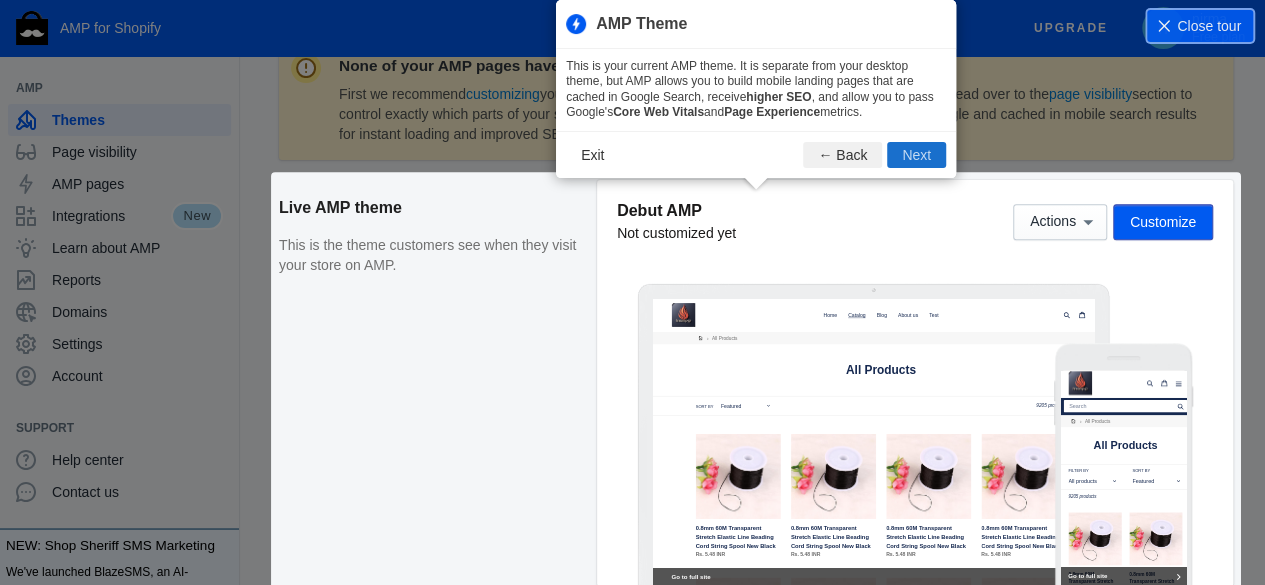 click on "Next" at bounding box center [916, 155] 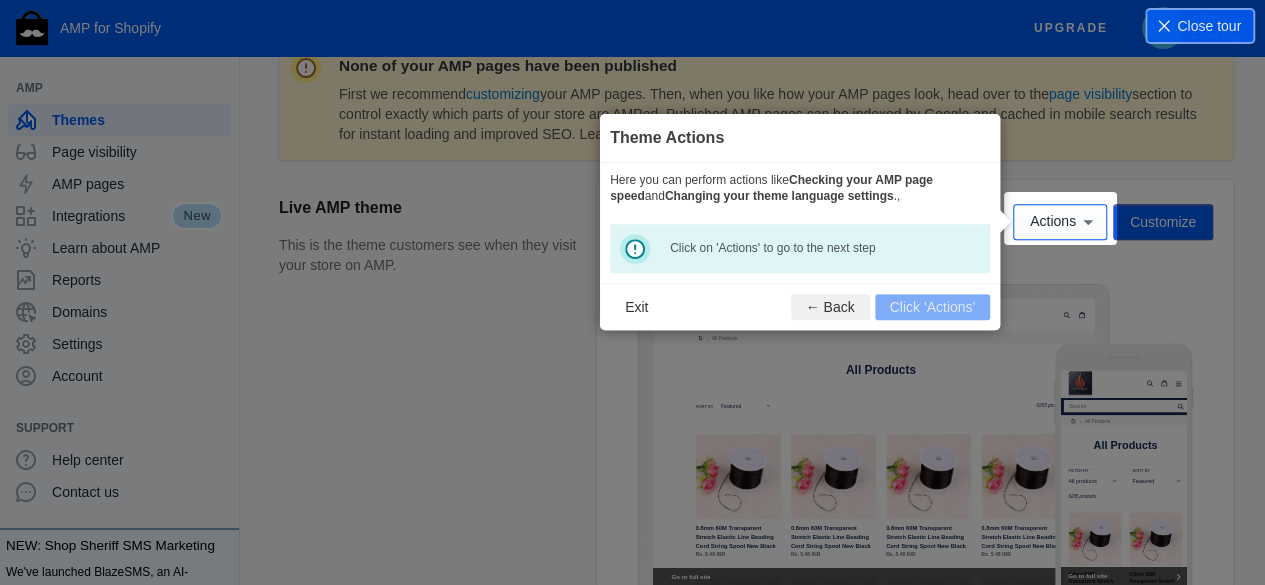 scroll, scrollTop: 295, scrollLeft: 0, axis: vertical 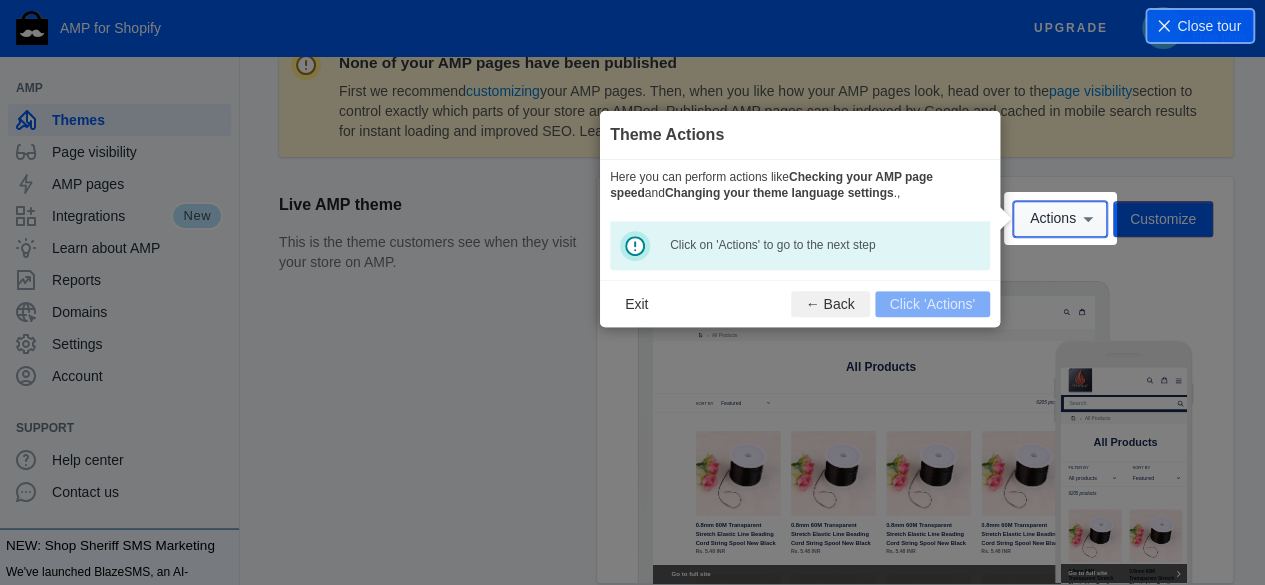click on "Actions" at bounding box center [1060, 219] 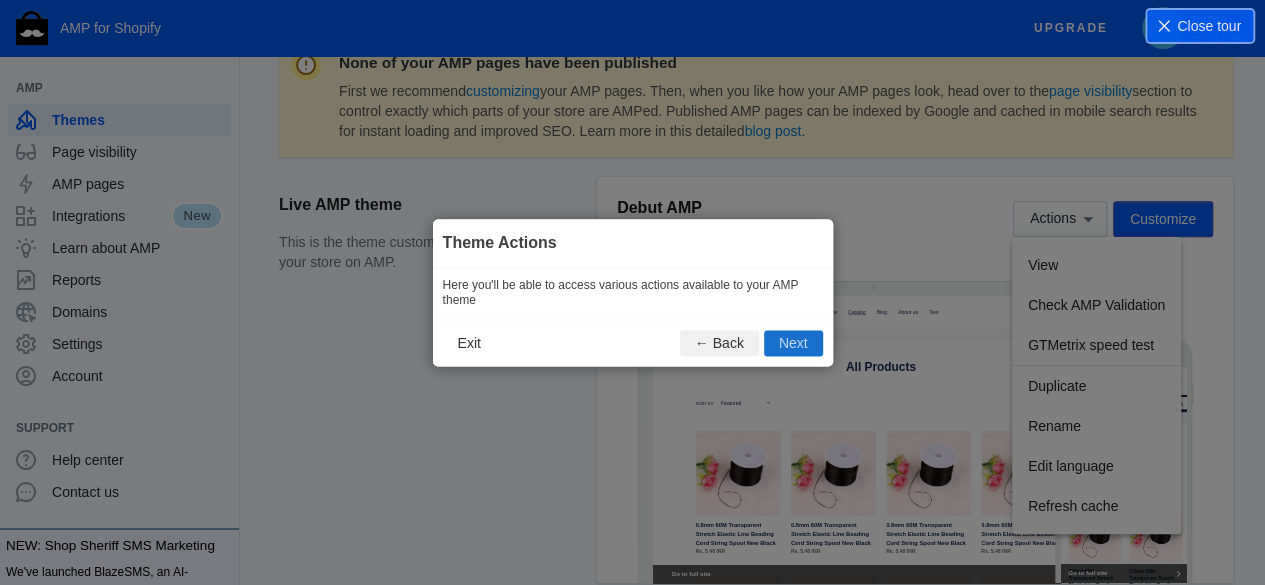 click on "Next" at bounding box center (793, 343) 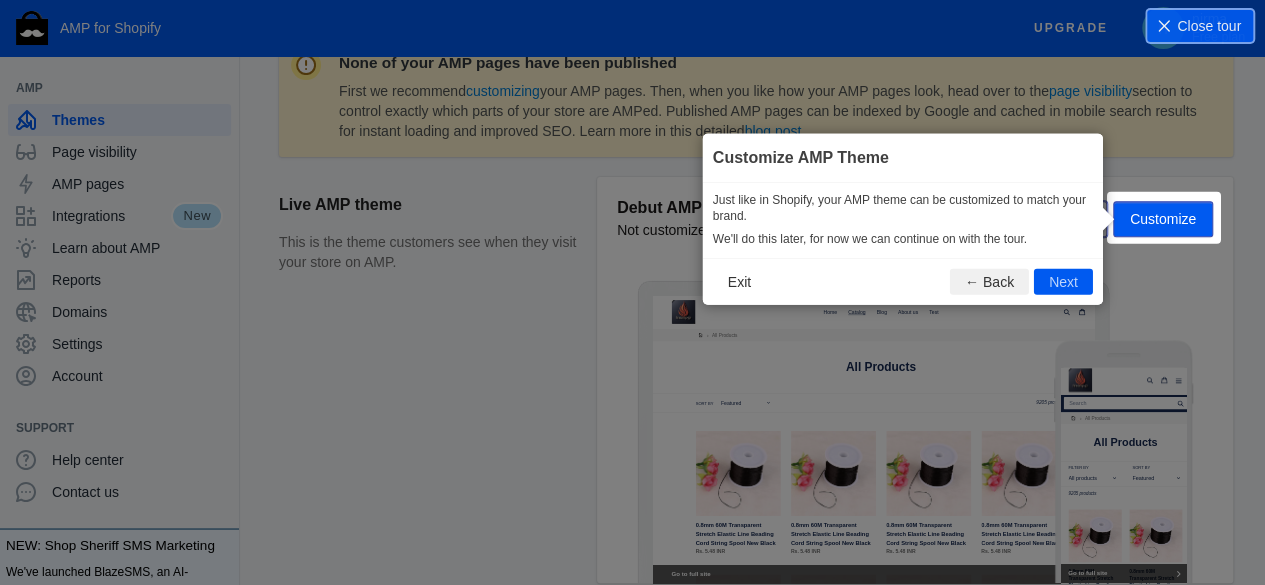 scroll, scrollTop: 296, scrollLeft: 0, axis: vertical 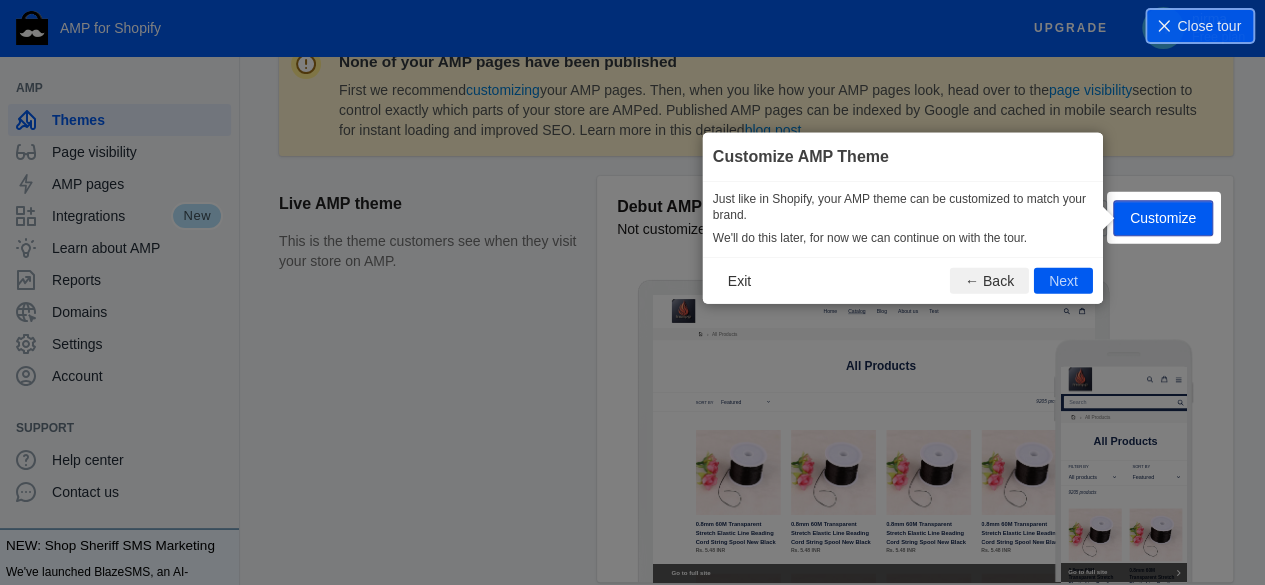 click on "Actions   Customize" at bounding box center (1113, 218) 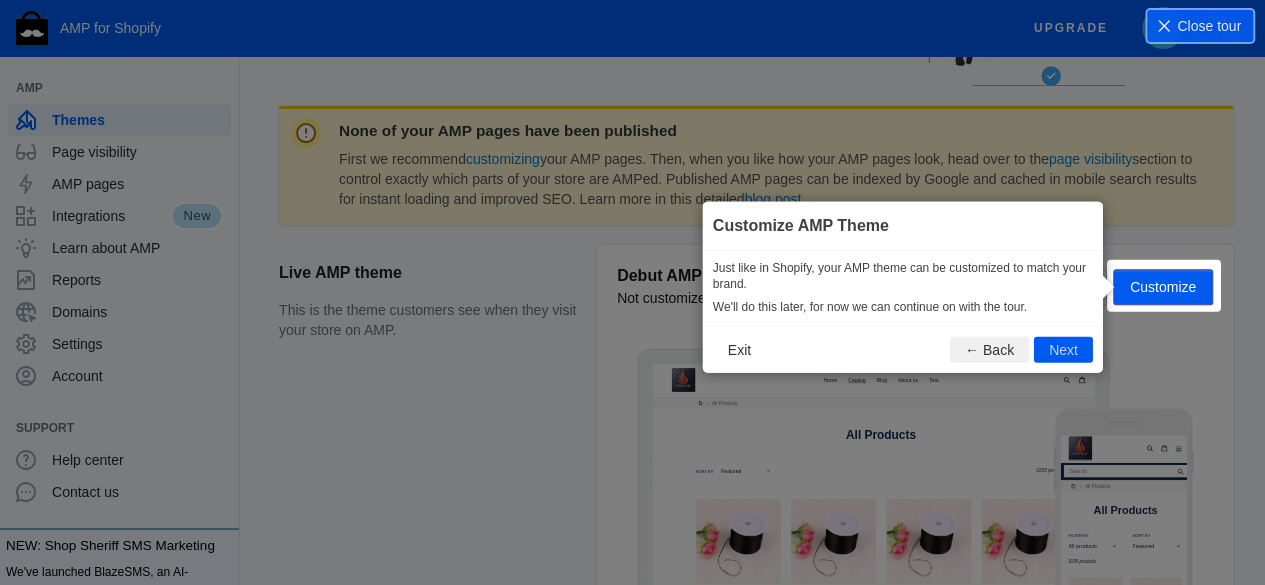 scroll, scrollTop: 229, scrollLeft: 0, axis: vertical 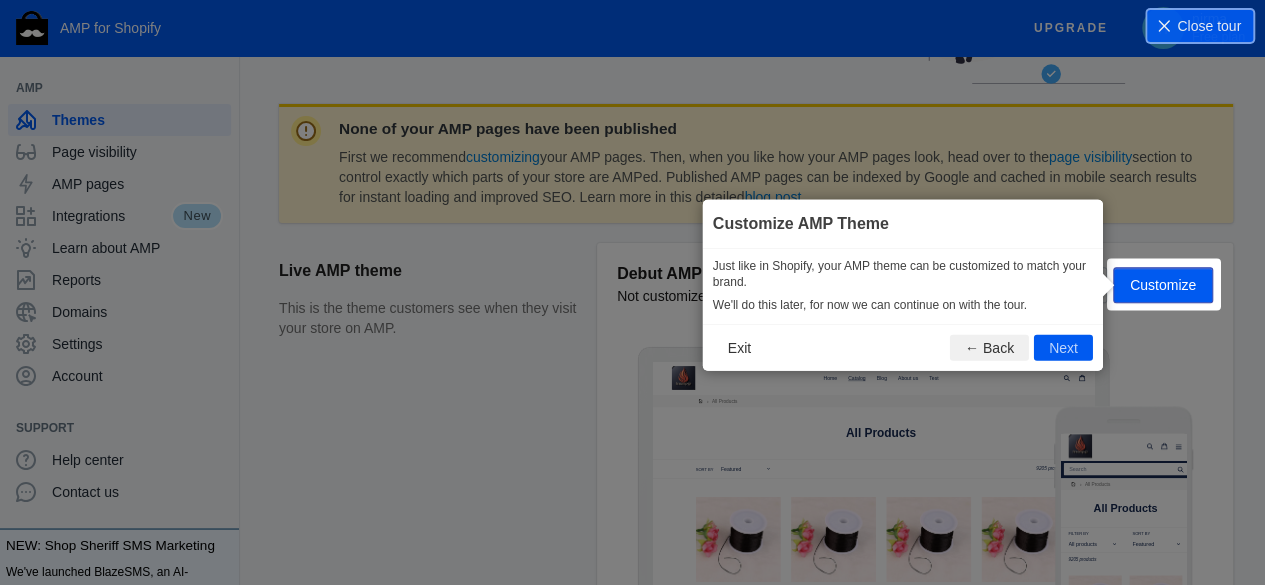 click on "Actions   Customize" at bounding box center [1113, 285] 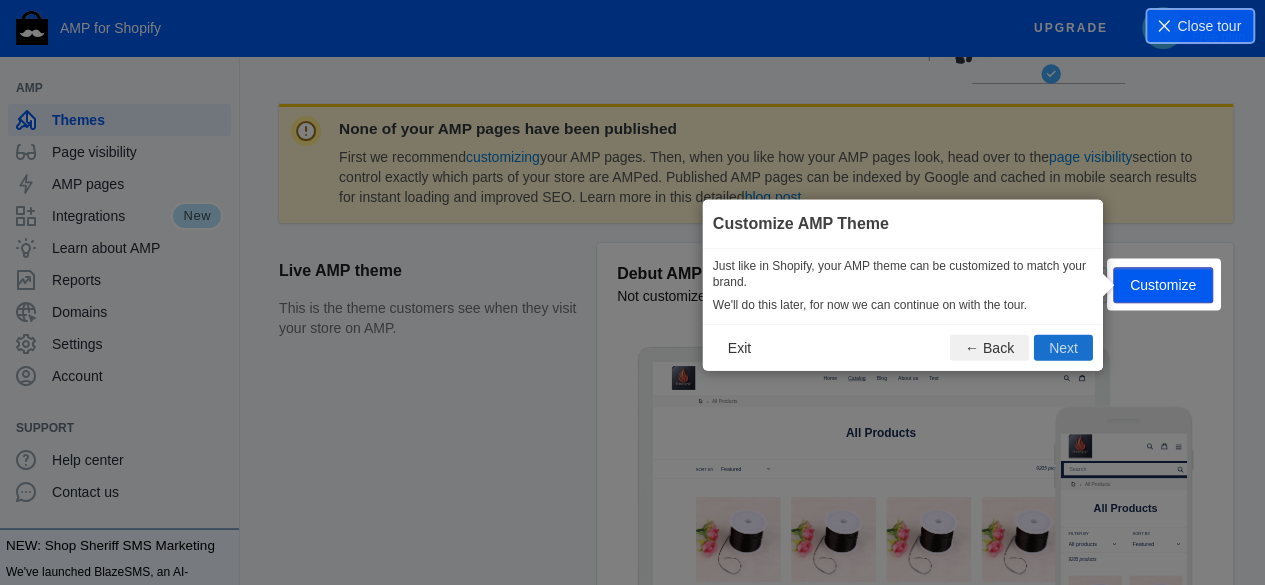 click on "Next" at bounding box center (1063, 347) 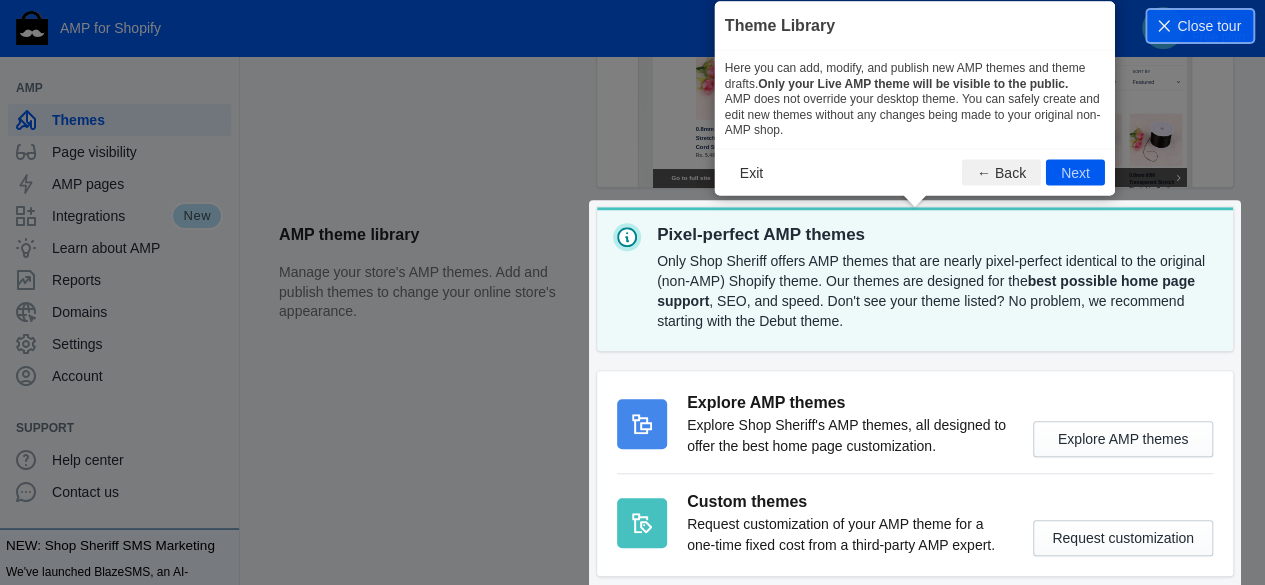 scroll, scrollTop: 690, scrollLeft: 0, axis: vertical 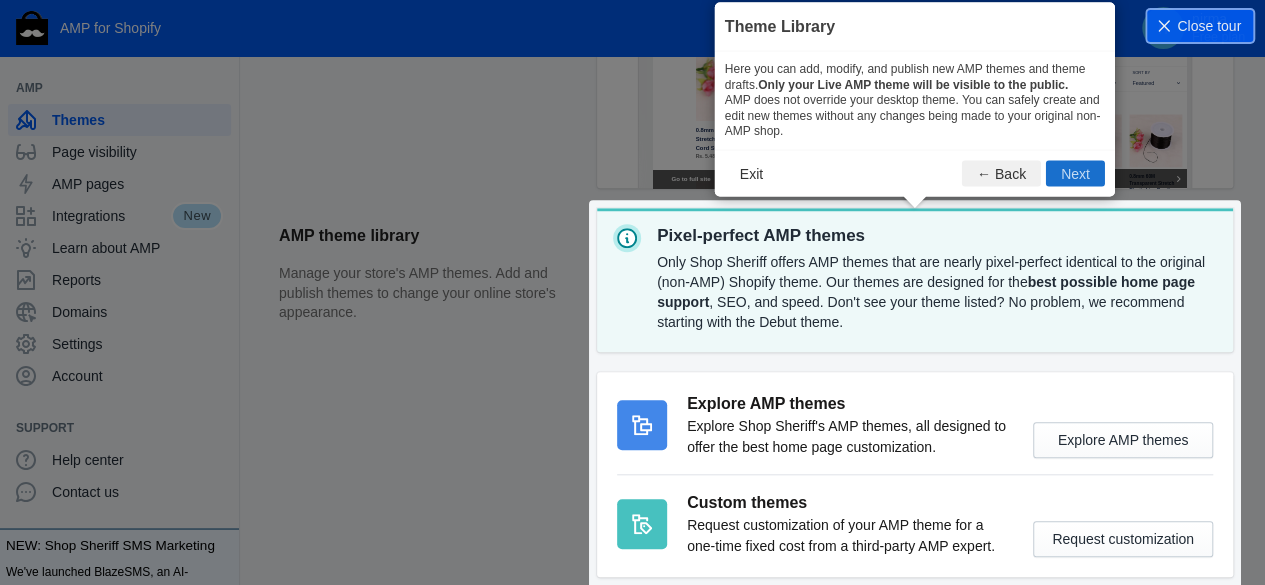 click on "Next" at bounding box center [1075, 173] 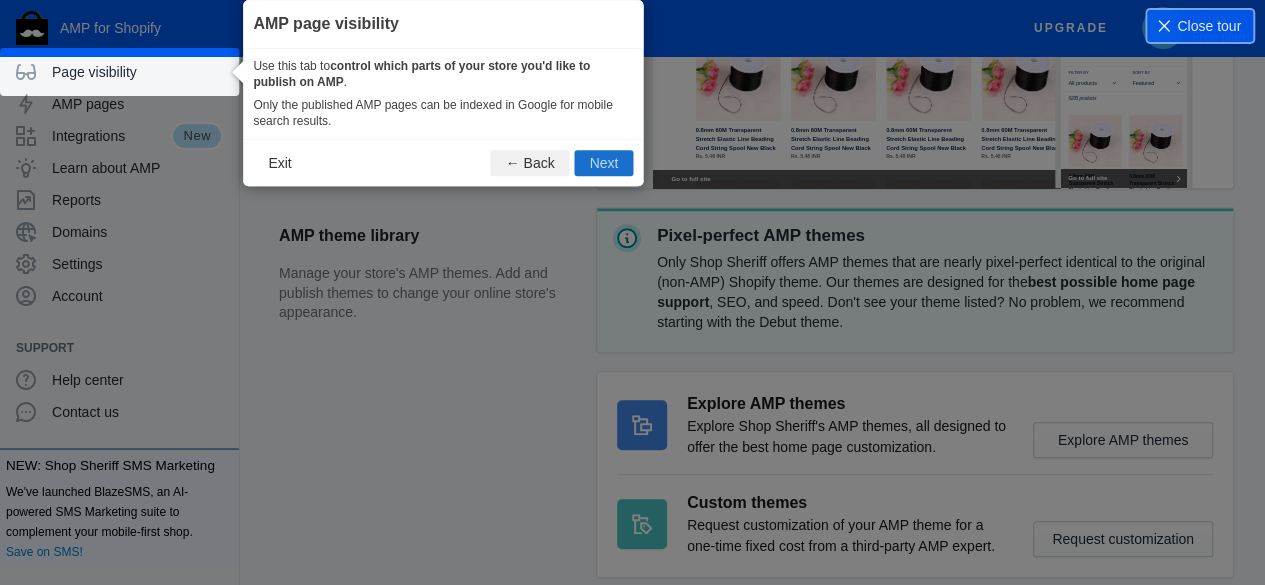 click on "Next" at bounding box center [604, 163] 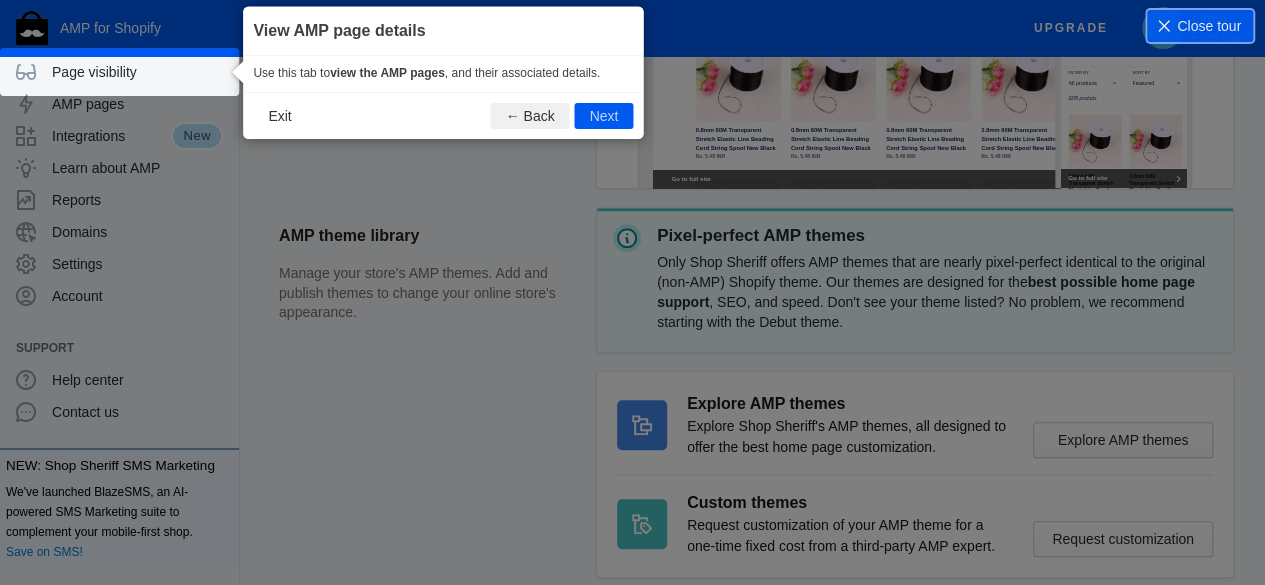 scroll, scrollTop: 112, scrollLeft: 0, axis: vertical 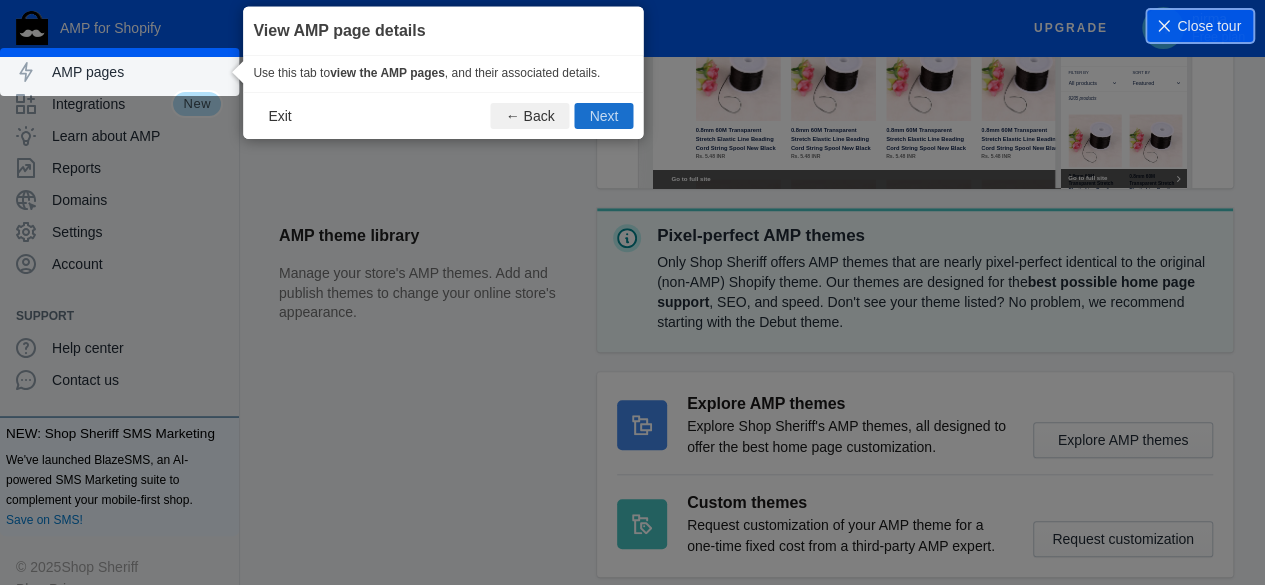 click on "Next" at bounding box center (604, 115) 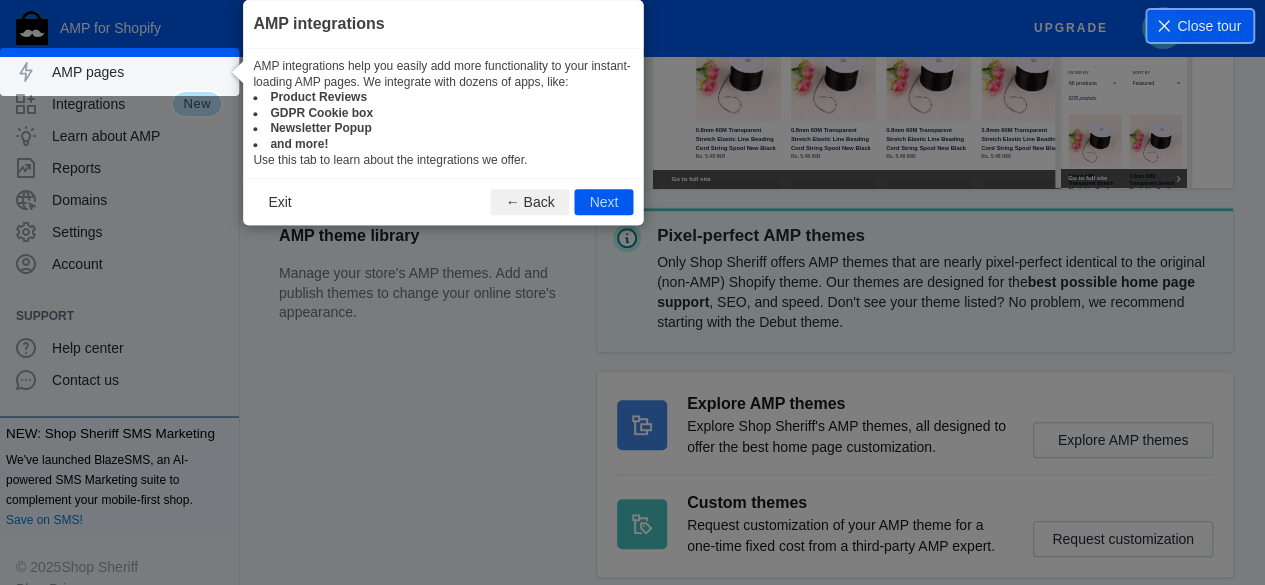 scroll, scrollTop: 144, scrollLeft: 0, axis: vertical 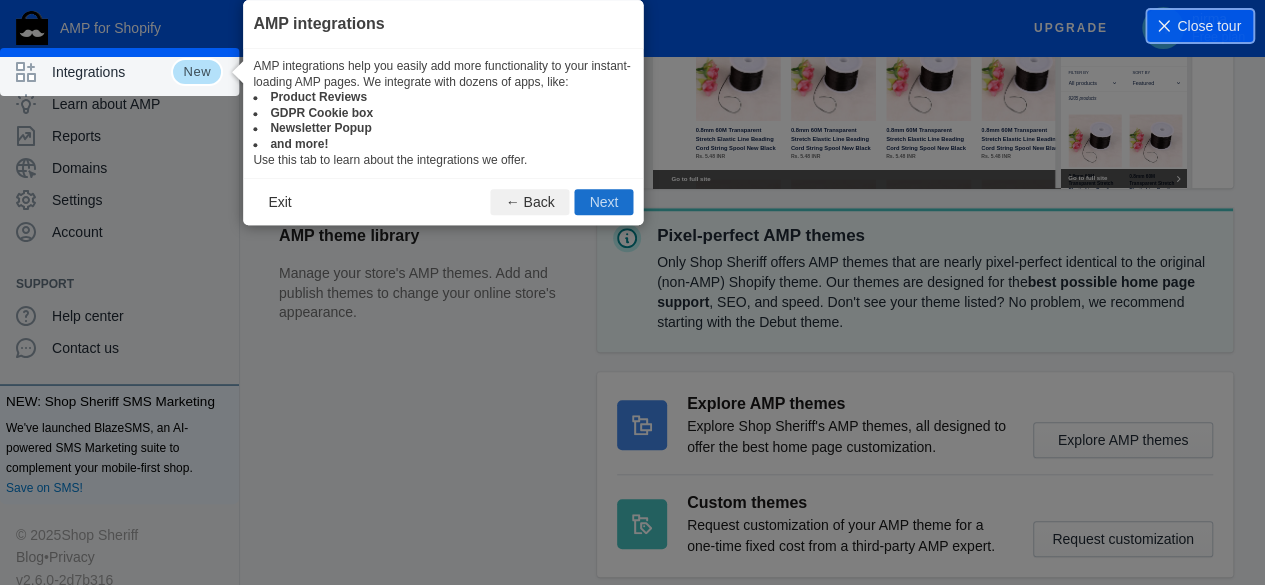 click on "Next" at bounding box center (604, 202) 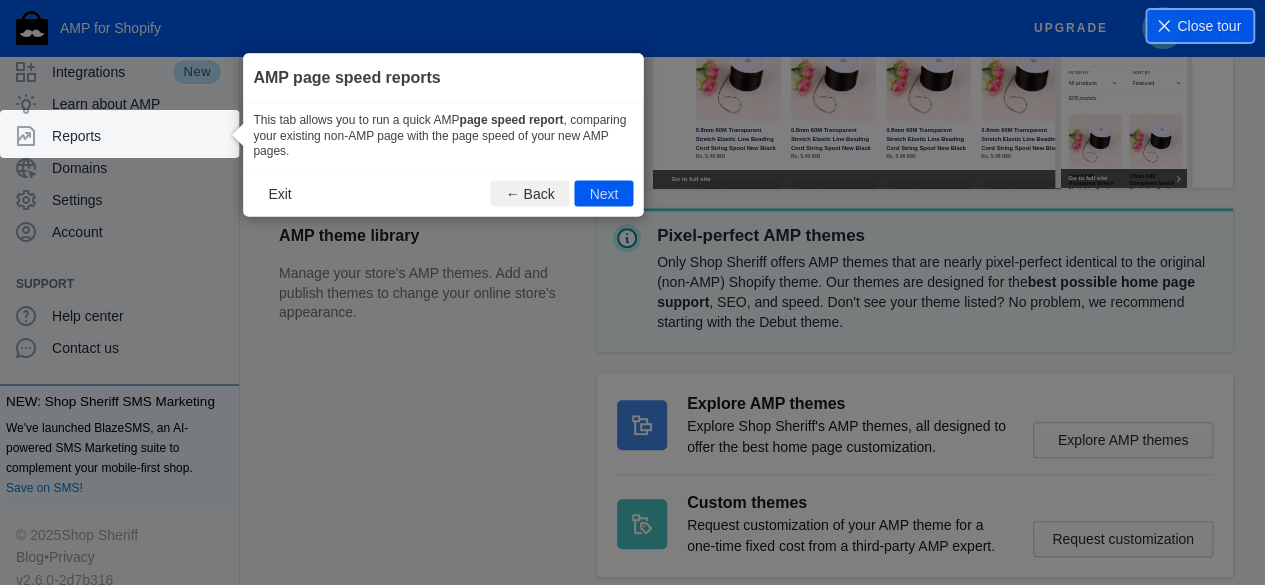 scroll, scrollTop: 146, scrollLeft: 0, axis: vertical 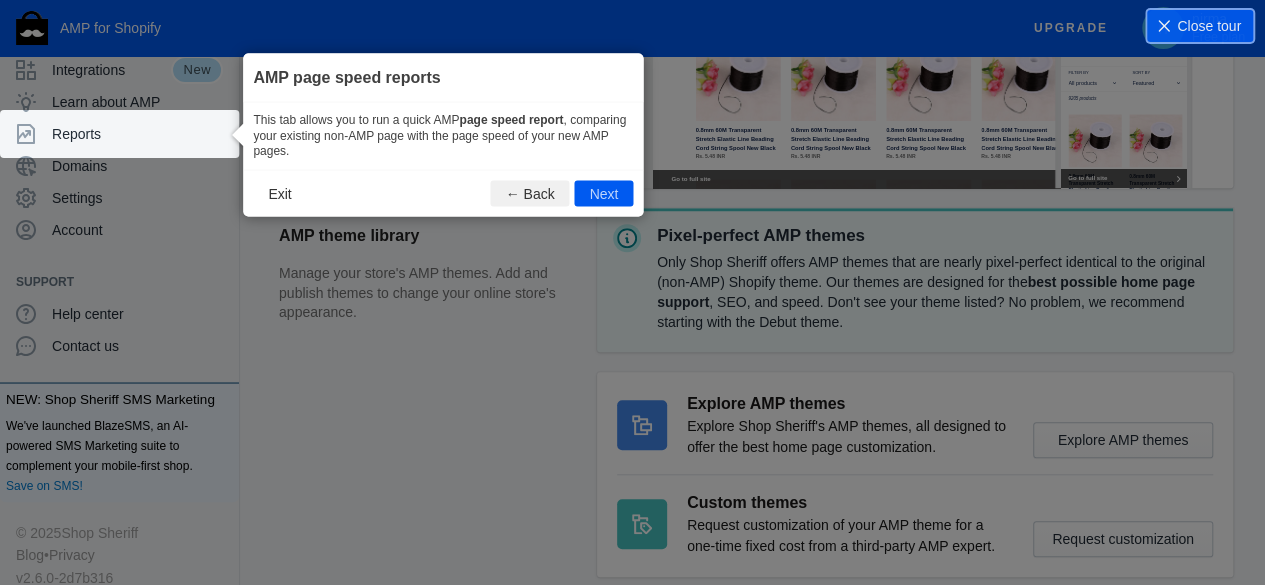 click on "Next" at bounding box center (604, 193) 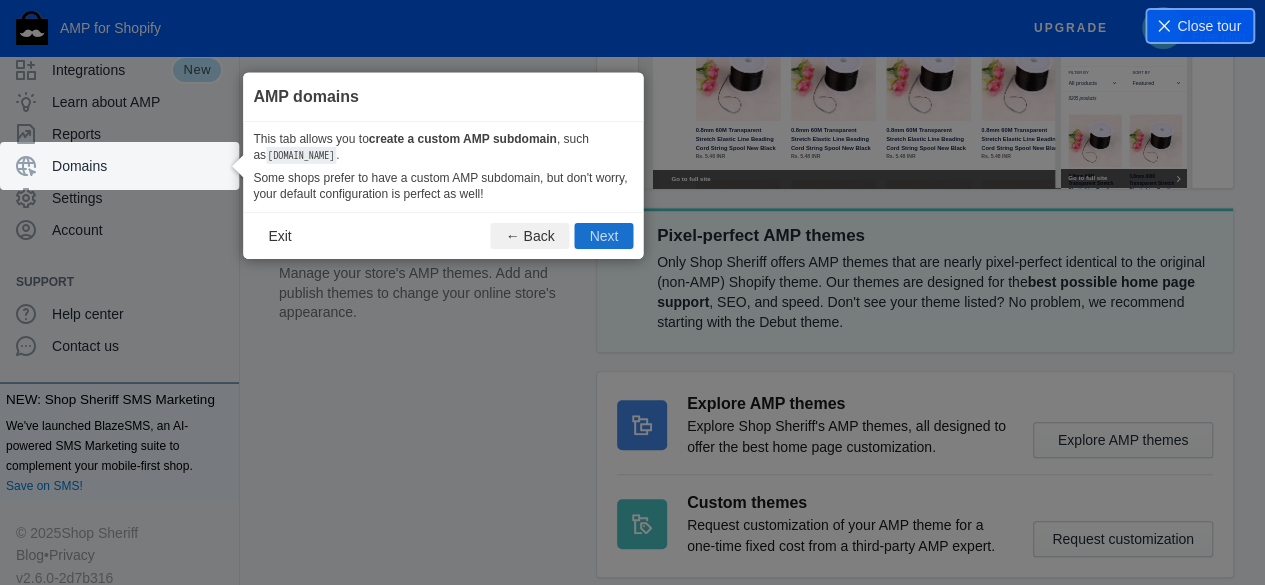 click on "Next" at bounding box center (604, 236) 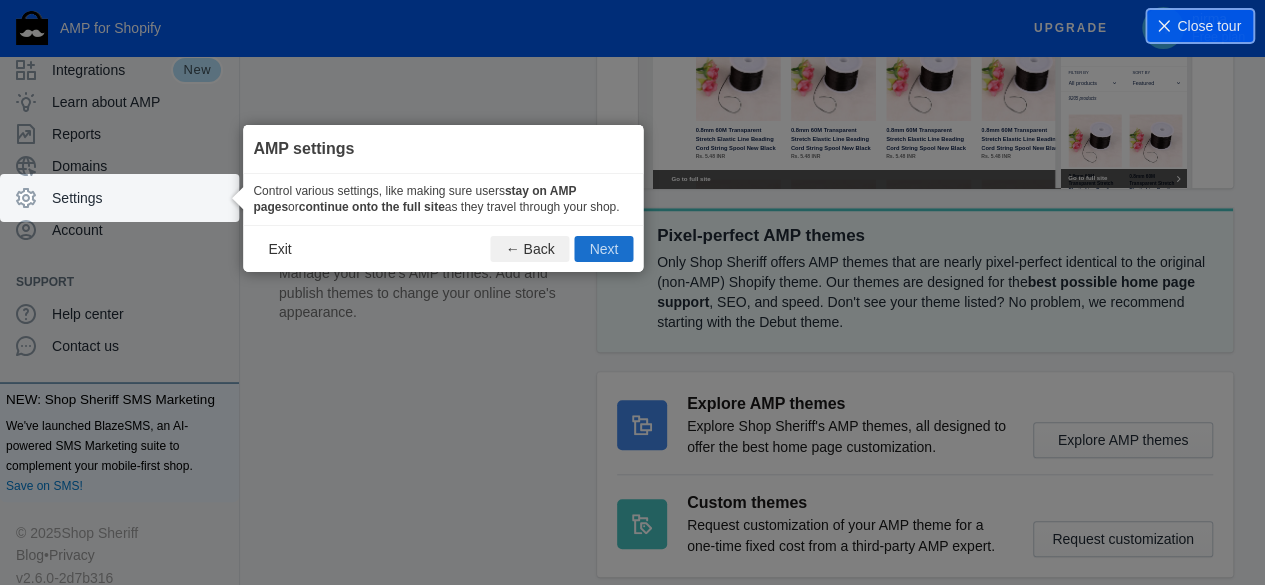 click on "Next" at bounding box center (604, 249) 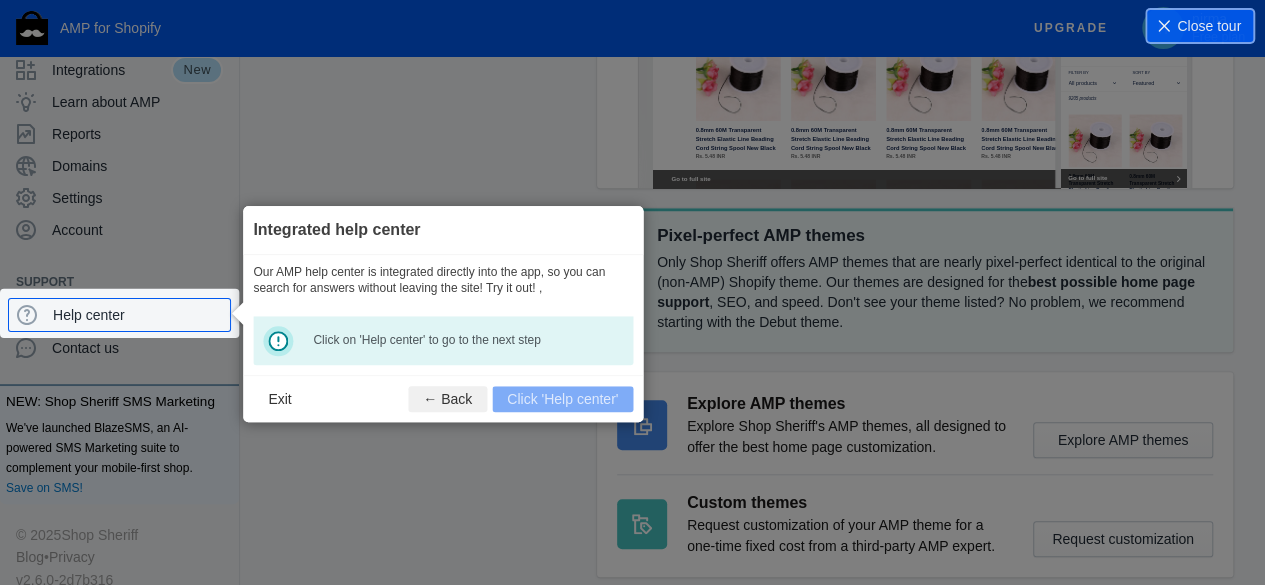 scroll, scrollTop: 147, scrollLeft: 0, axis: vertical 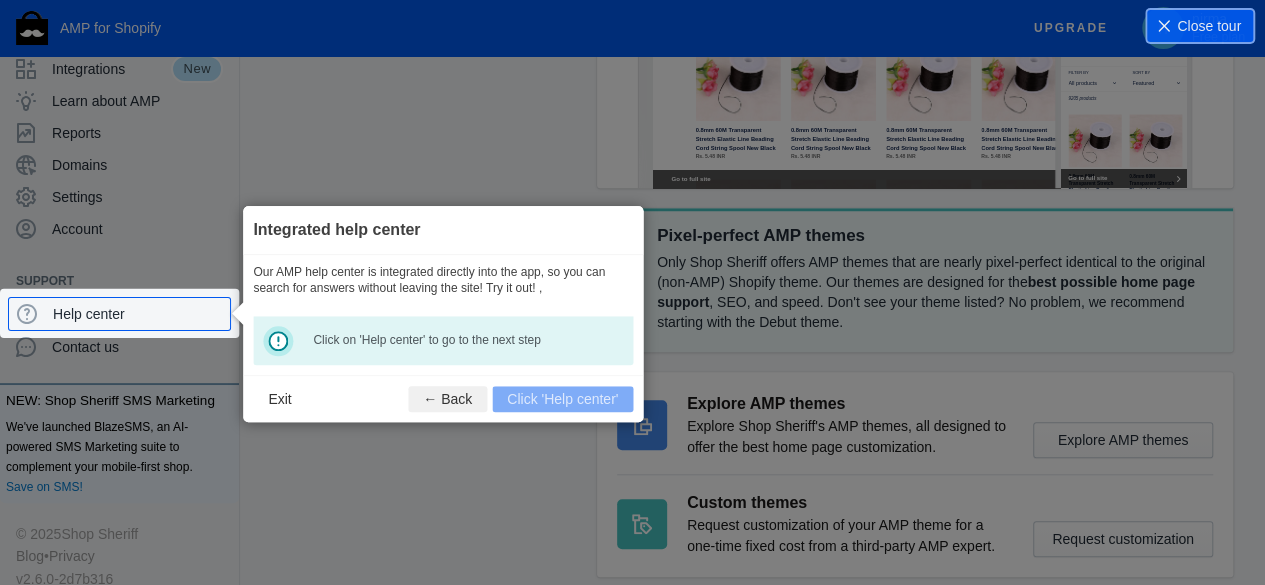 click on "Exit ←  Back Click 'Help center'" at bounding box center [443, 398] 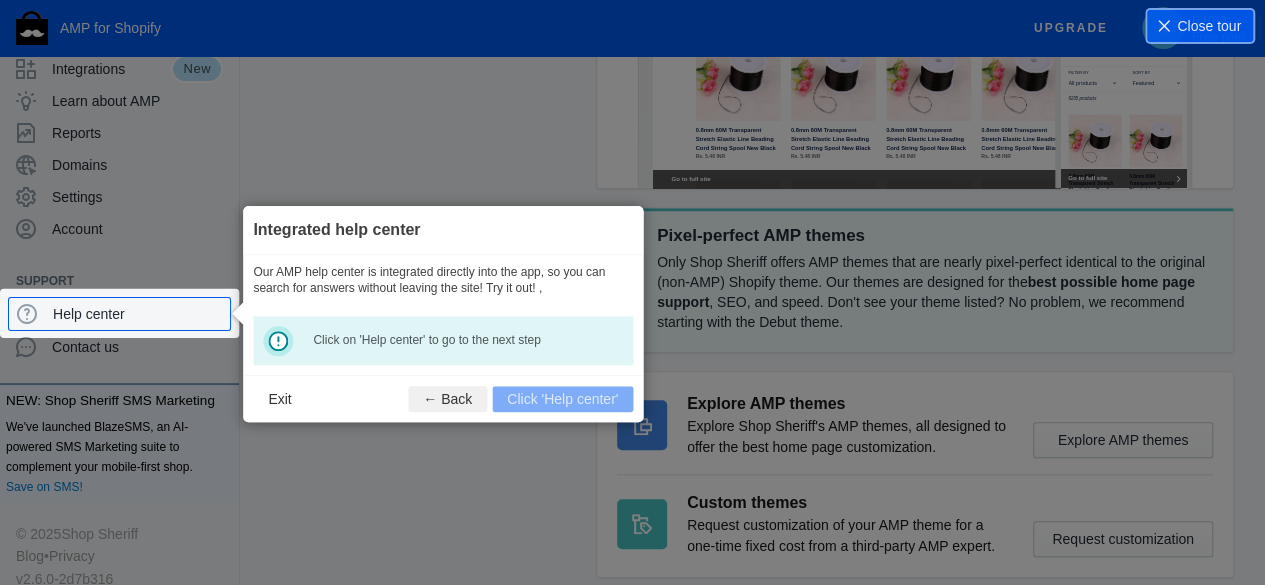 click on "Exit ←  Back Click 'Help center'" at bounding box center [443, 398] 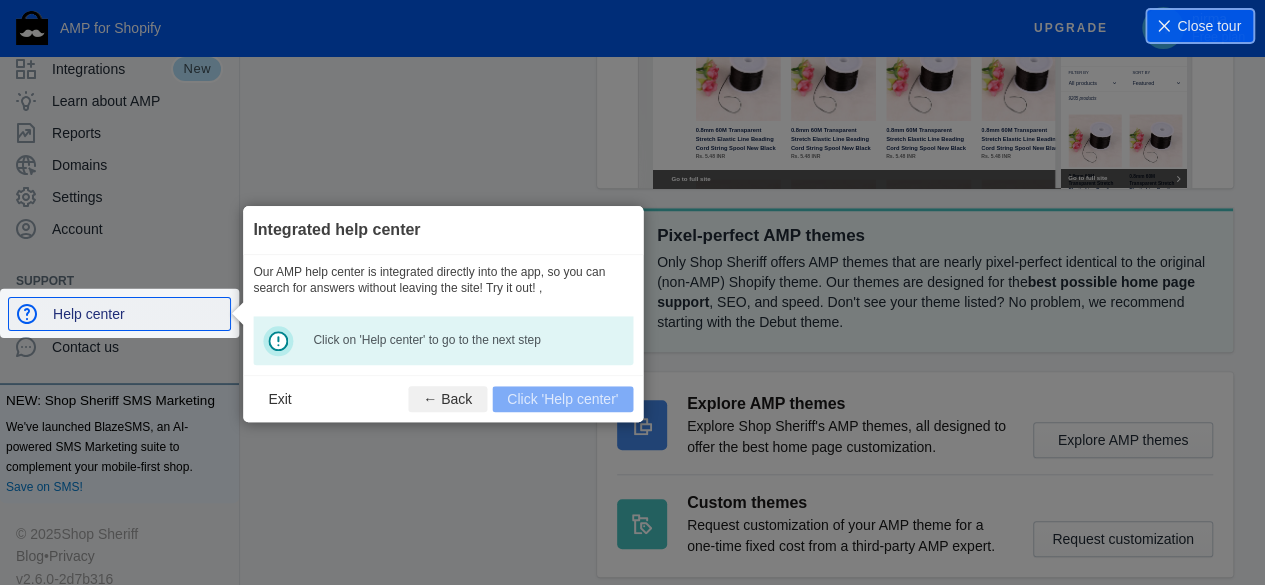 click on "Help center" at bounding box center (137, 314) 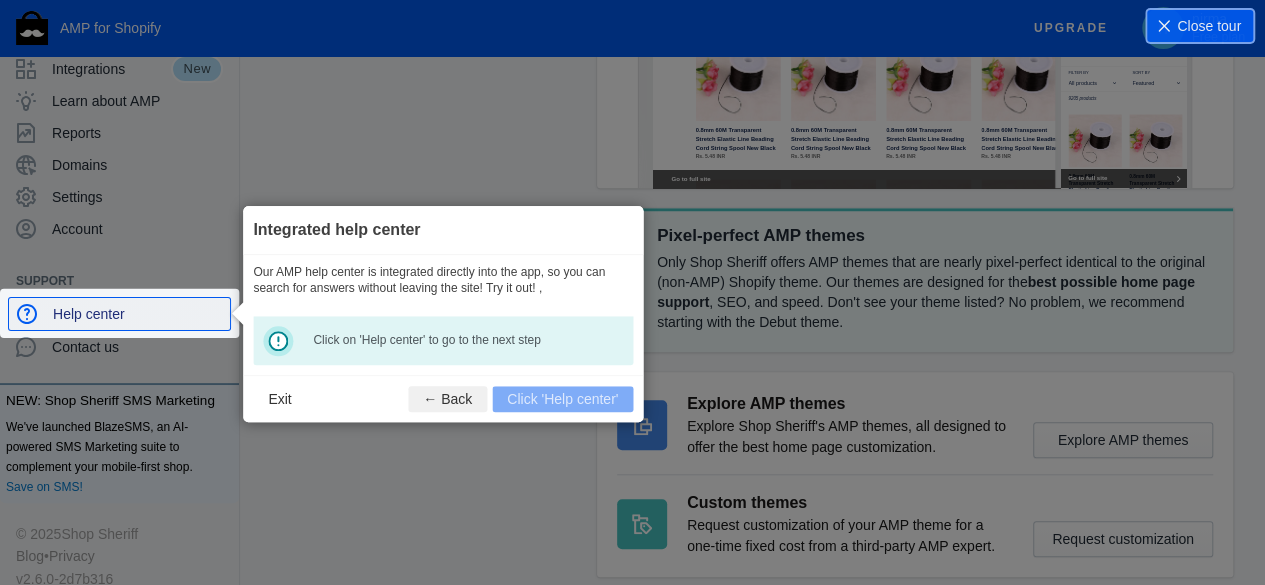 scroll, scrollTop: 146, scrollLeft: 0, axis: vertical 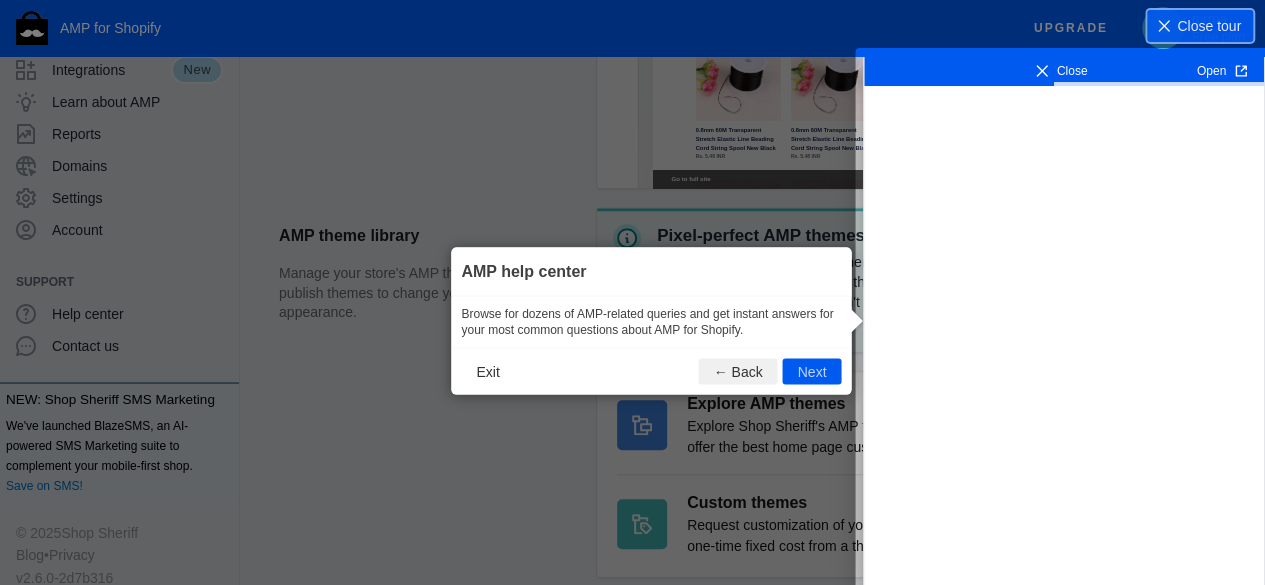 click 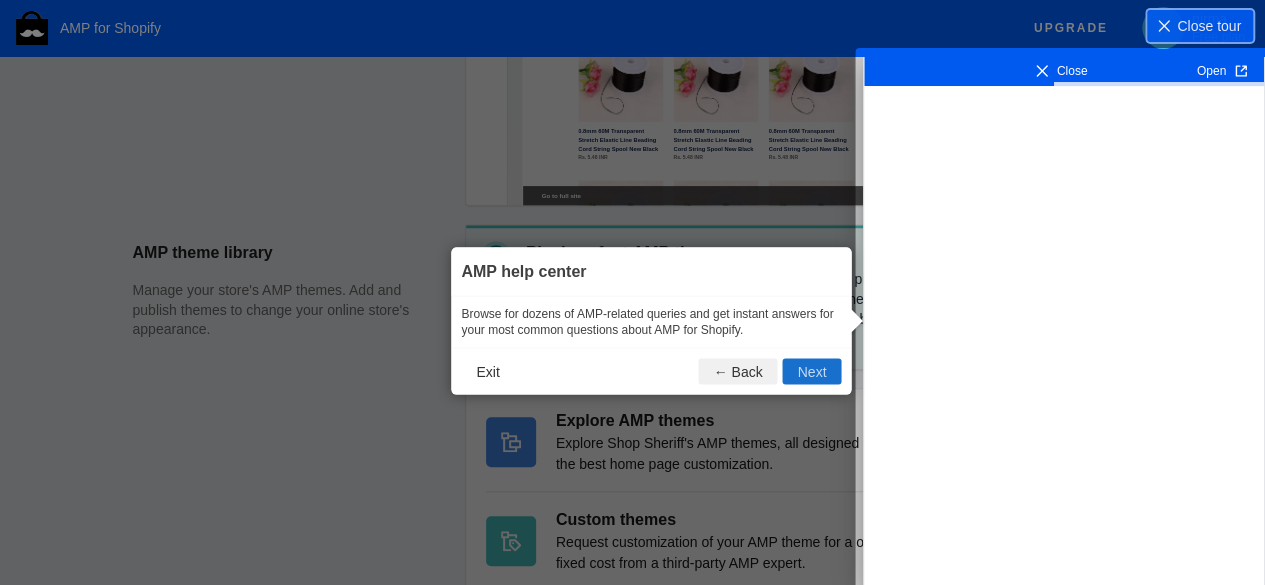 click on "Next" at bounding box center [812, 372] 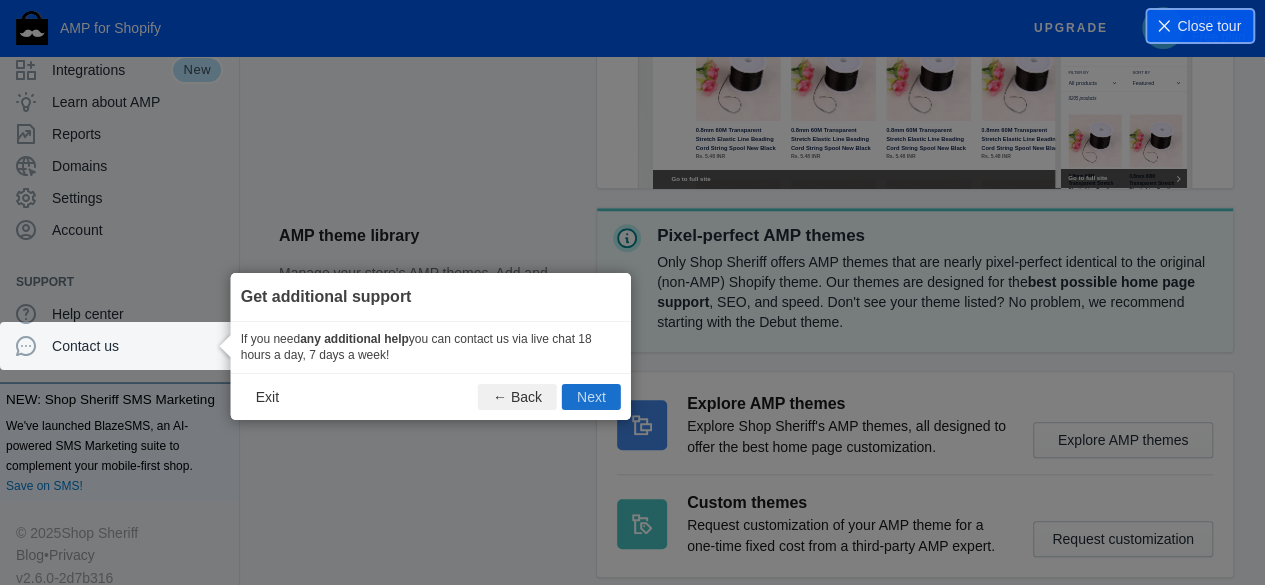 click on "Next" at bounding box center [591, 397] 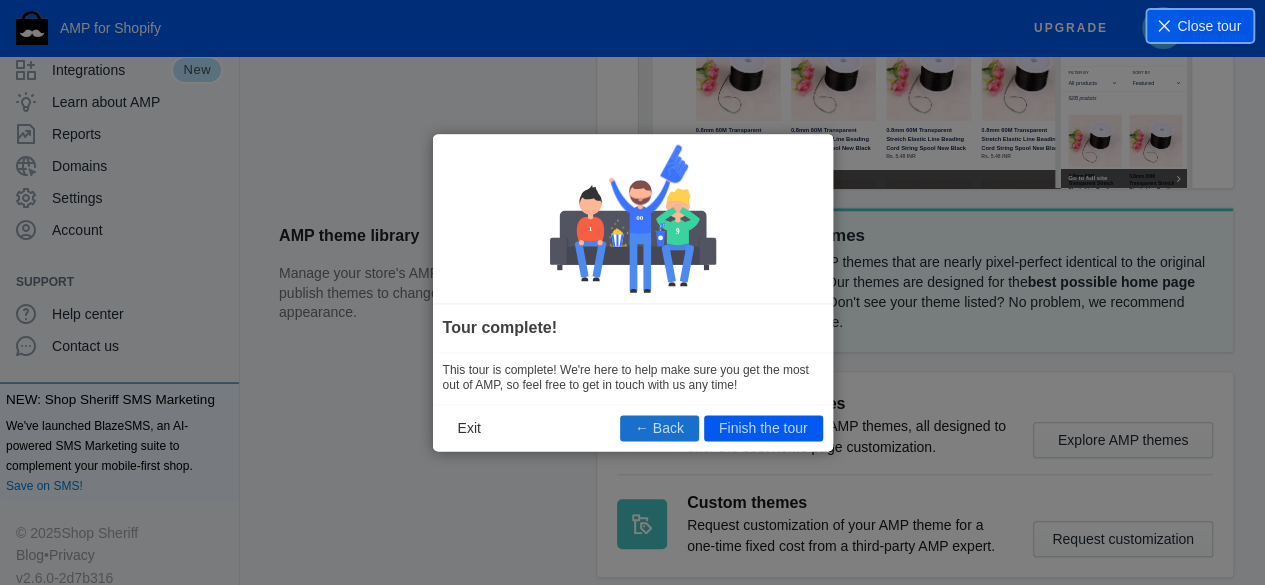 scroll, scrollTop: 0, scrollLeft: 0, axis: both 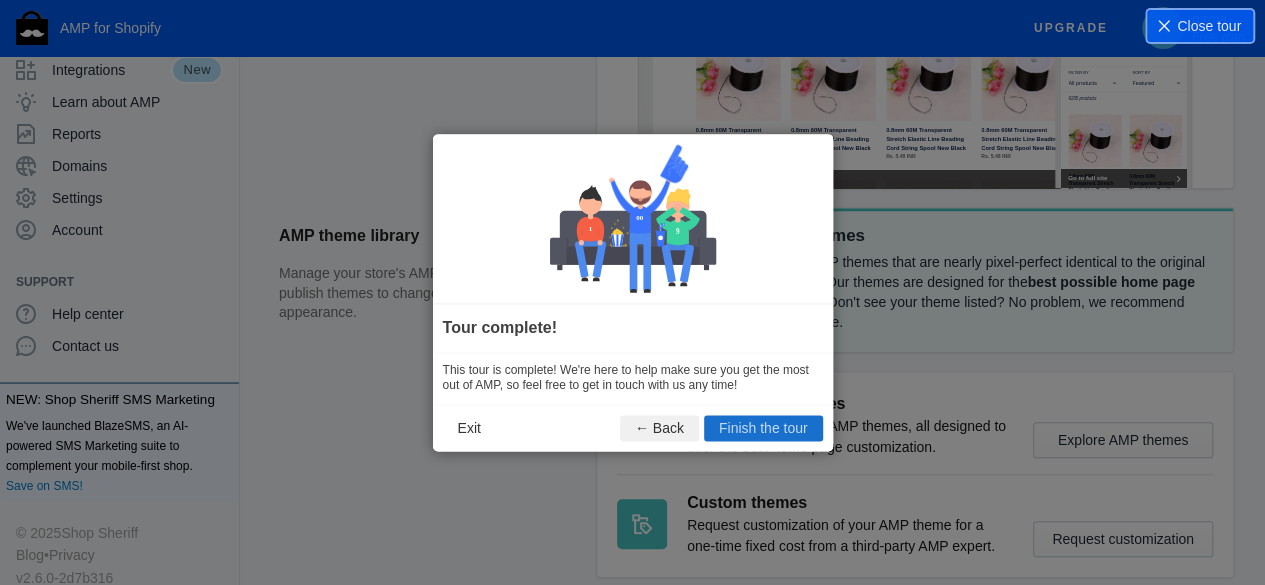 click on "Finish the tour" at bounding box center (763, 428) 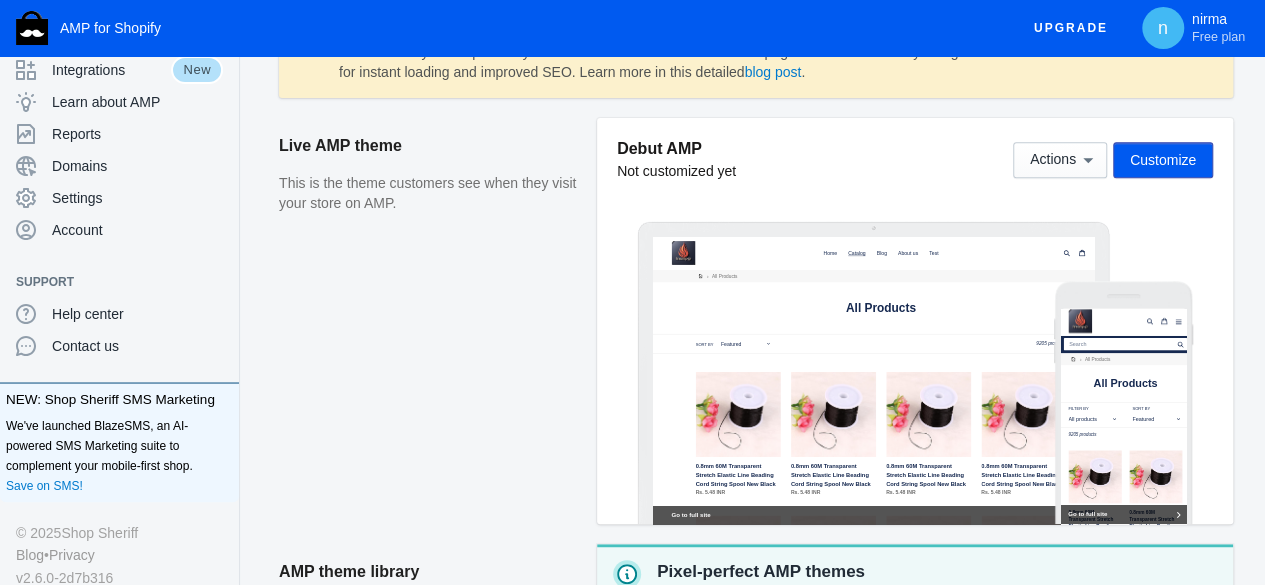 scroll, scrollTop: 365, scrollLeft: 0, axis: vertical 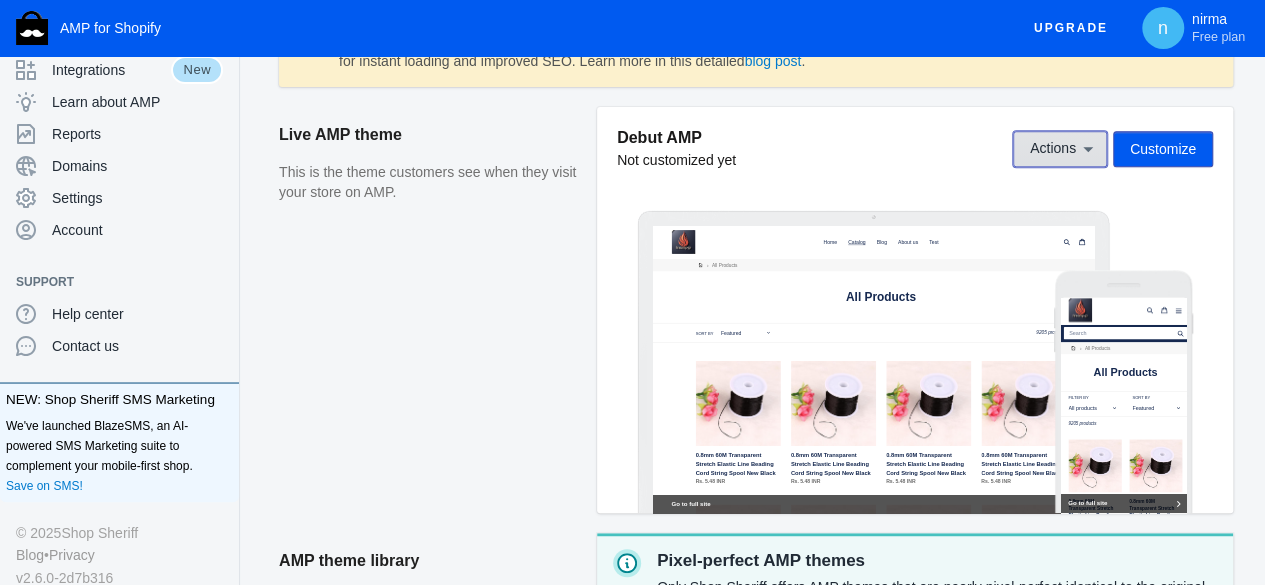 click 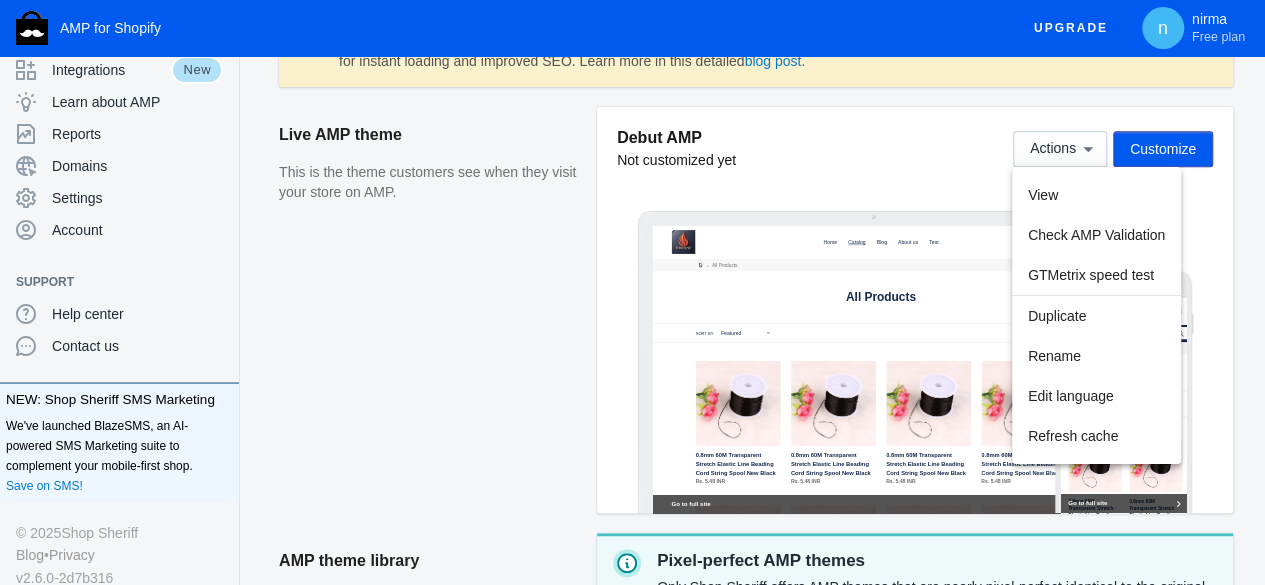 click at bounding box center [632, 292] 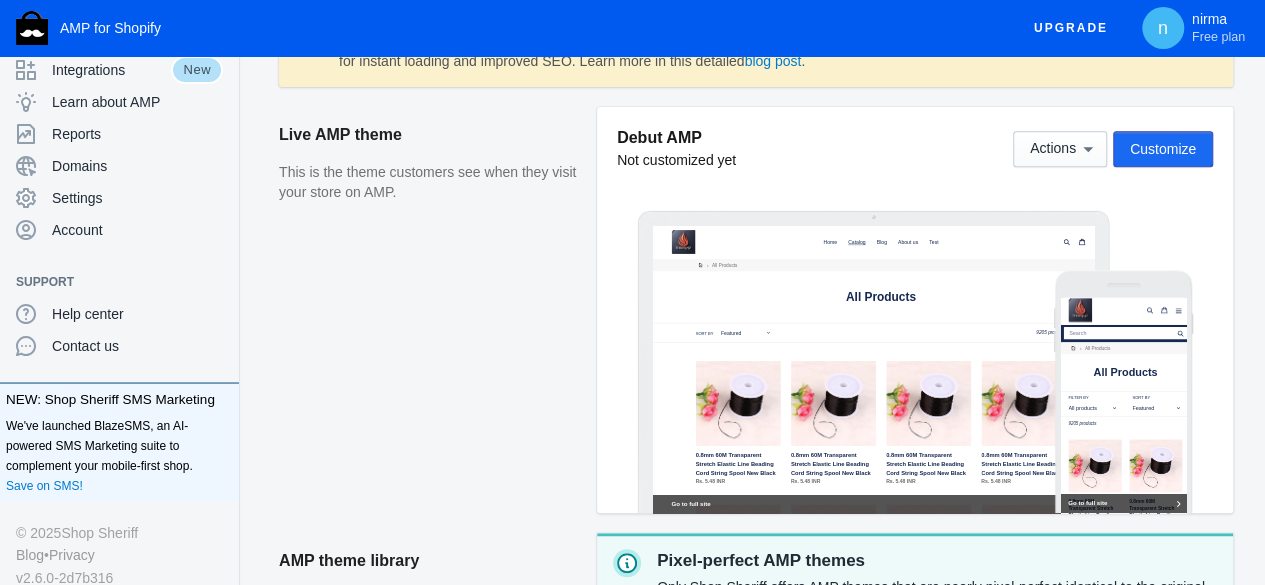 click on "Customize" at bounding box center (1163, 149) 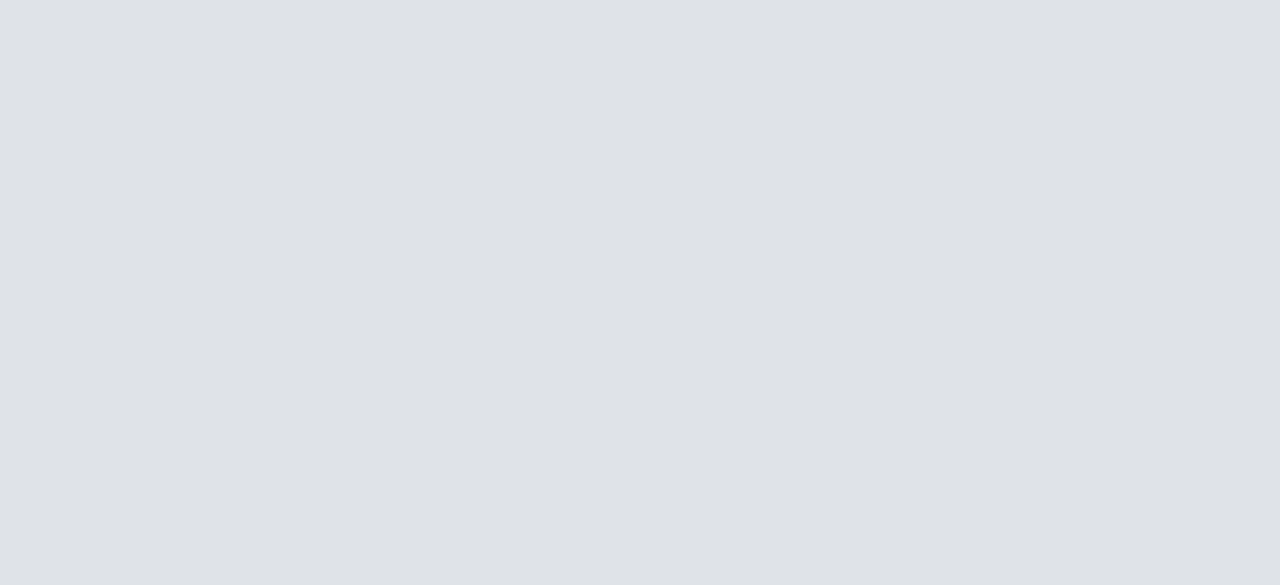 click at bounding box center [640, 292] 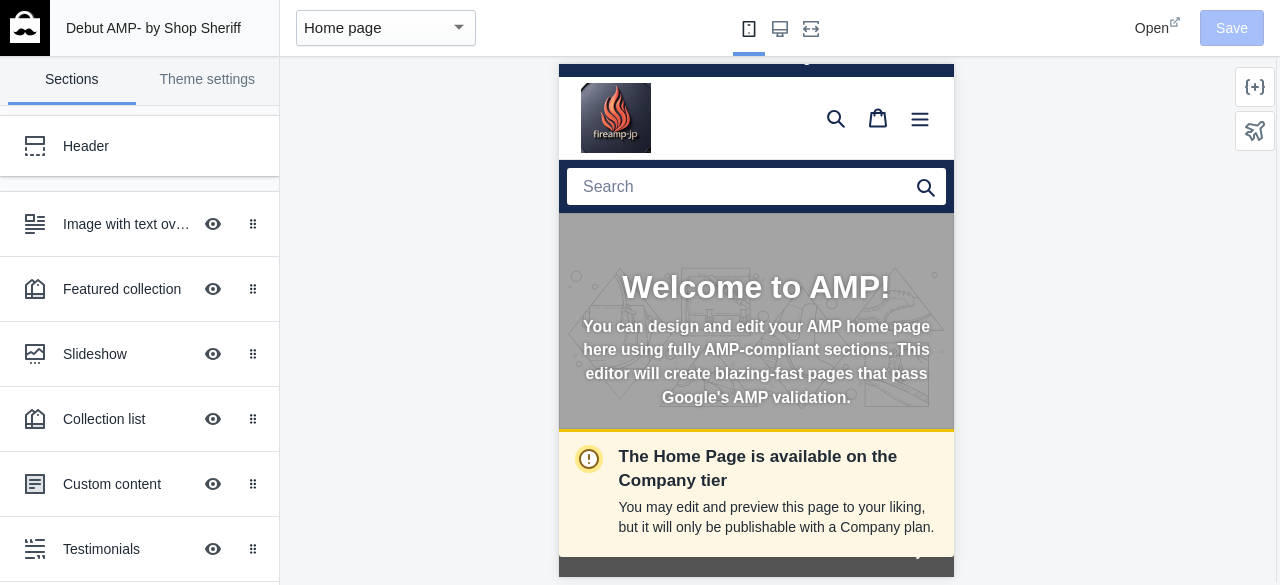 scroll, scrollTop: 0, scrollLeft: 0, axis: both 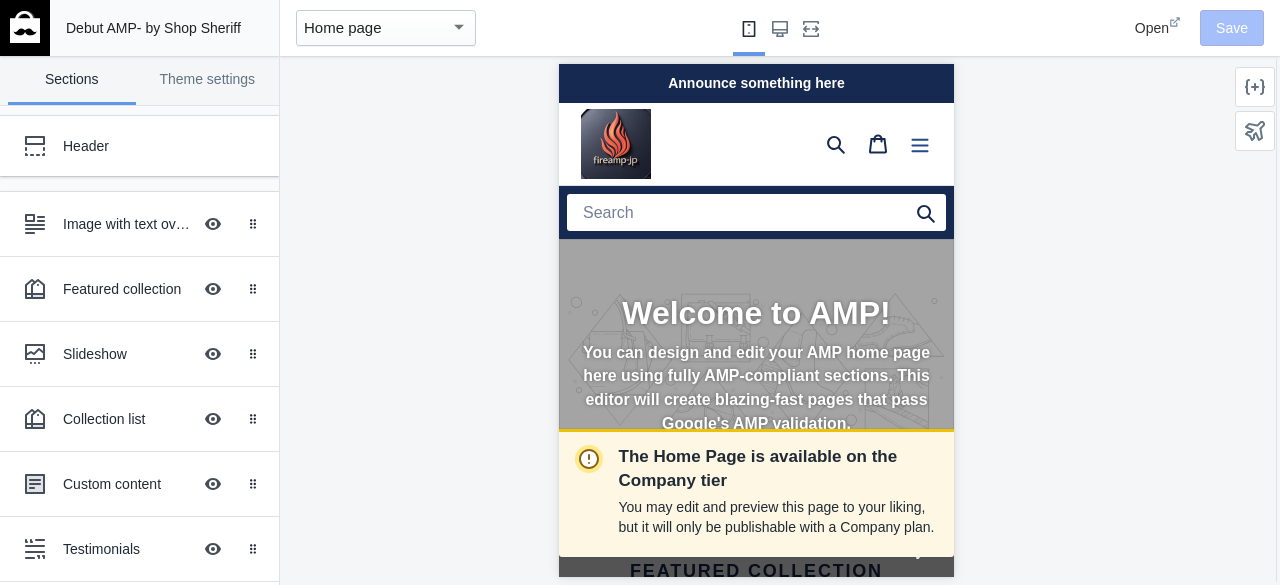 click 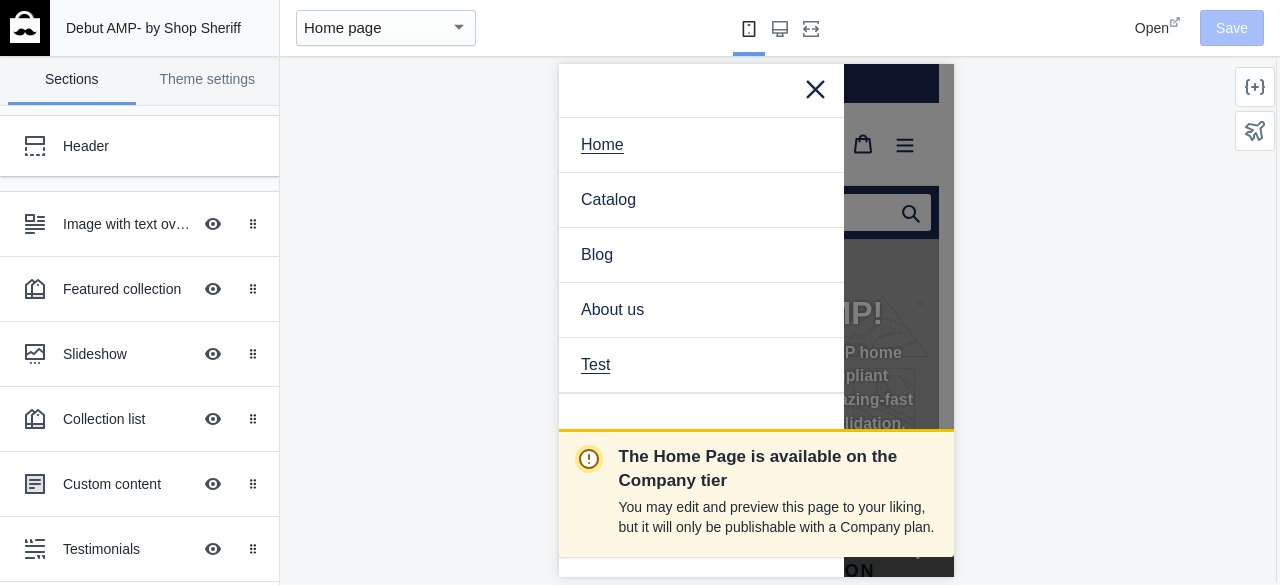 click 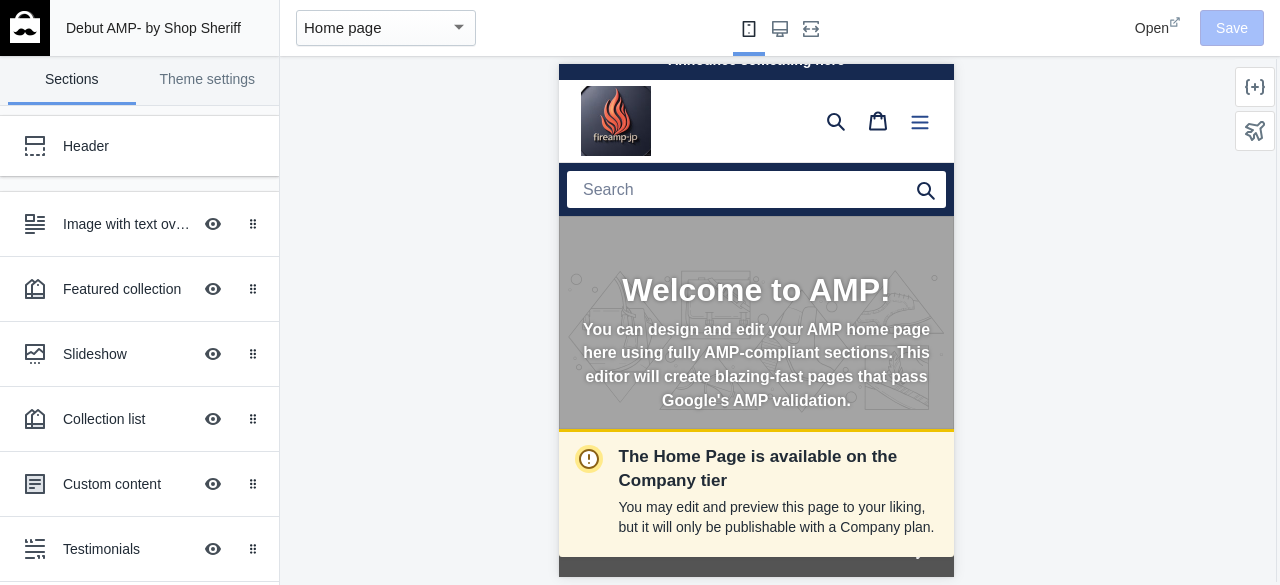 scroll, scrollTop: 5, scrollLeft: 0, axis: vertical 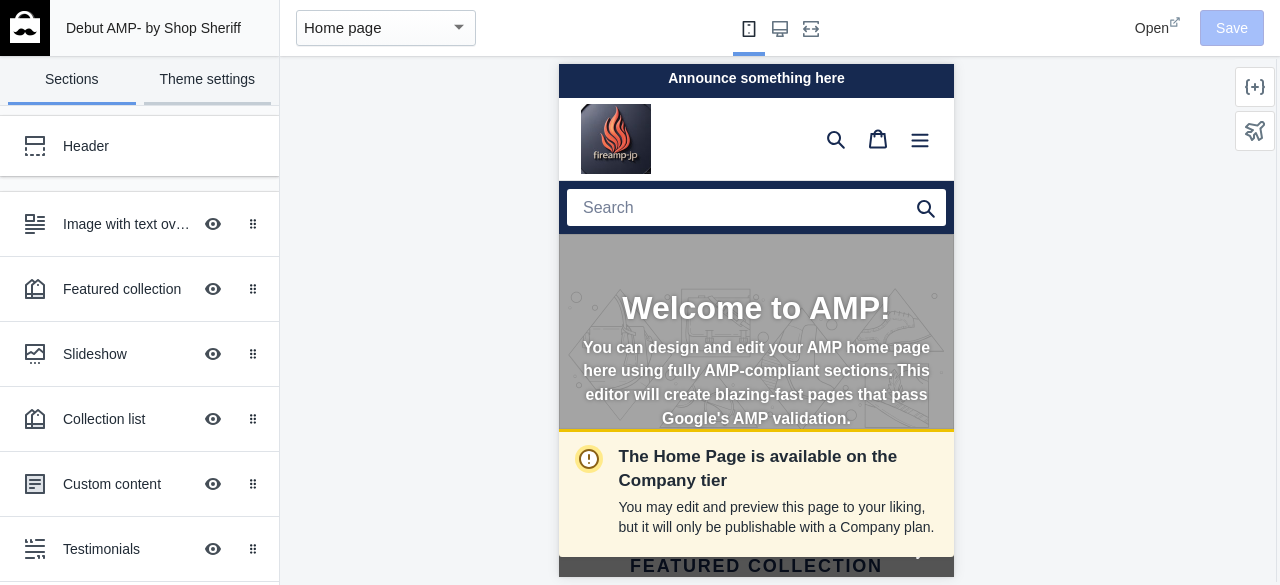 click on "Theme settings" at bounding box center (208, 80) 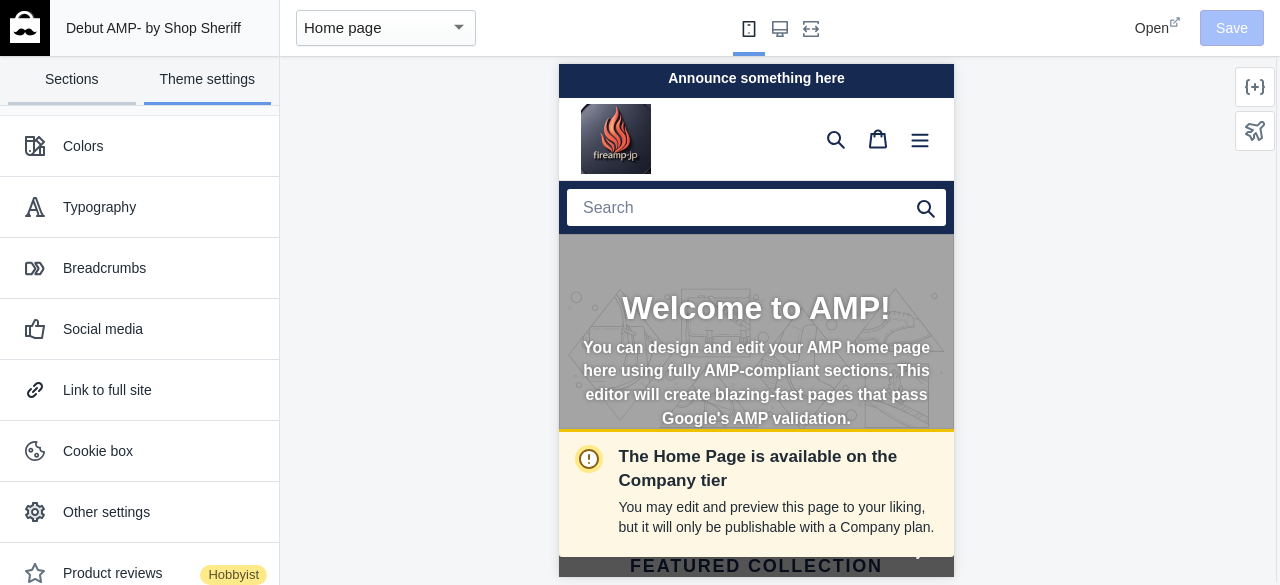 click on "Sections" at bounding box center [72, 80] 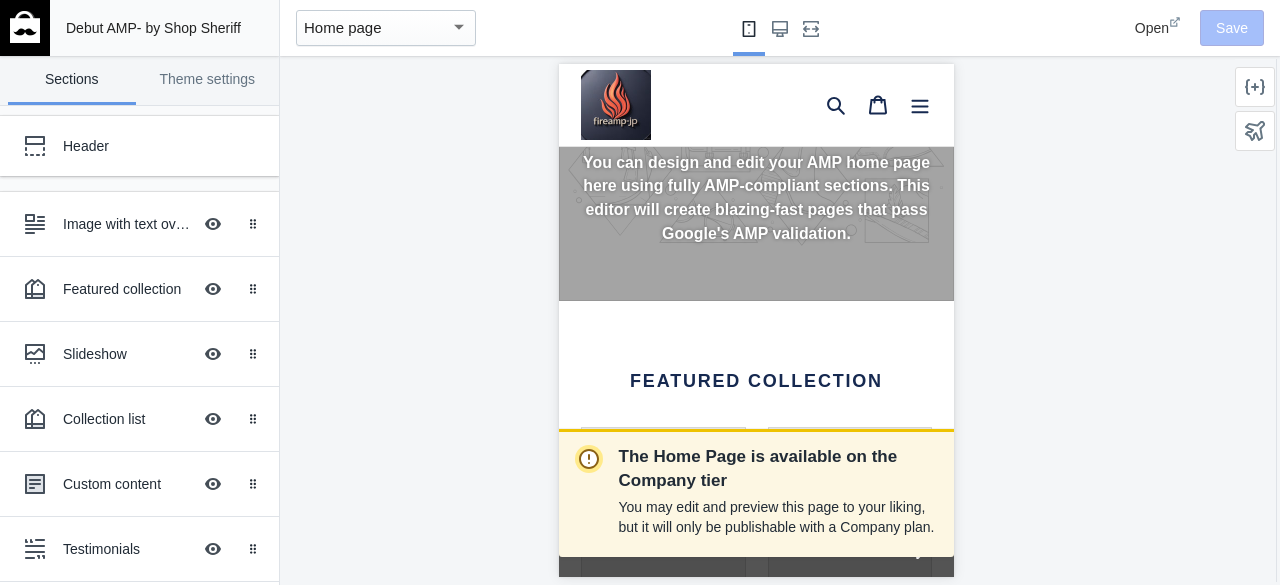 scroll, scrollTop: 191, scrollLeft: 0, axis: vertical 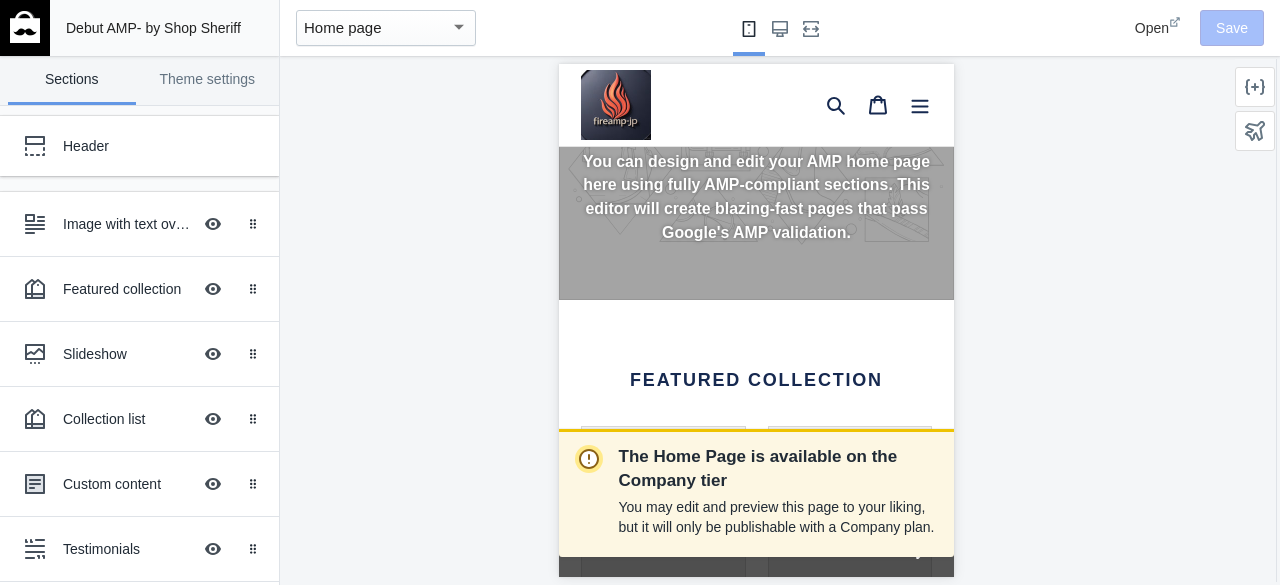 click at bounding box center (25, 27) 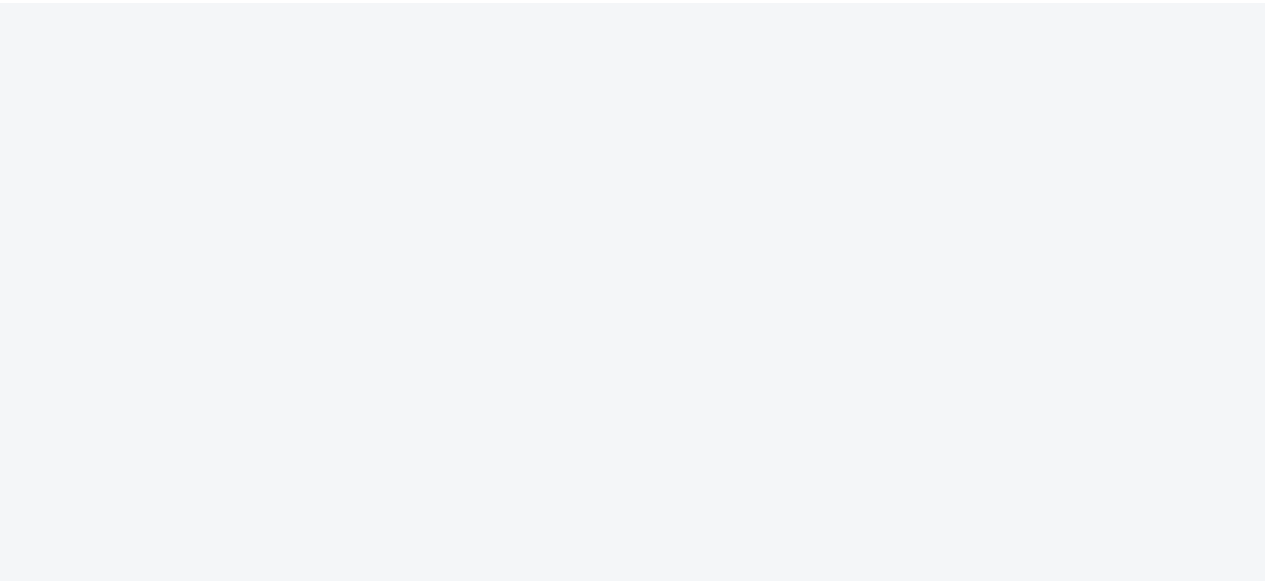 scroll, scrollTop: 0, scrollLeft: 0, axis: both 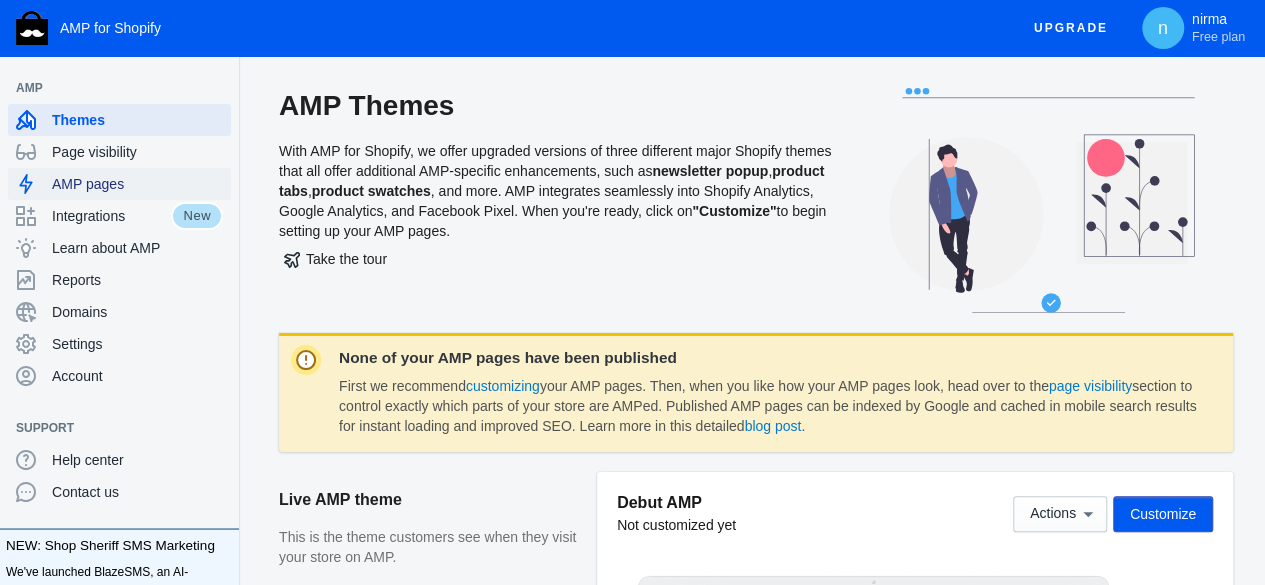 click on "AMP pages" at bounding box center [137, 184] 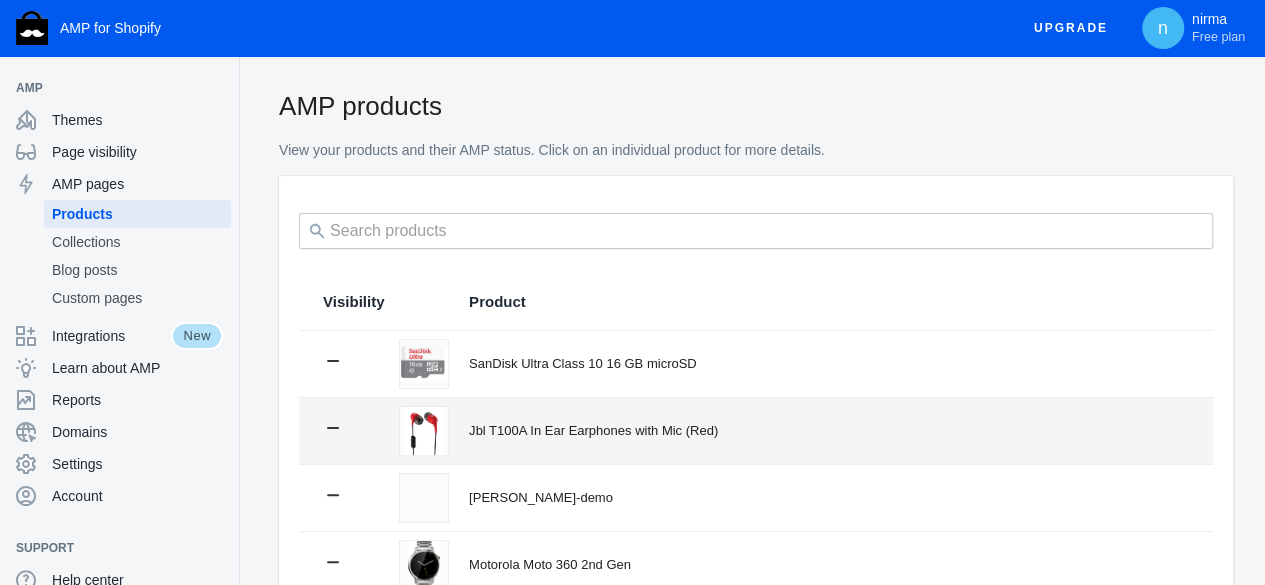click on "Jbl T100A In Ear Earphones with Mic (Red)" 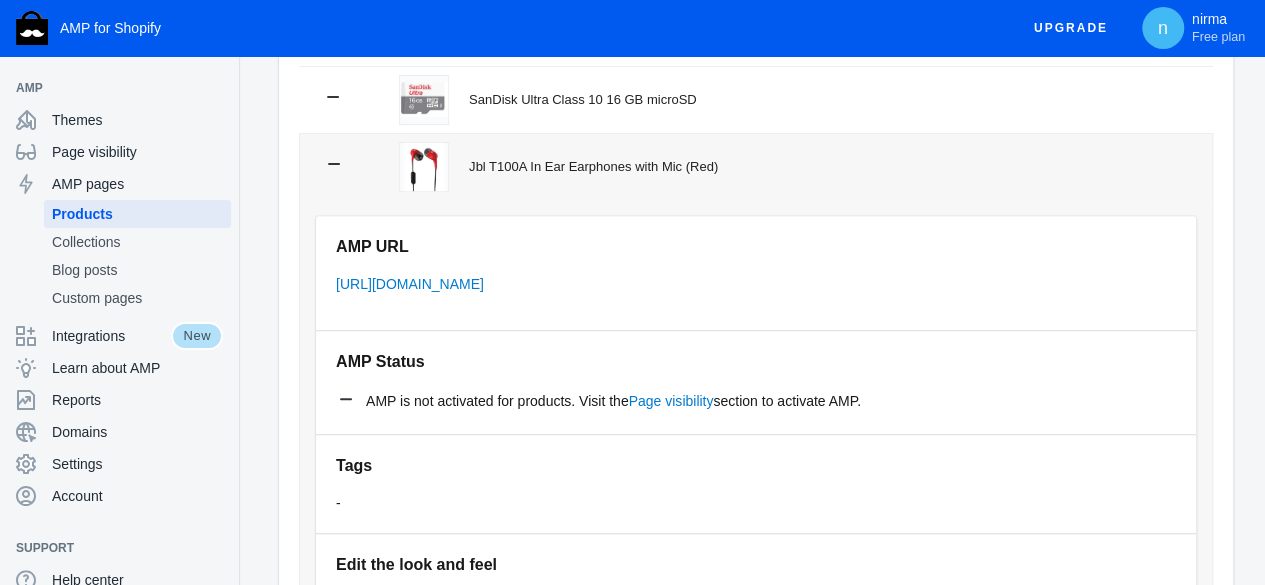 scroll, scrollTop: 219, scrollLeft: 0, axis: vertical 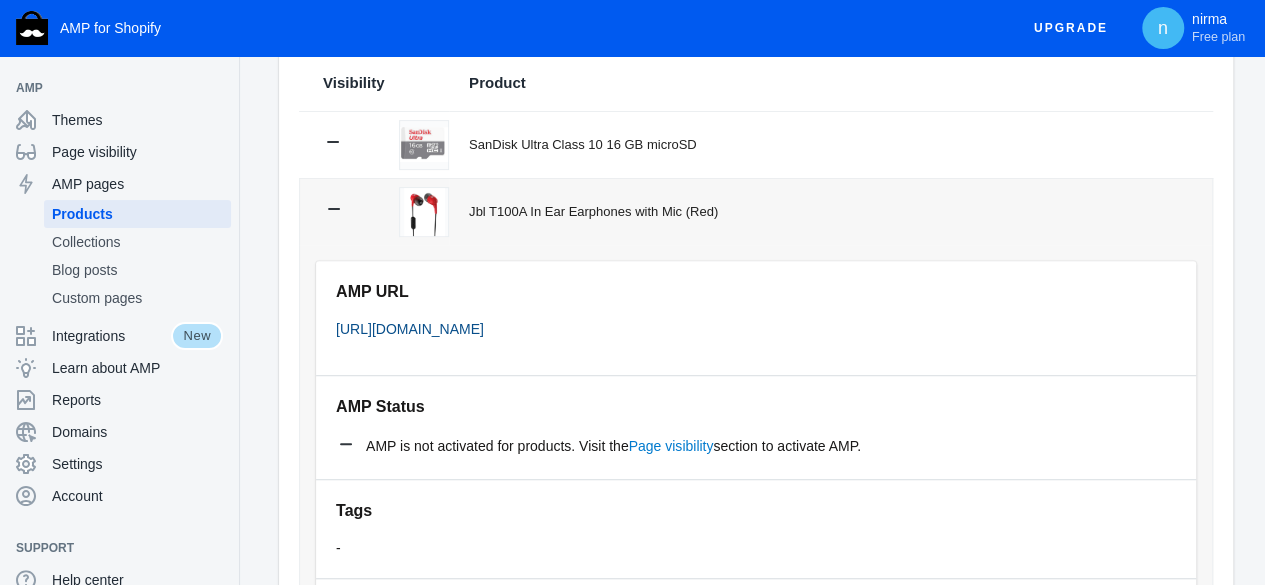 click on "https://nirma.myshopify.com/a/s/products/jbl-t100a-in-ear-earphones-with-mic-red" 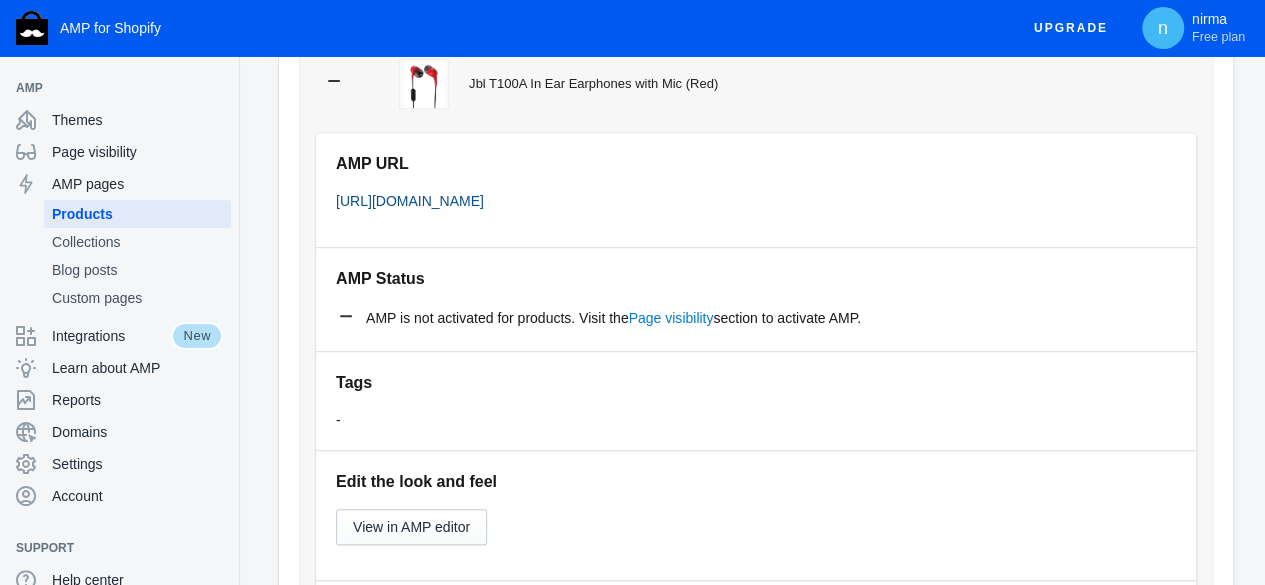scroll, scrollTop: 348, scrollLeft: 0, axis: vertical 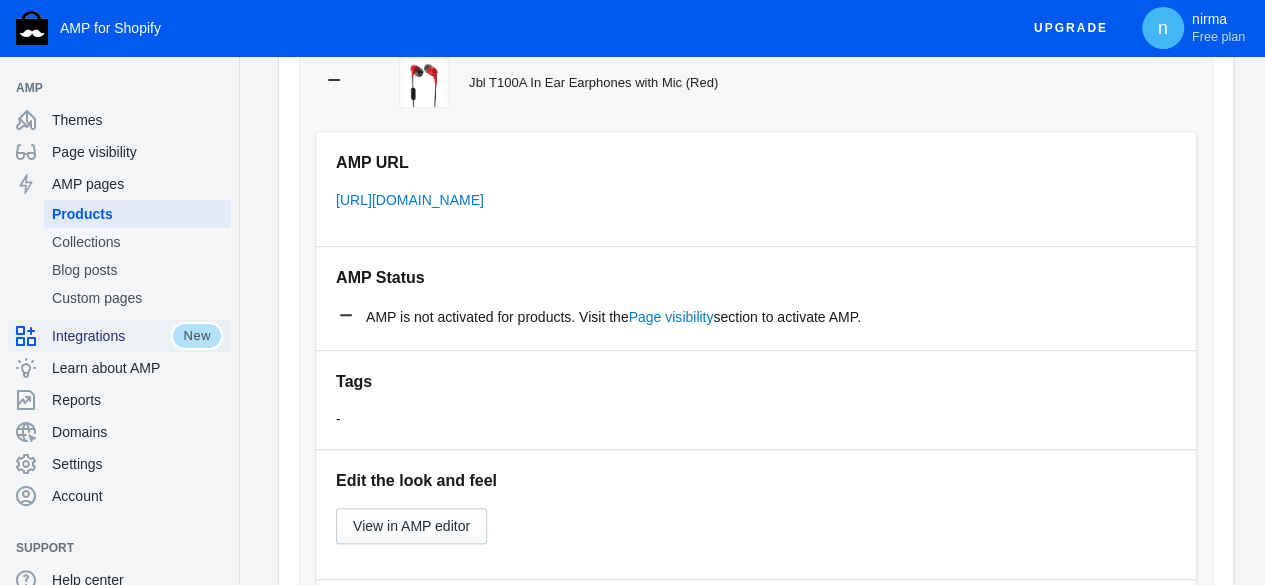 click on "Integrations" at bounding box center [111, 336] 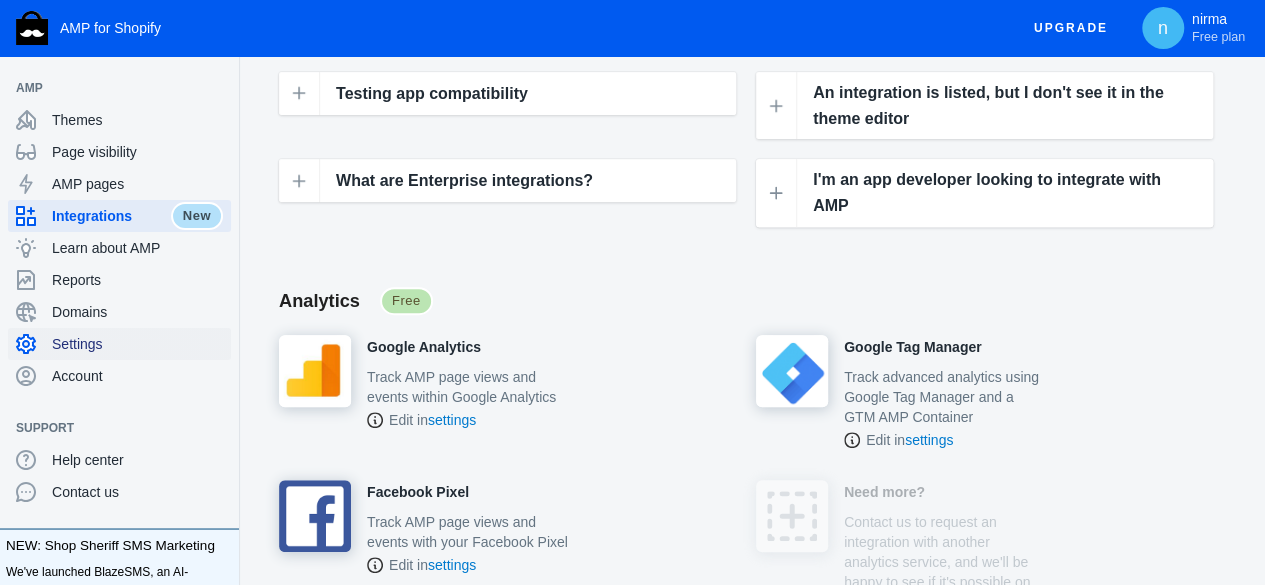 scroll, scrollTop: 0, scrollLeft: 0, axis: both 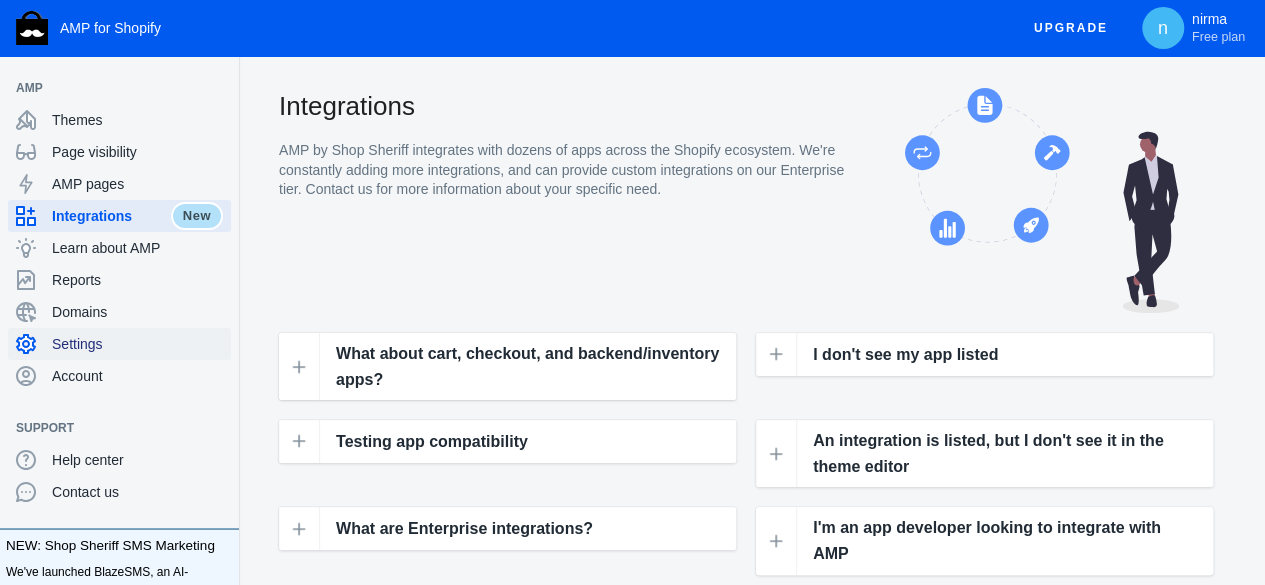 click on "Settings" at bounding box center [119, 344] 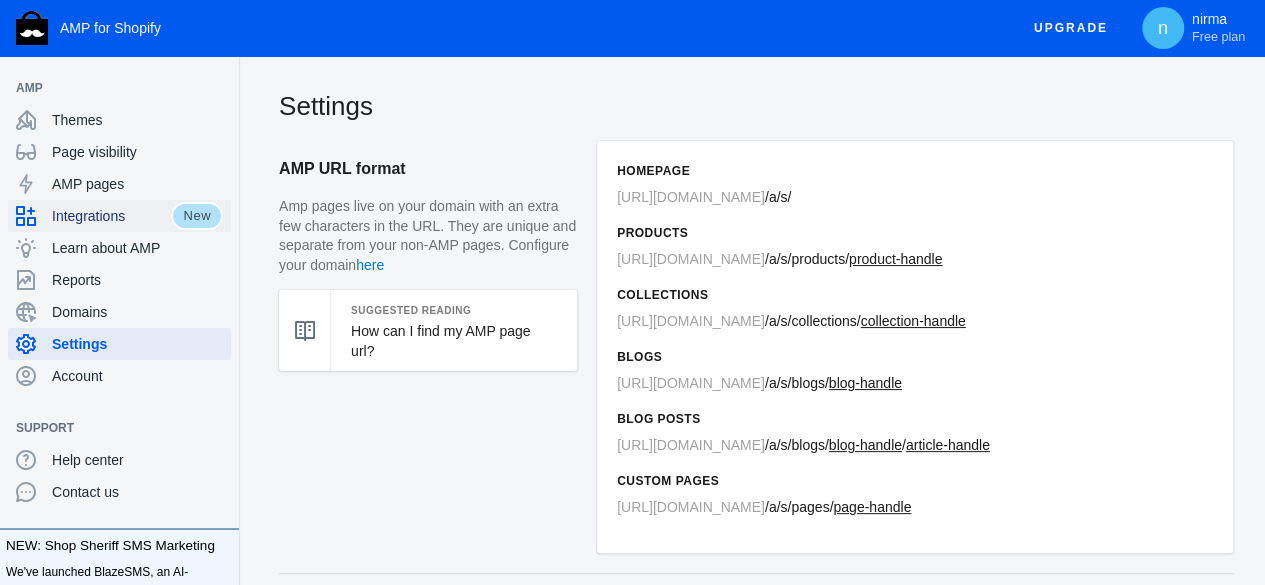 click on "Integrations" at bounding box center [111, 216] 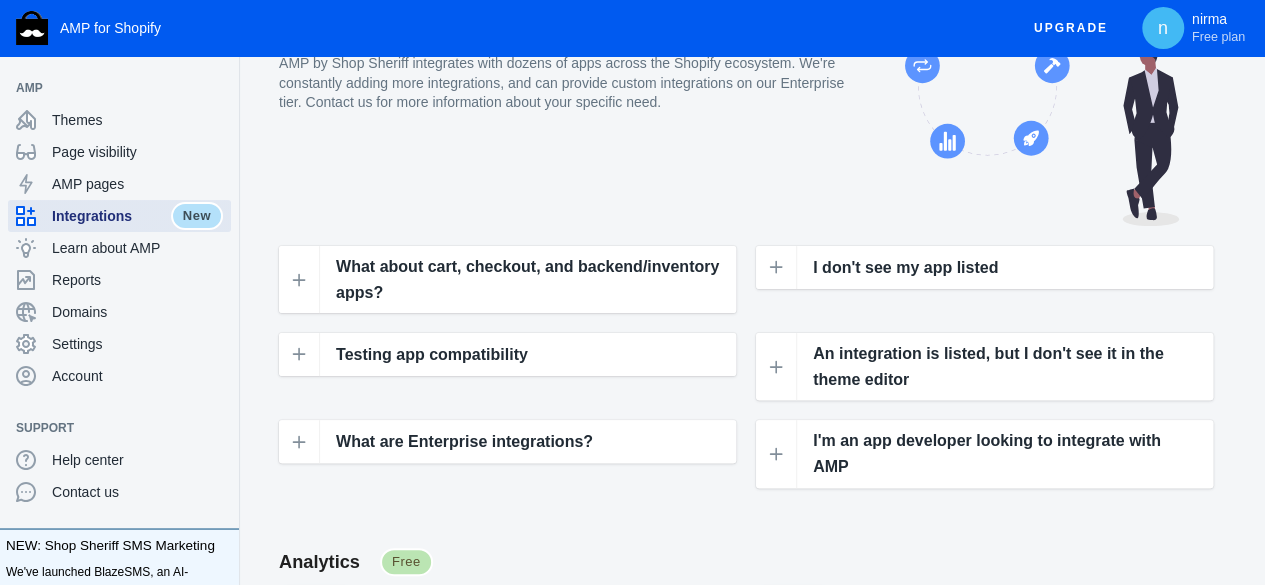 scroll, scrollTop: 86, scrollLeft: 0, axis: vertical 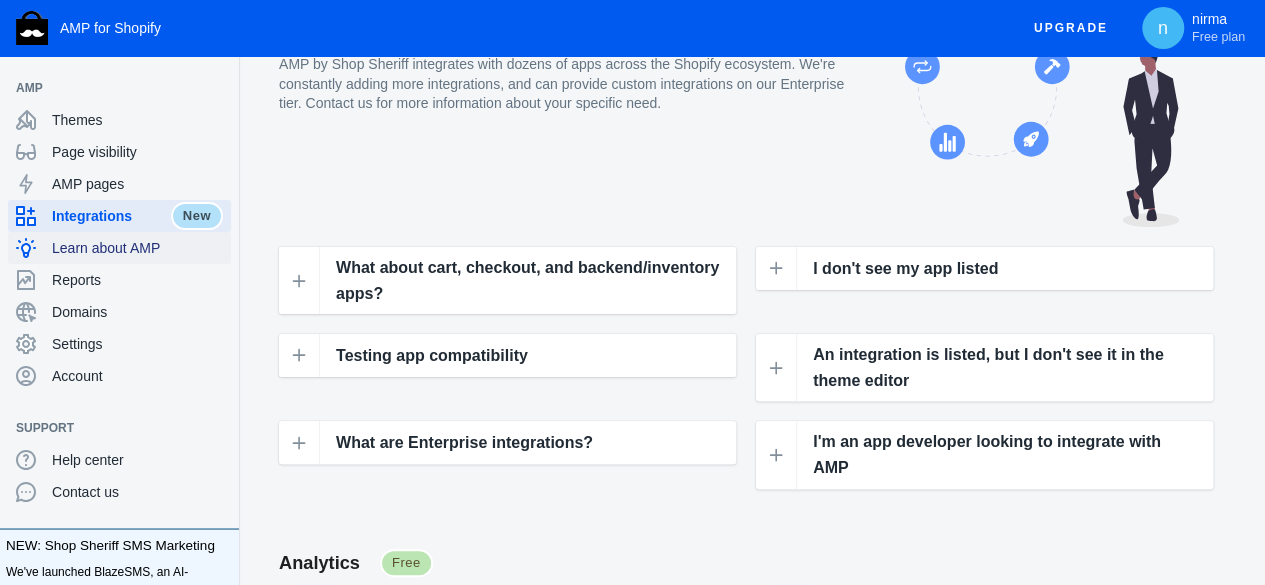 click on "Learn about AMP" 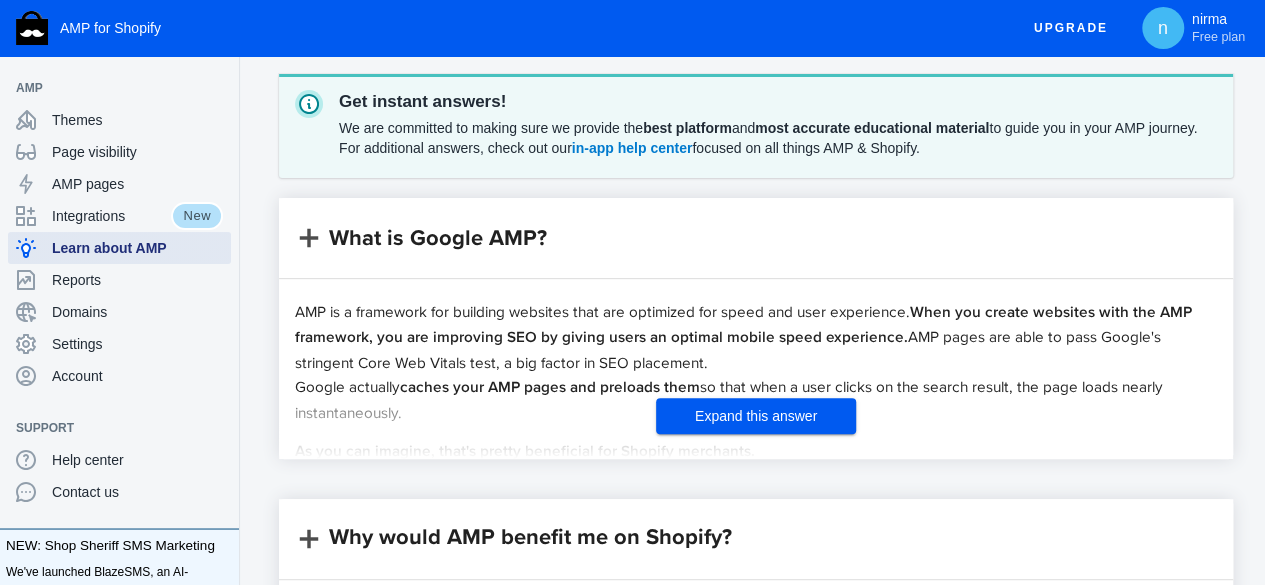 scroll, scrollTop: 260, scrollLeft: 0, axis: vertical 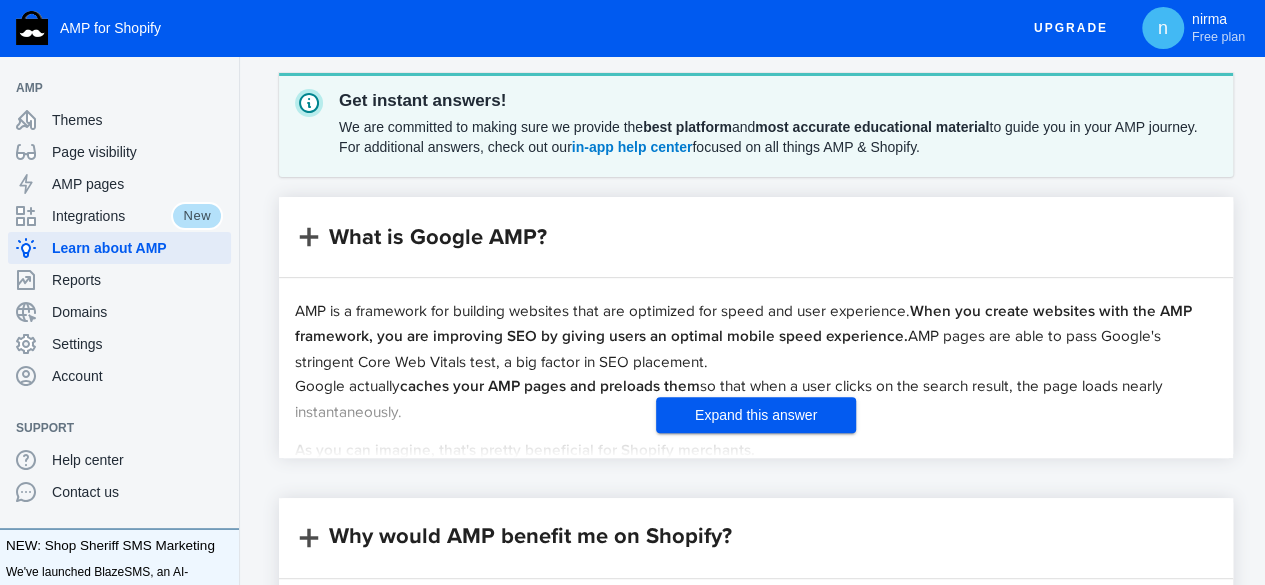 click on "Expand this answer" 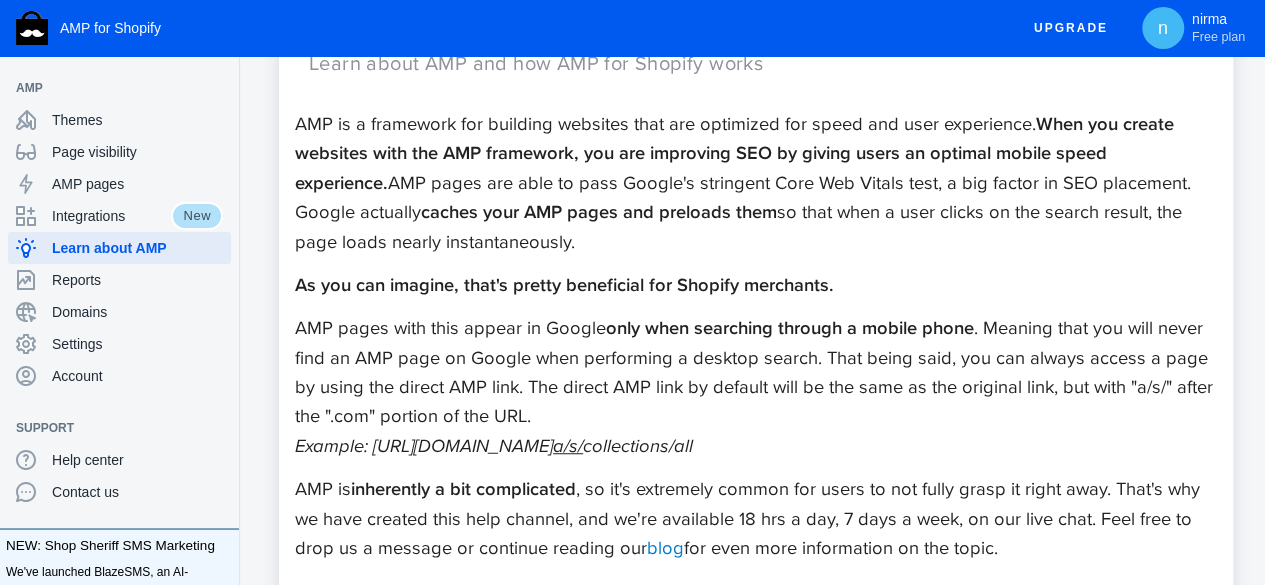 scroll, scrollTop: 499, scrollLeft: 0, axis: vertical 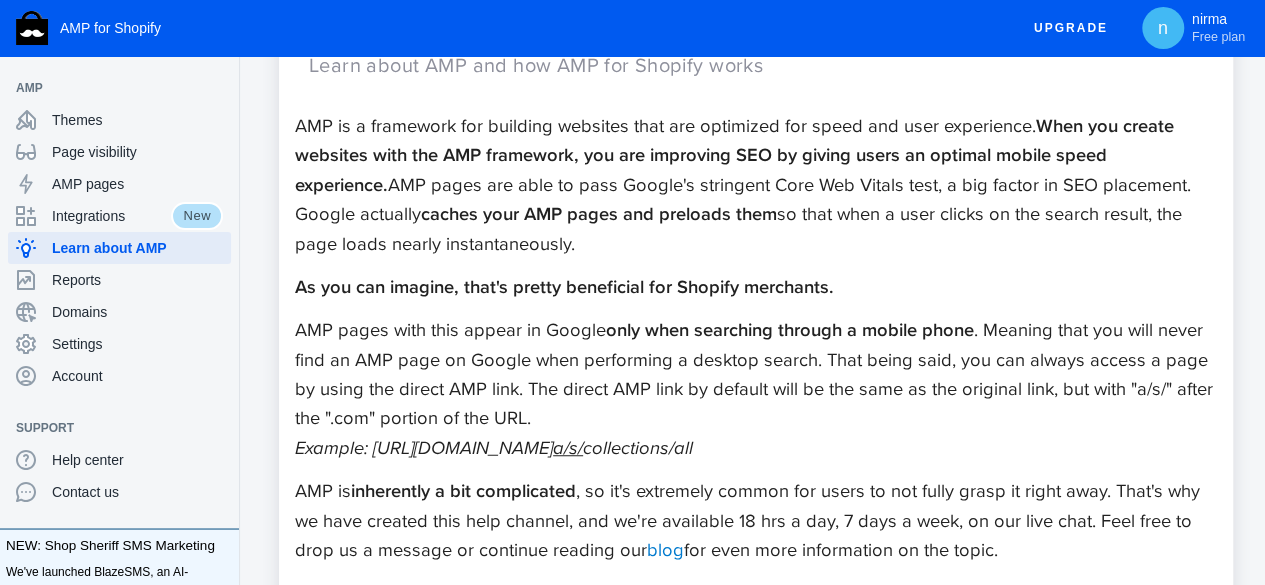 drag, startPoint x: 710, startPoint y: 435, endPoint x: 575, endPoint y: 229, distance: 246.29454 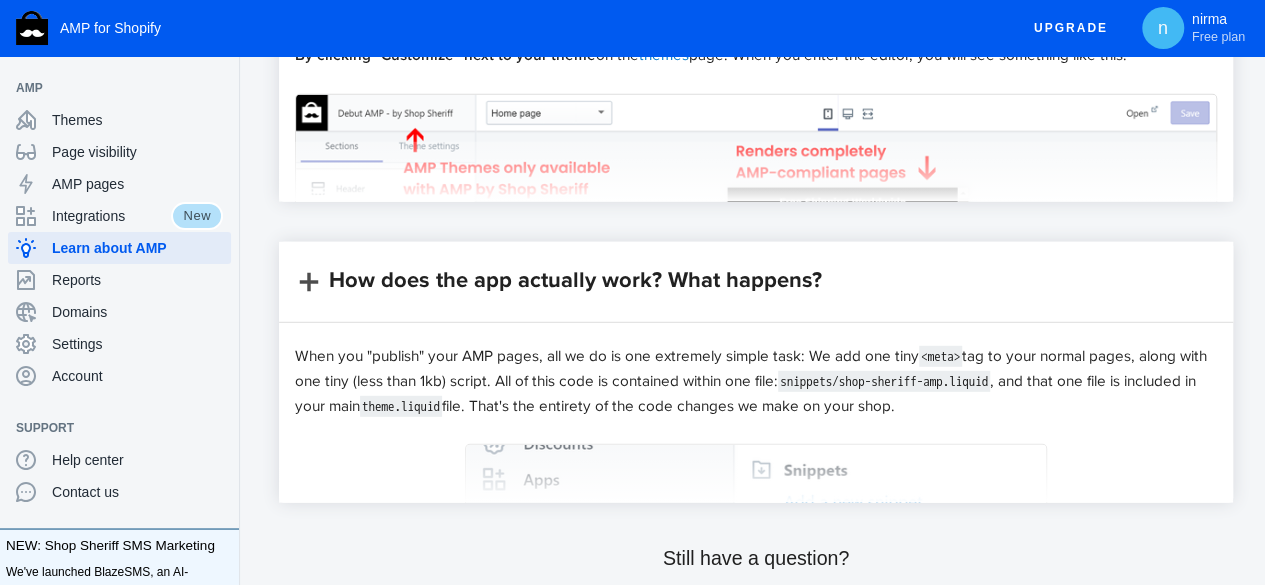 scroll, scrollTop: 2695, scrollLeft: 0, axis: vertical 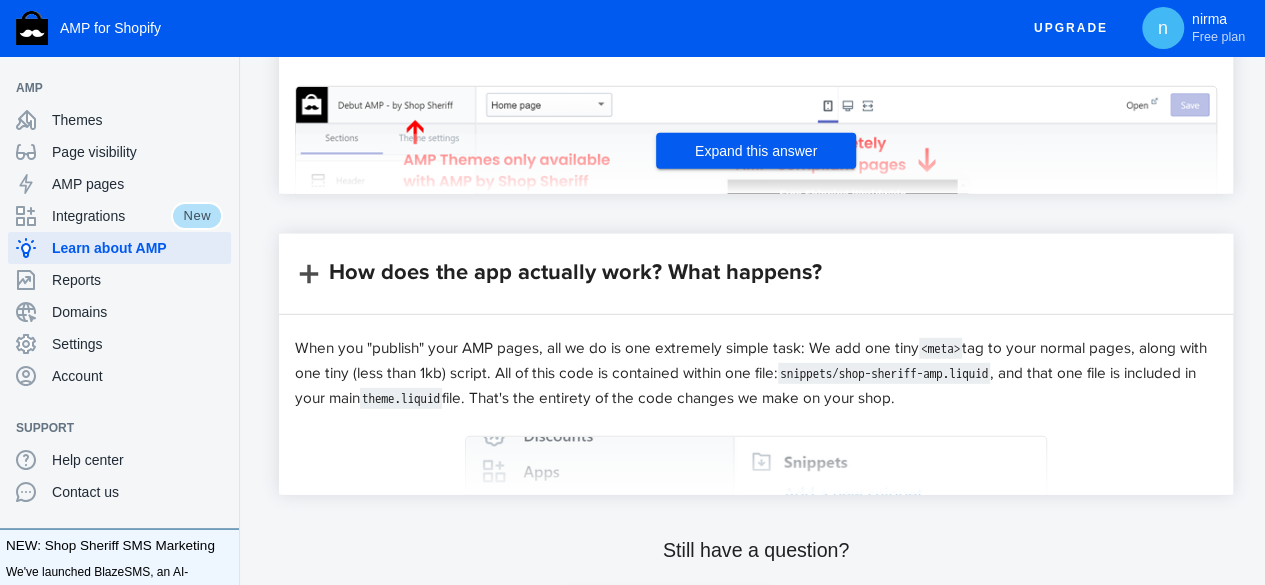 click on "Expand this answer" 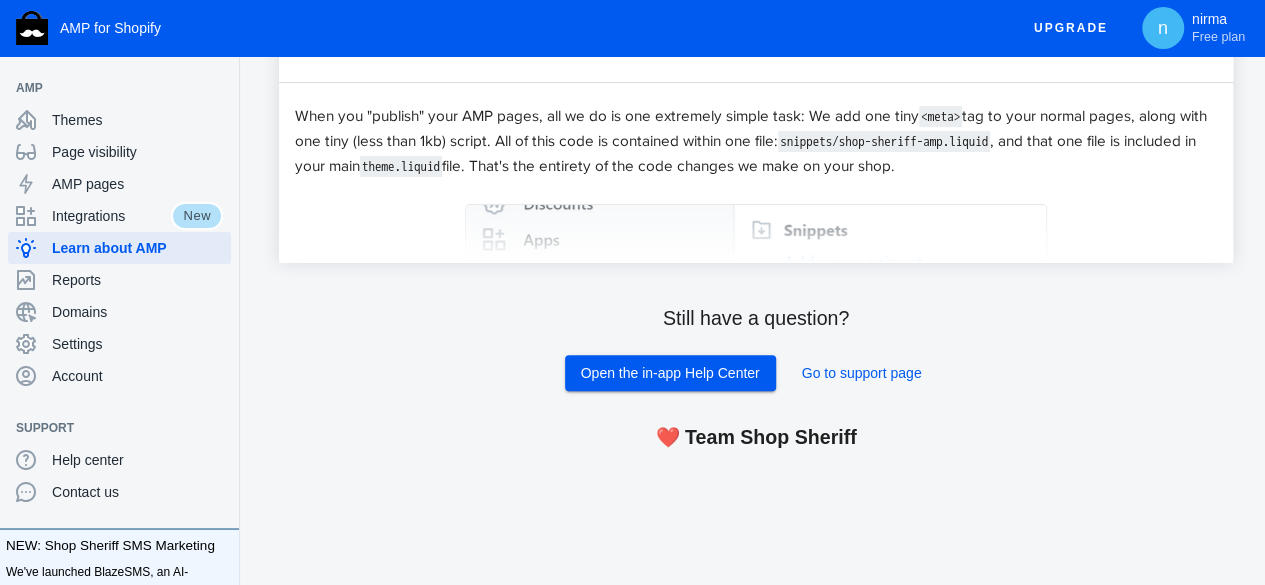scroll, scrollTop: 4111, scrollLeft: 0, axis: vertical 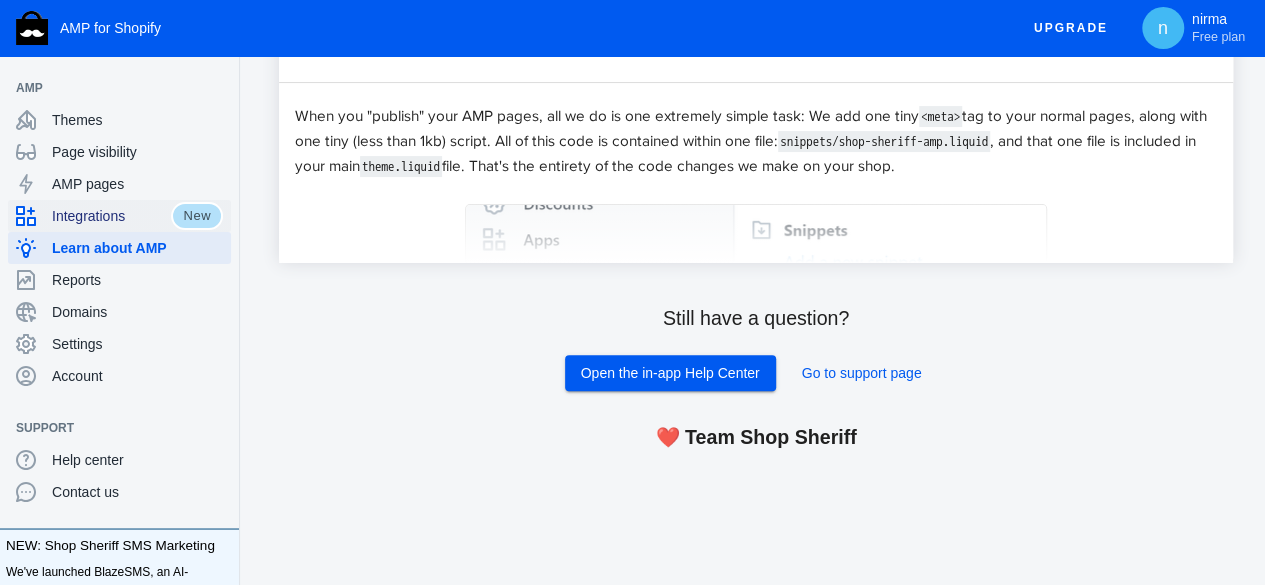 click on "Integrations" at bounding box center (111, 216) 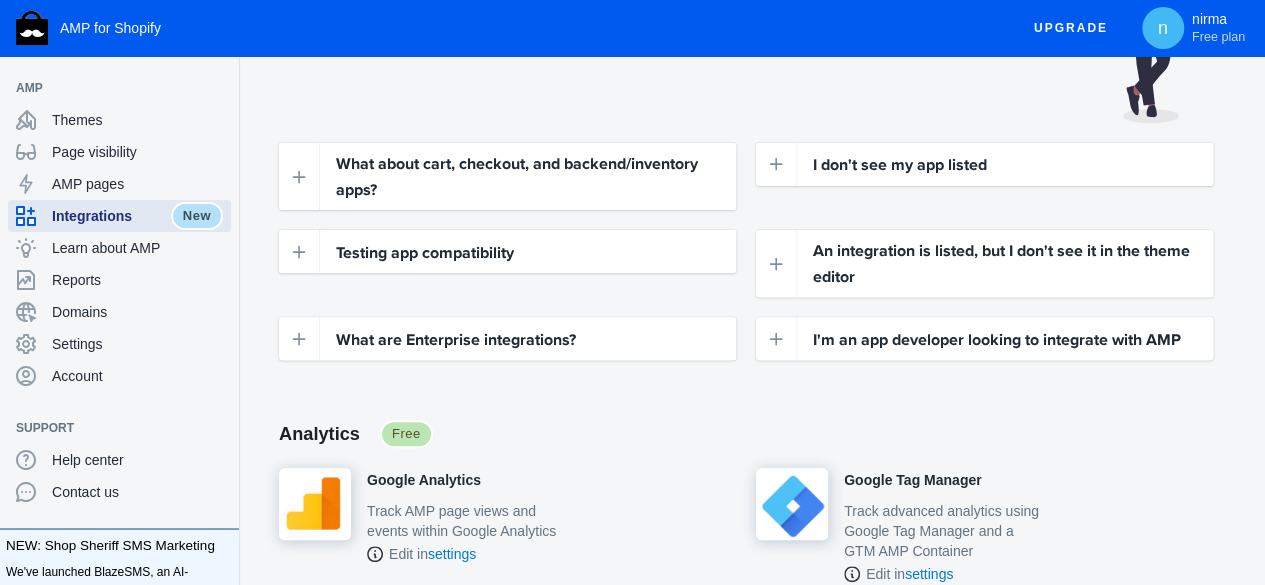 scroll, scrollTop: 188, scrollLeft: 0, axis: vertical 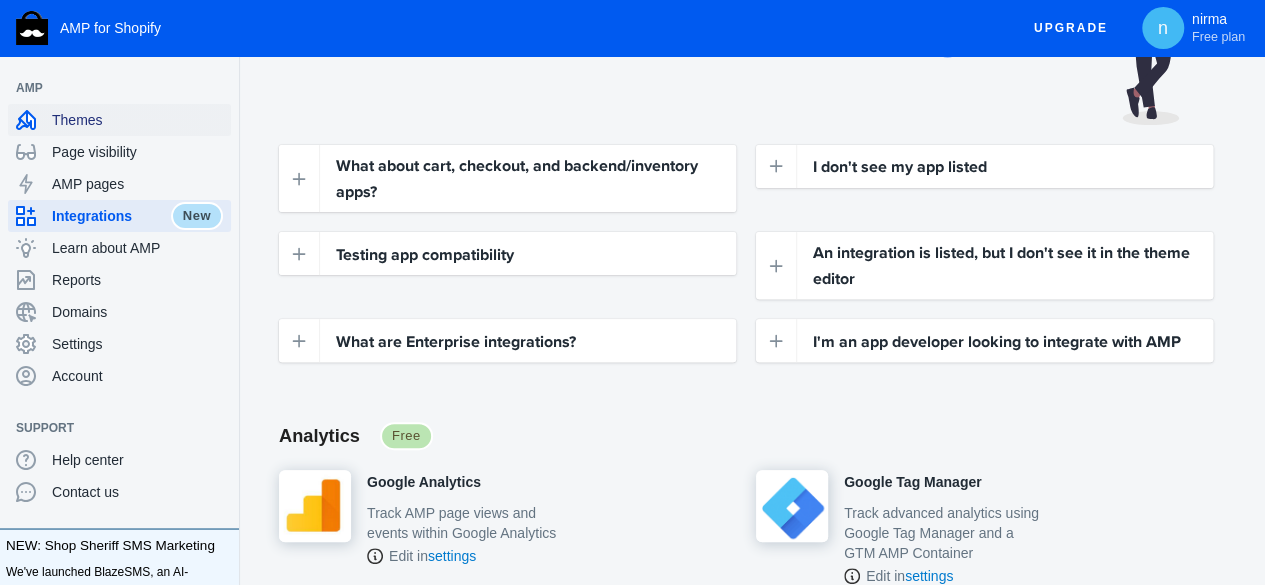 click on "Themes" 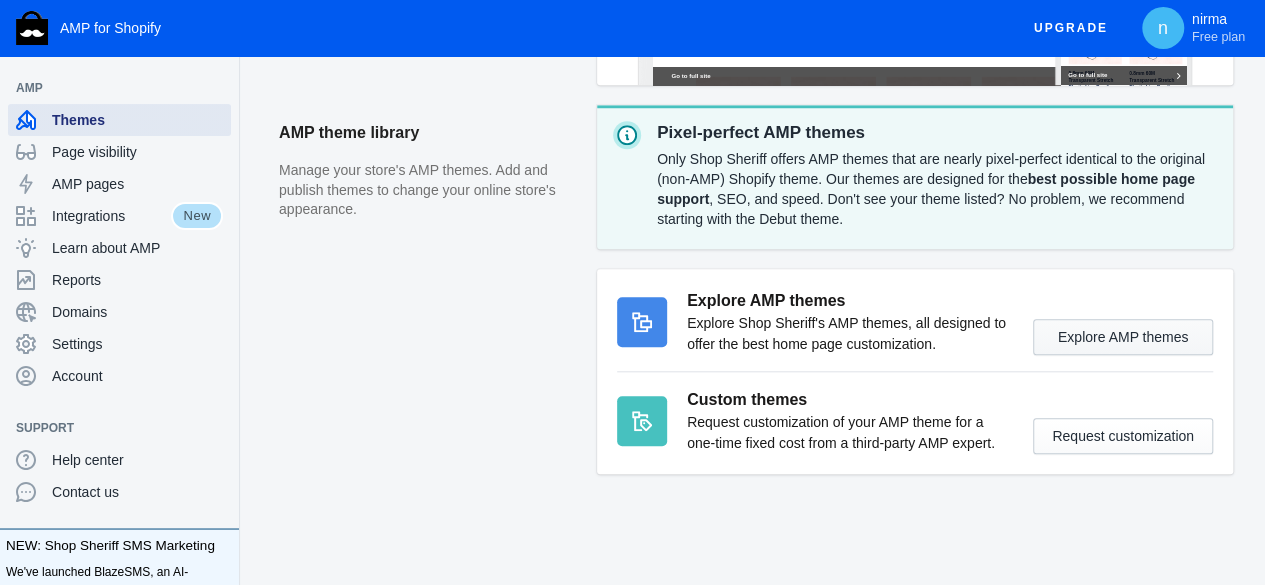 scroll, scrollTop: 0, scrollLeft: 0, axis: both 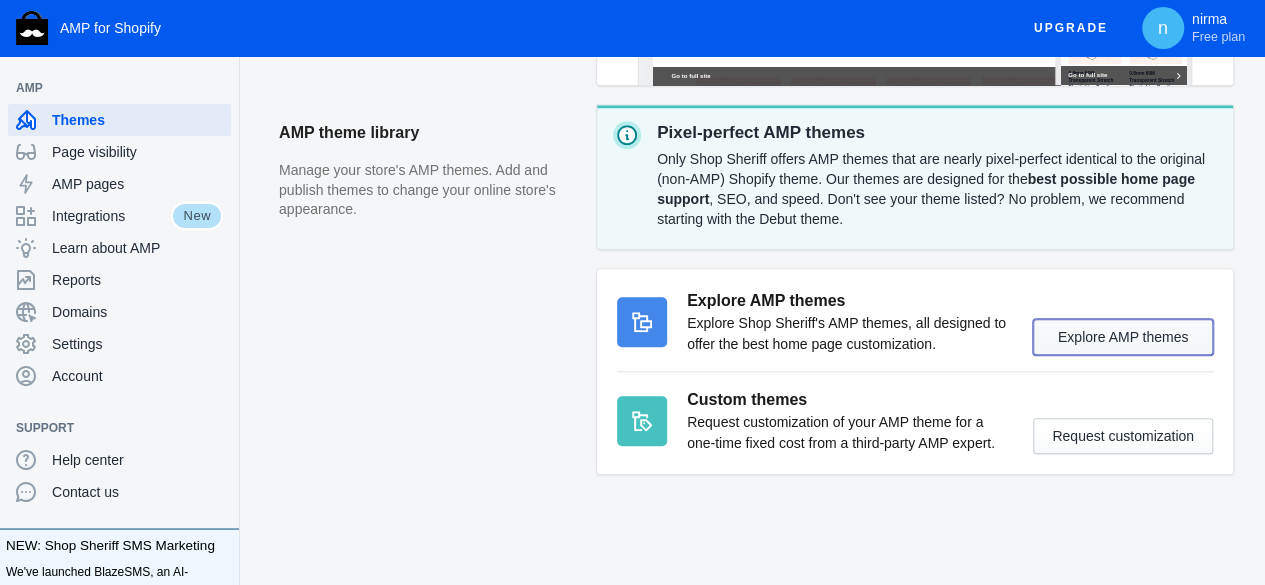 click on "Explore AMP themes" at bounding box center (1123, 337) 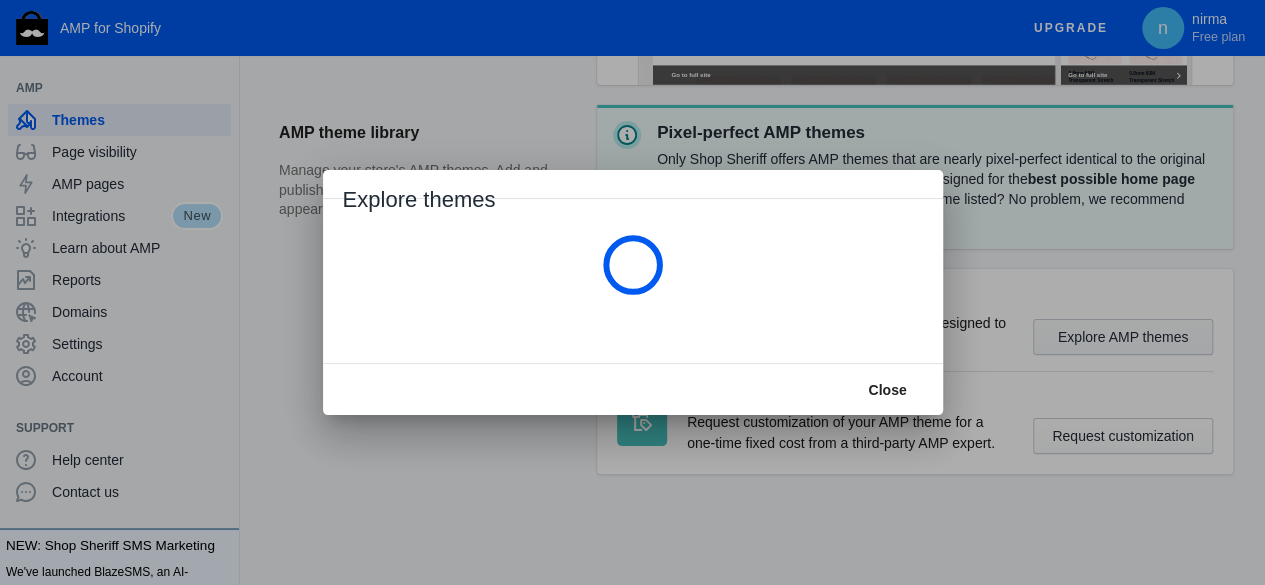 scroll, scrollTop: 0, scrollLeft: 0, axis: both 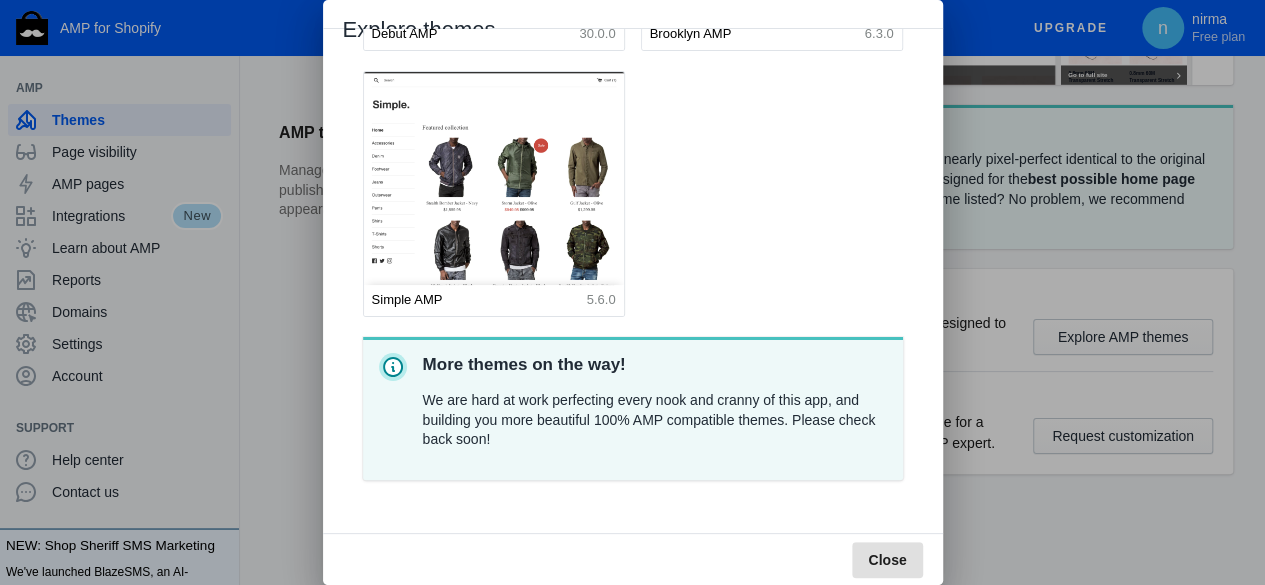 click on "Close" at bounding box center [887, 560] 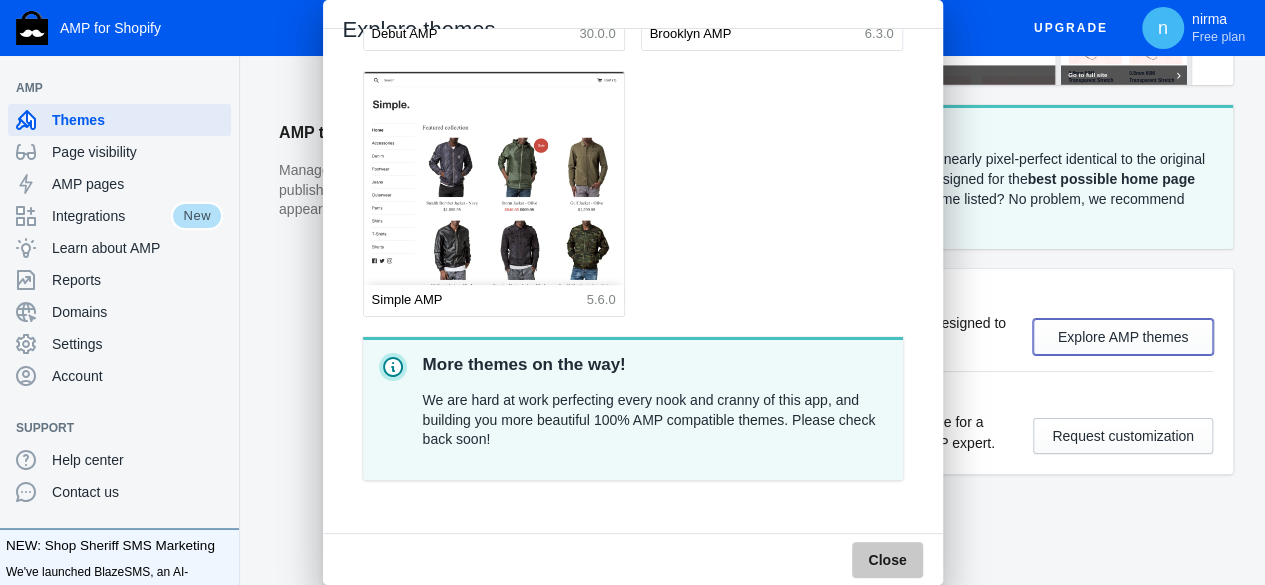 scroll, scrollTop: 793, scrollLeft: 0, axis: vertical 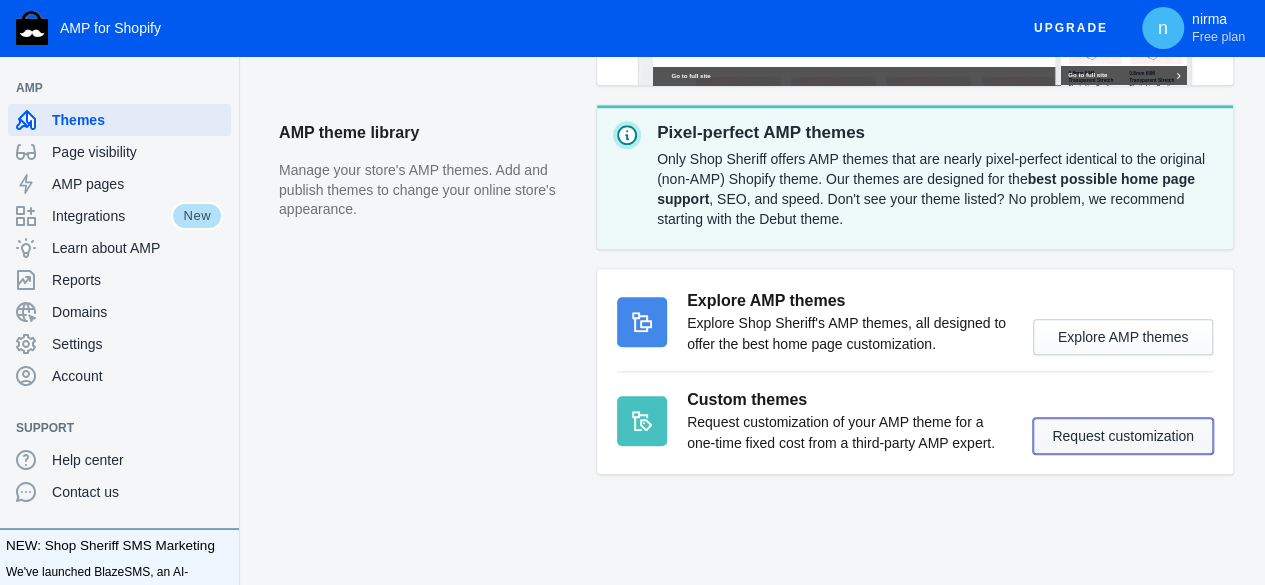 click on "Request customization" at bounding box center [1123, 436] 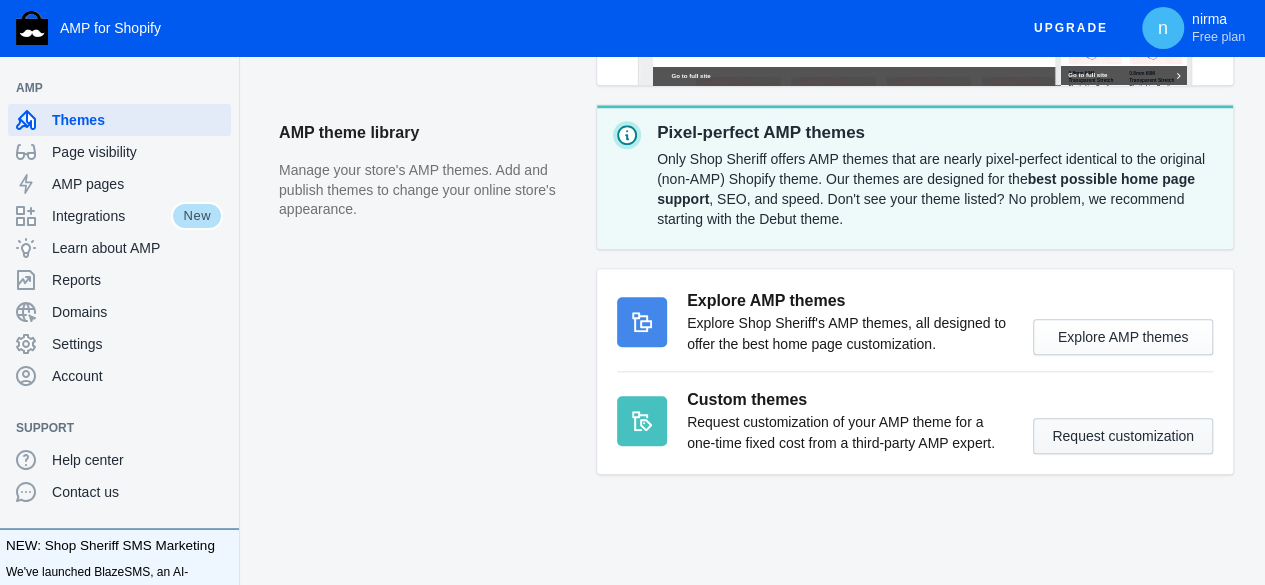 scroll, scrollTop: 0, scrollLeft: 0, axis: both 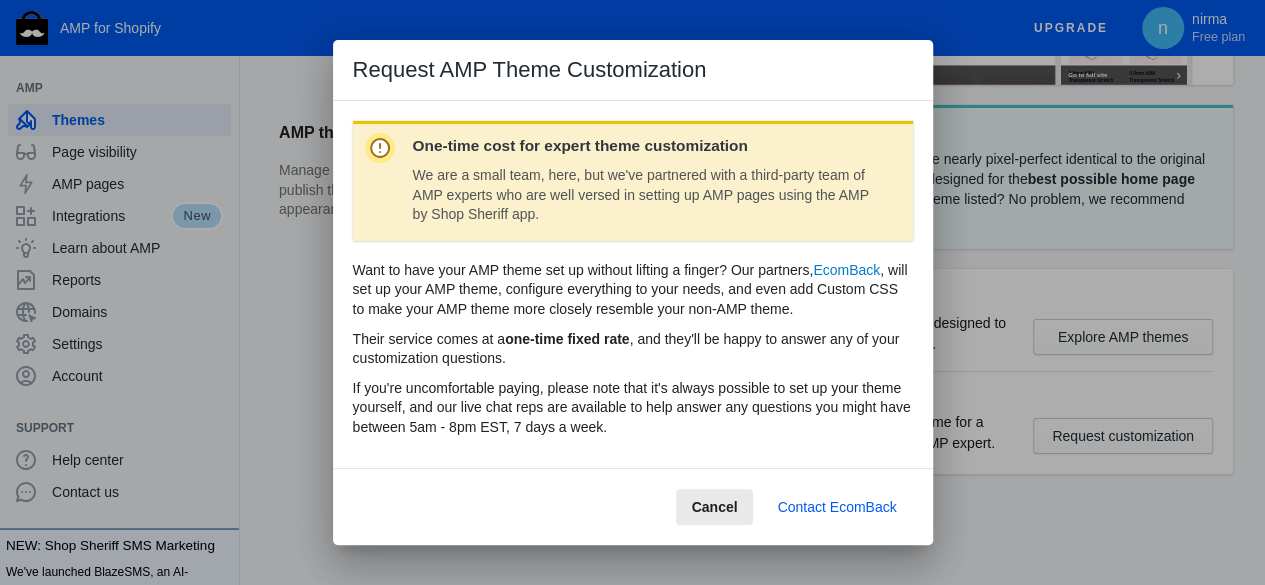 click on "Cancel" at bounding box center (715, 507) 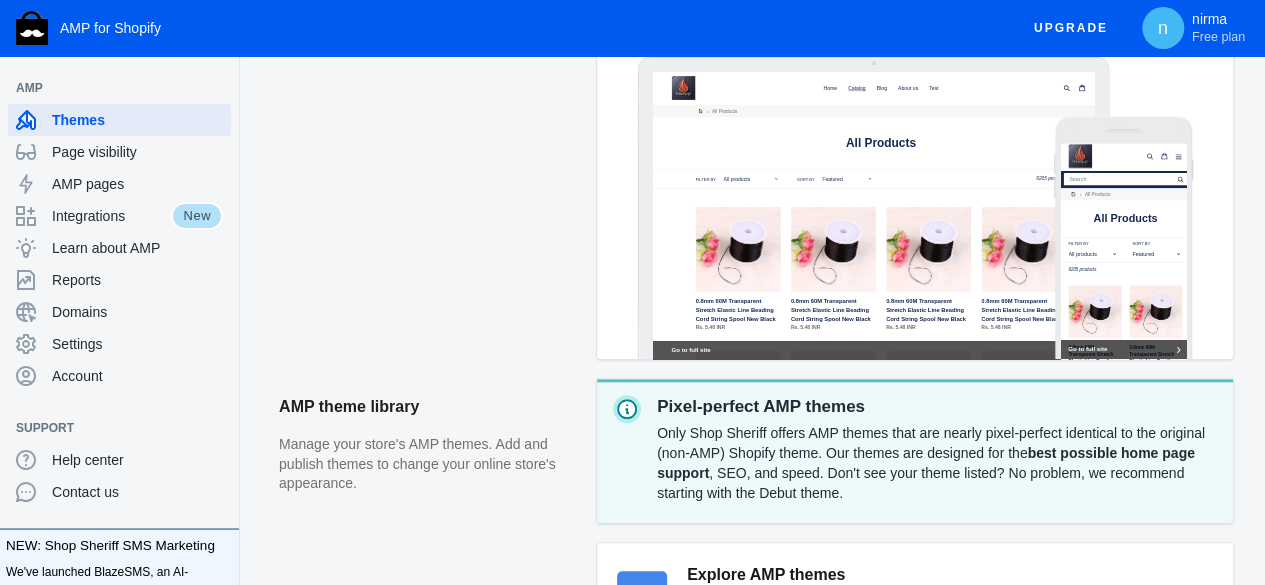scroll, scrollTop: 379, scrollLeft: 0, axis: vertical 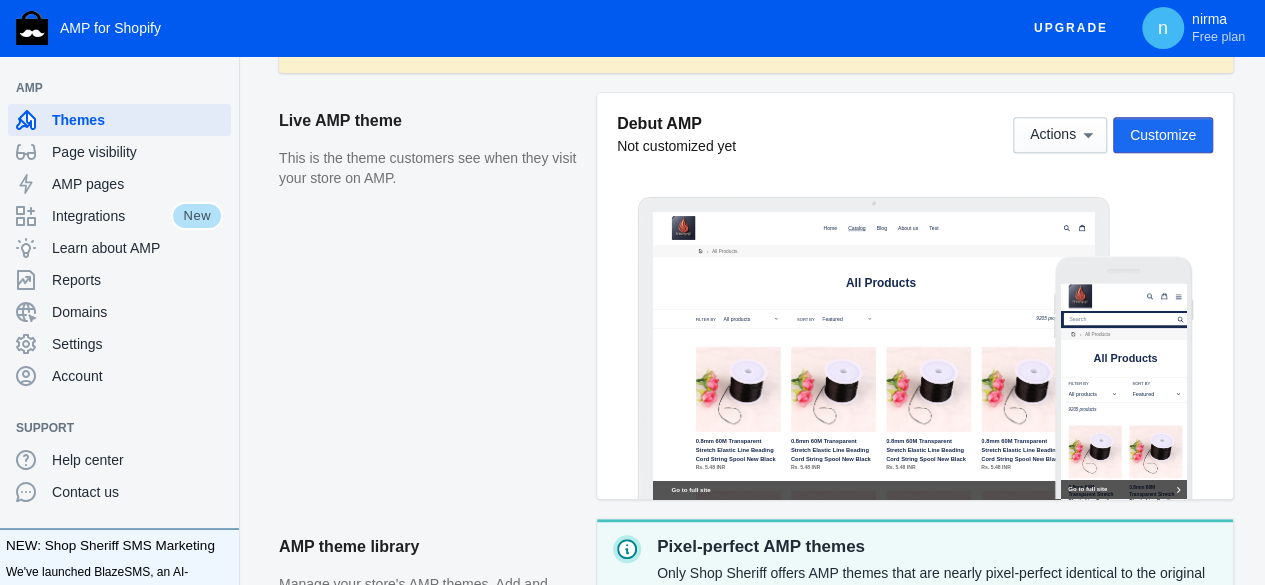 click on "Customize" at bounding box center [1163, 135] 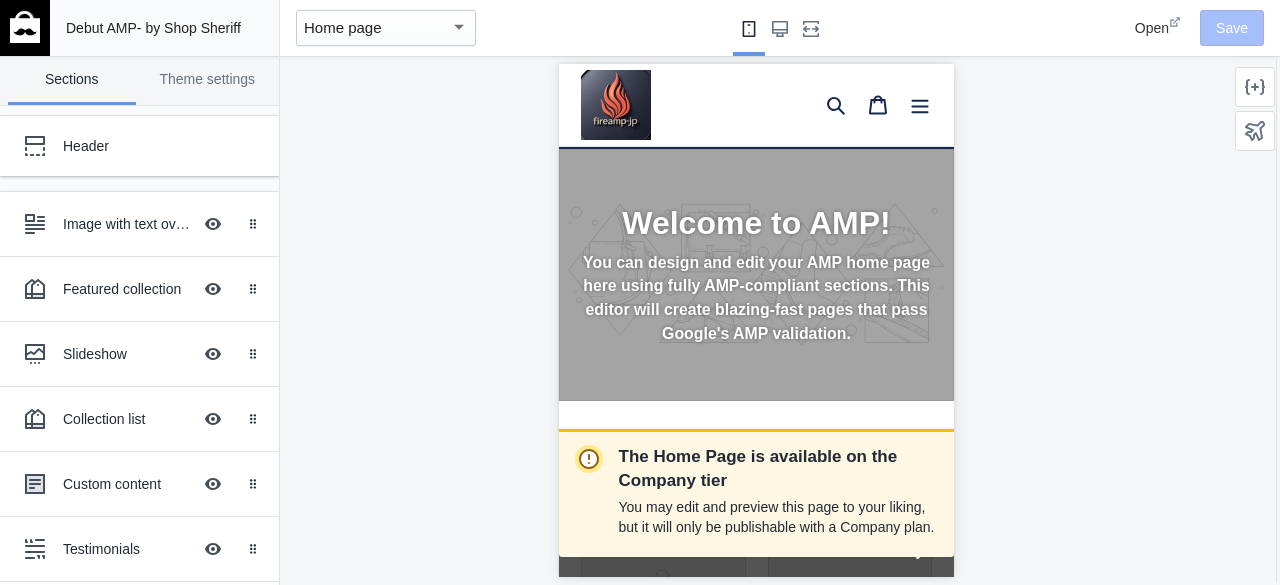 scroll, scrollTop: 51, scrollLeft: 0, axis: vertical 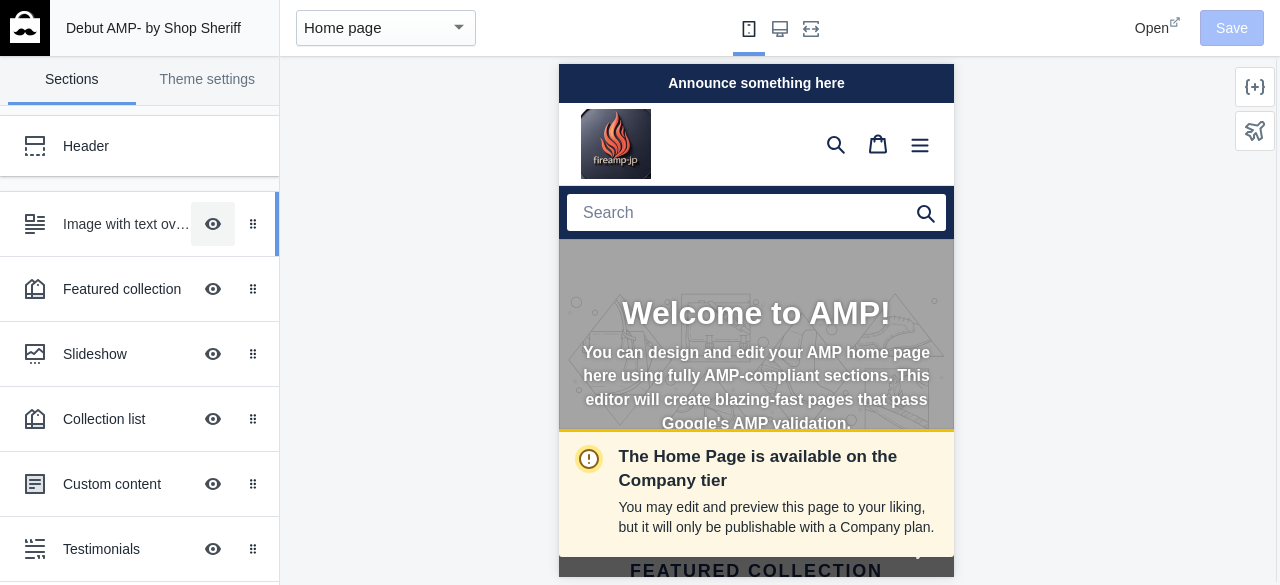 click on "Hide Image with text overlay" at bounding box center [213, 224] 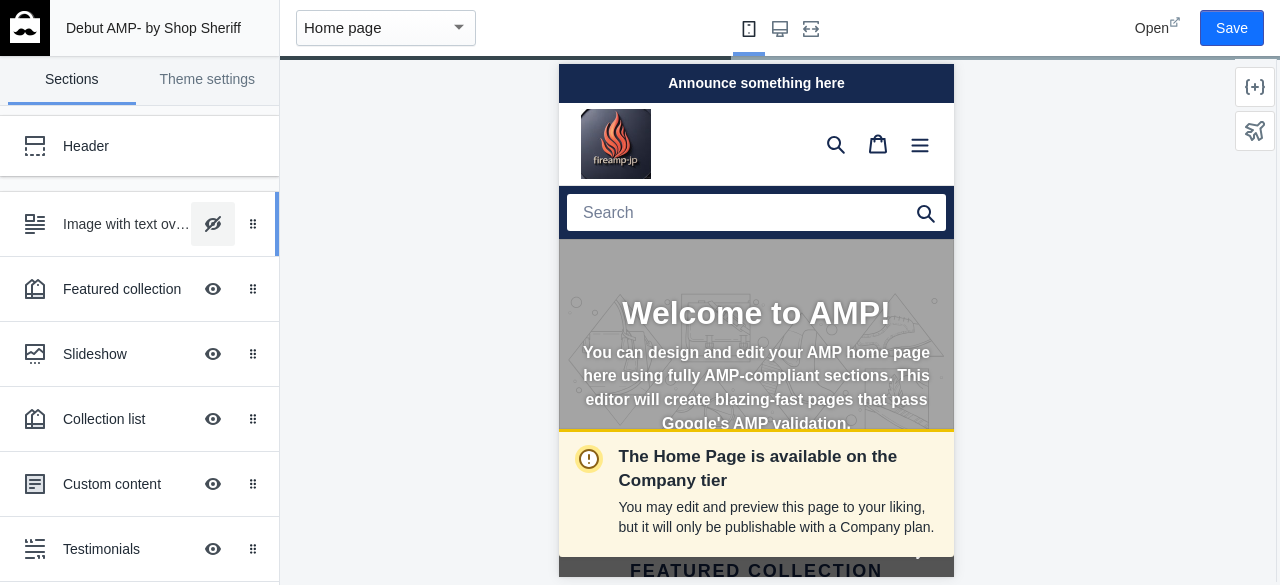scroll, scrollTop: 0, scrollLeft: 0, axis: both 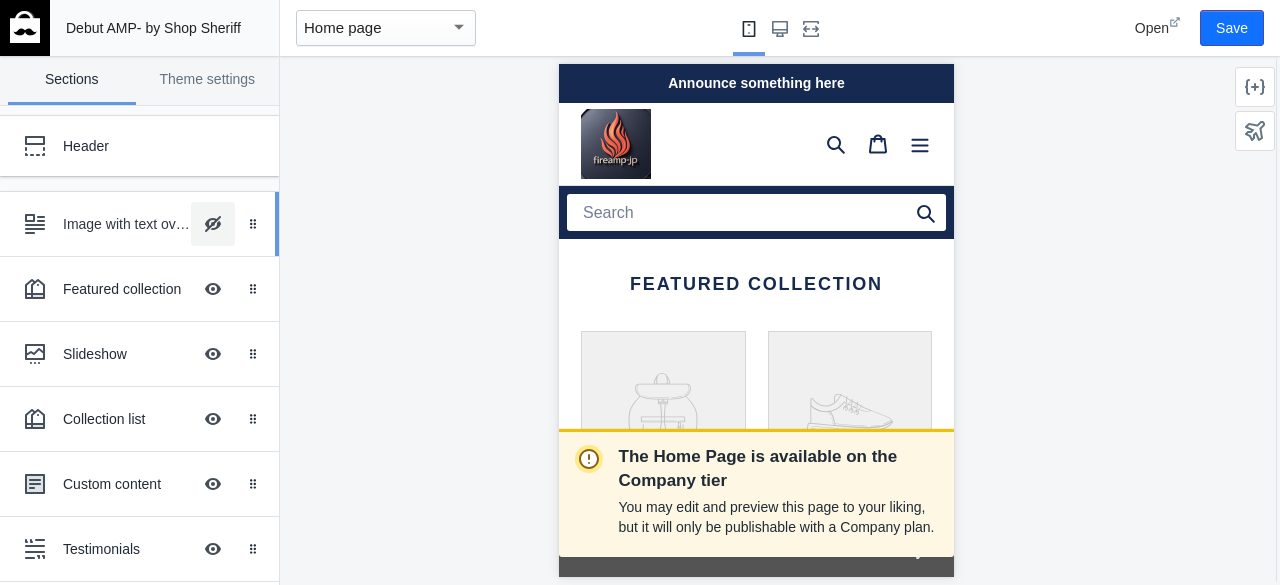 click on "Hide Image with text overlay" at bounding box center [213, 224] 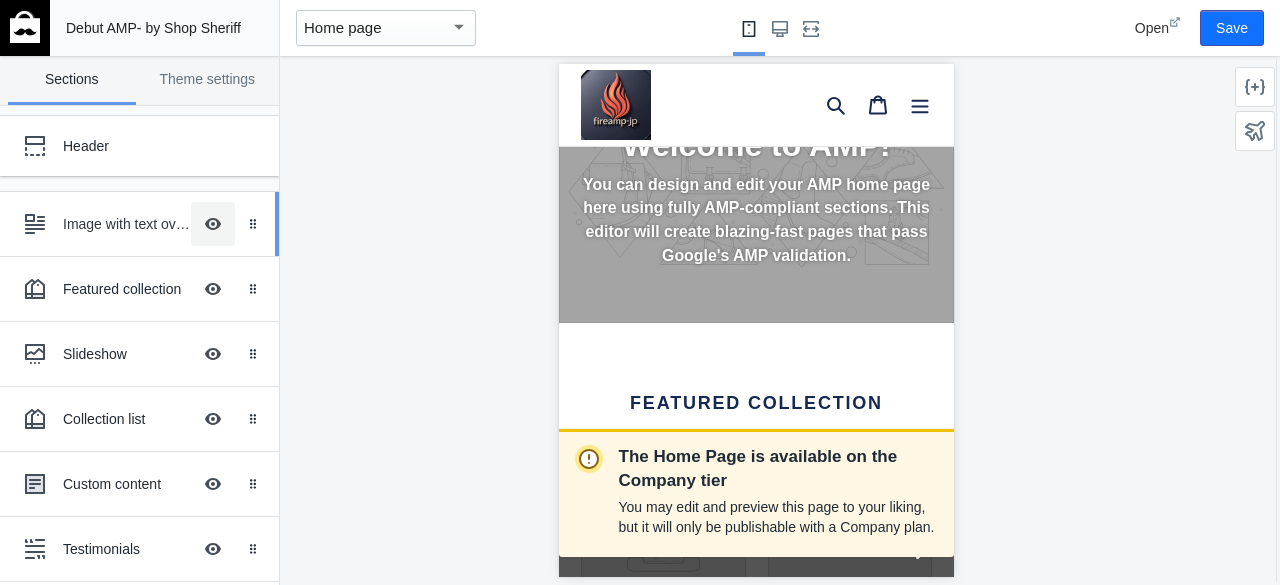 scroll, scrollTop: 174, scrollLeft: 0, axis: vertical 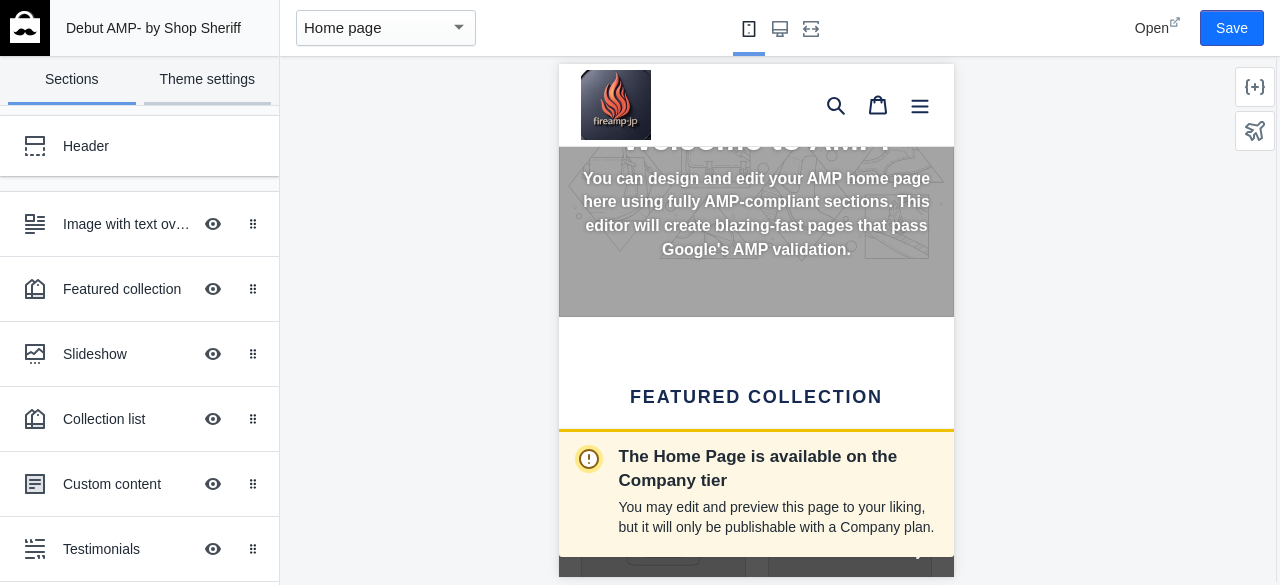 click on "Theme settings" at bounding box center [208, 80] 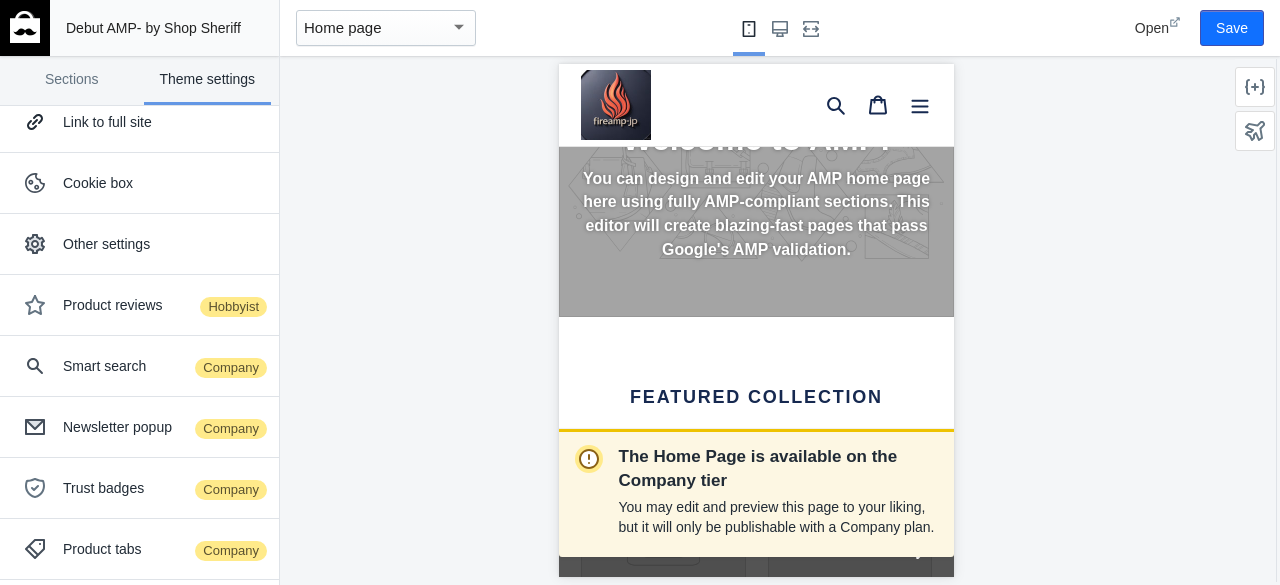 scroll, scrollTop: 267, scrollLeft: 0, axis: vertical 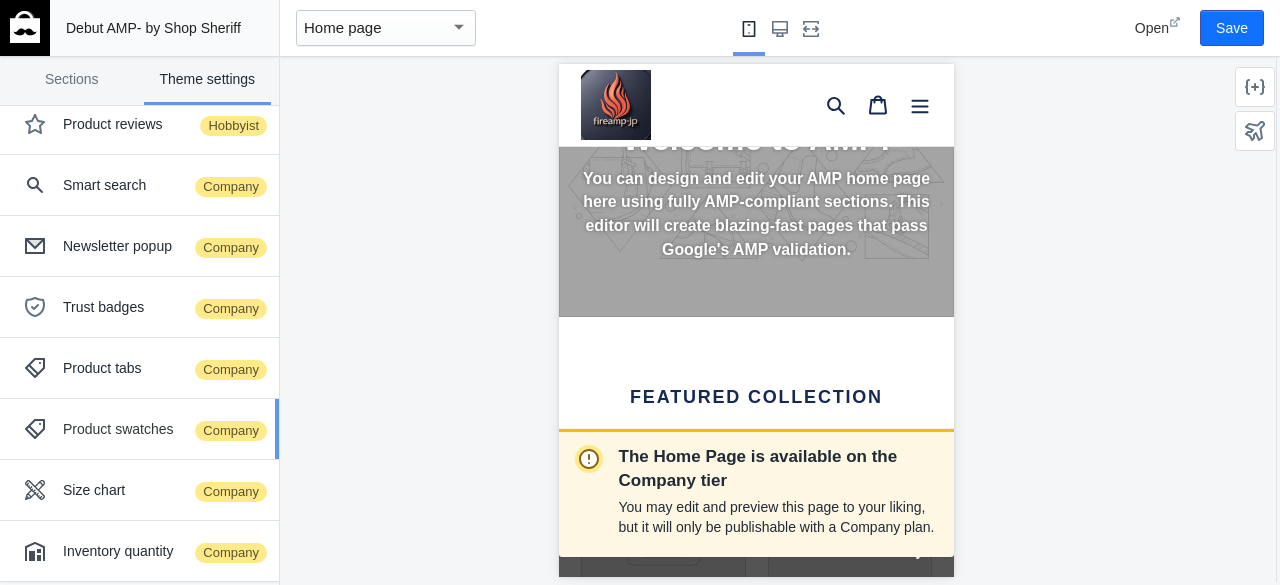 click on "Product swatches   Company" at bounding box center [163, 429] 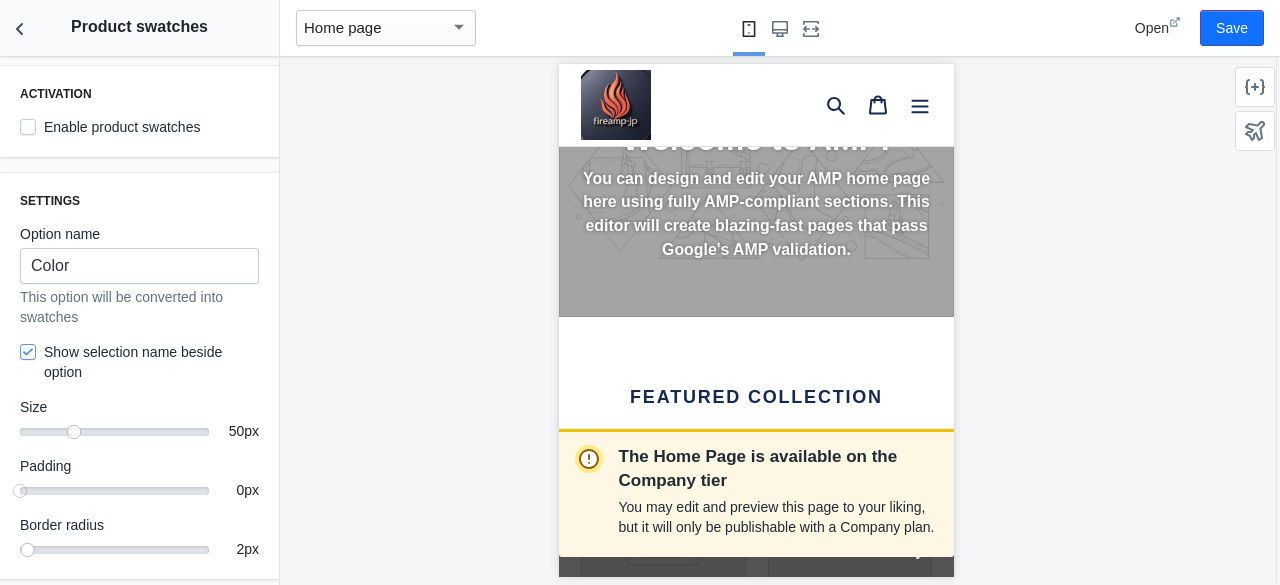 scroll, scrollTop: 0, scrollLeft: 336, axis: horizontal 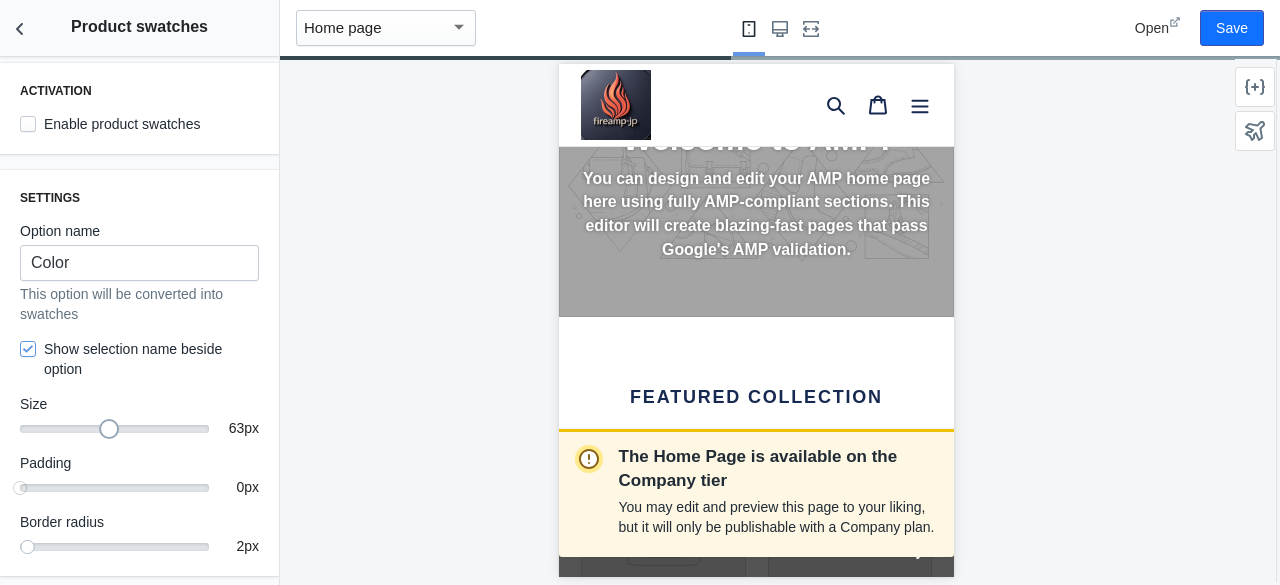 click on "63" at bounding box center [114, 426] 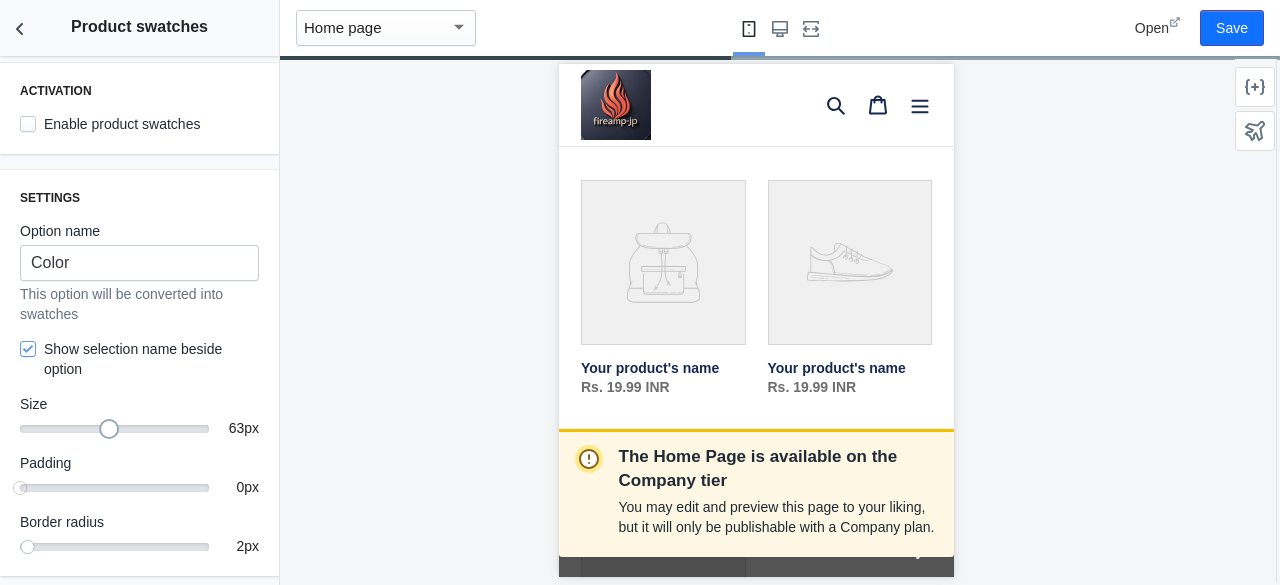 scroll, scrollTop: 552, scrollLeft: 0, axis: vertical 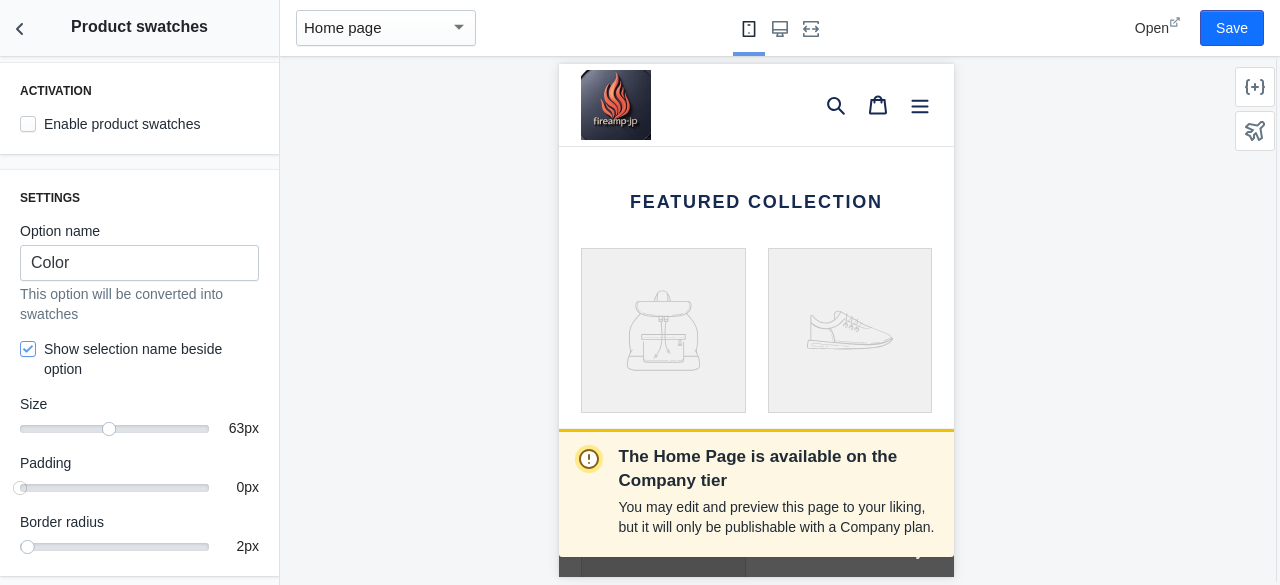 click on "Your product's name" at bounding box center (662, 363) 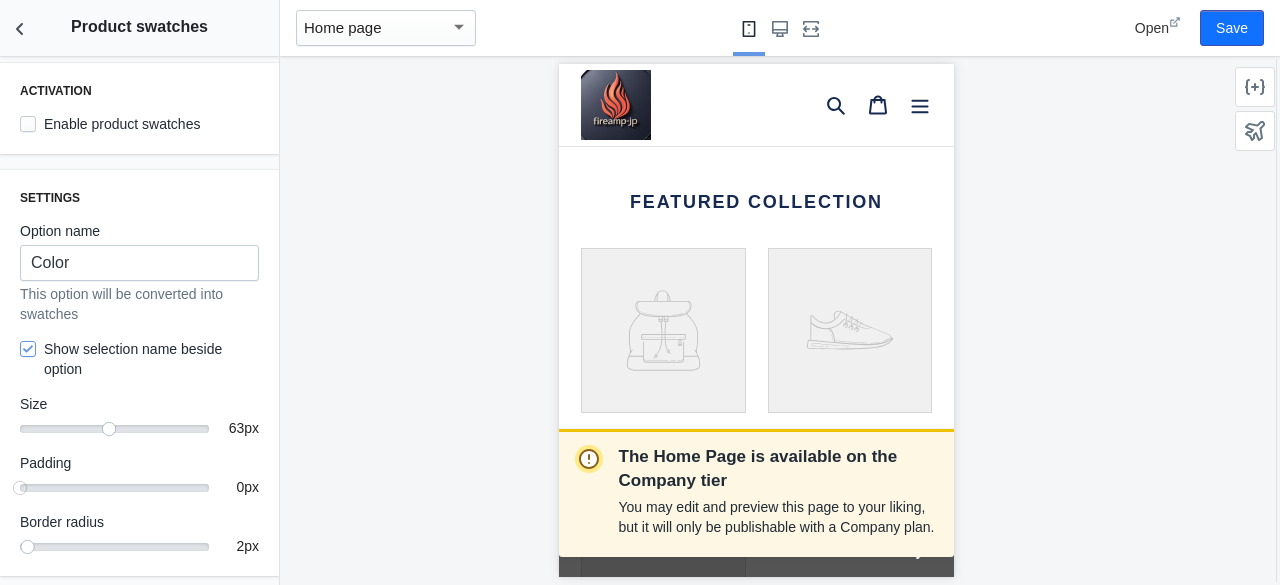 scroll 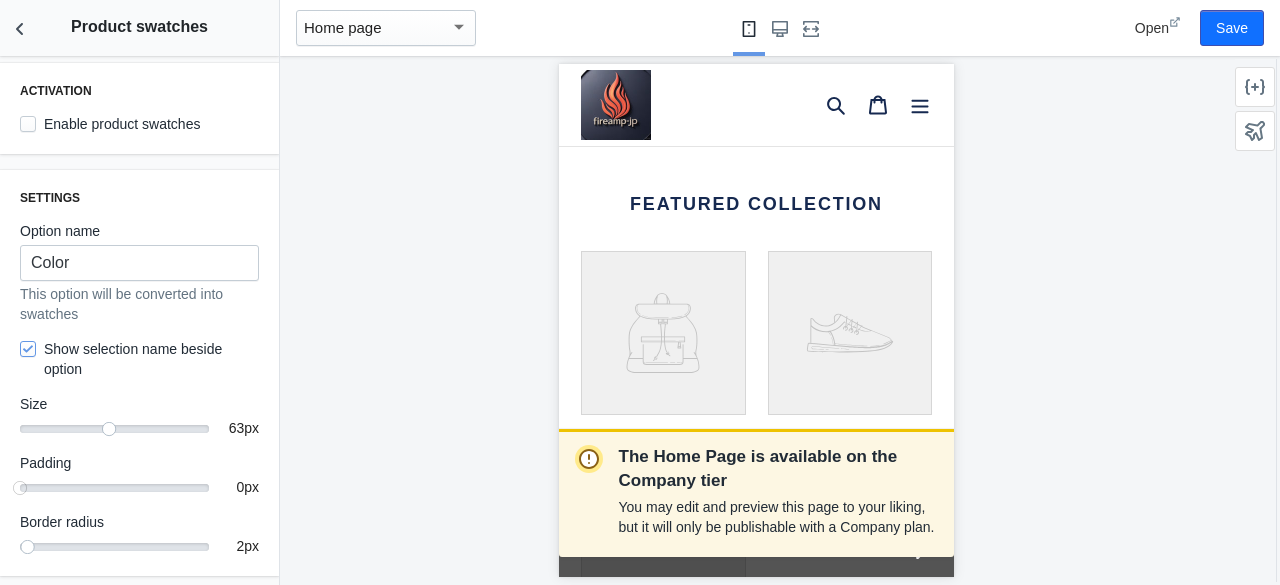 click on "Enable product swatches" at bounding box center (110, 124) 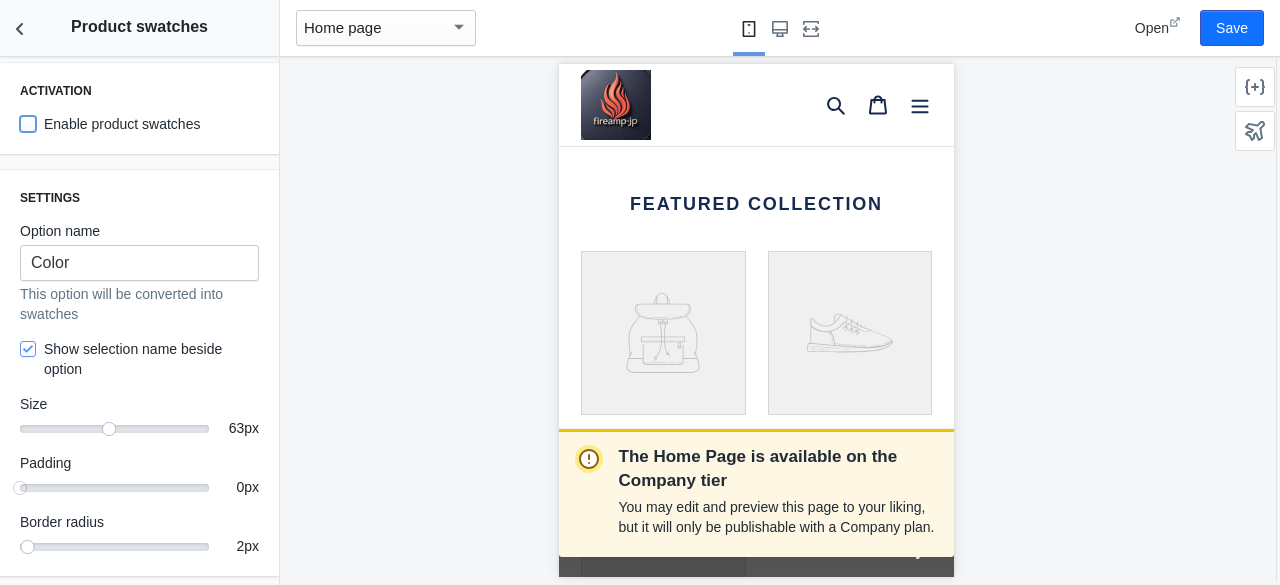 click on "Enable product swatches" at bounding box center [28, 124] 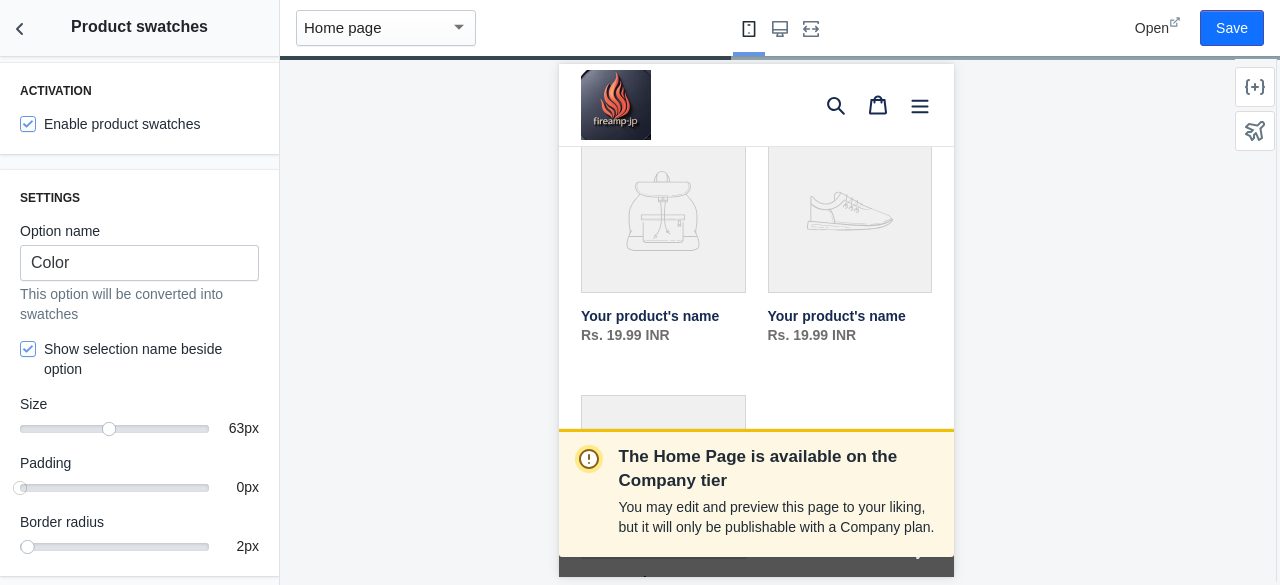 click on "Your product's name" at bounding box center (662, 244) 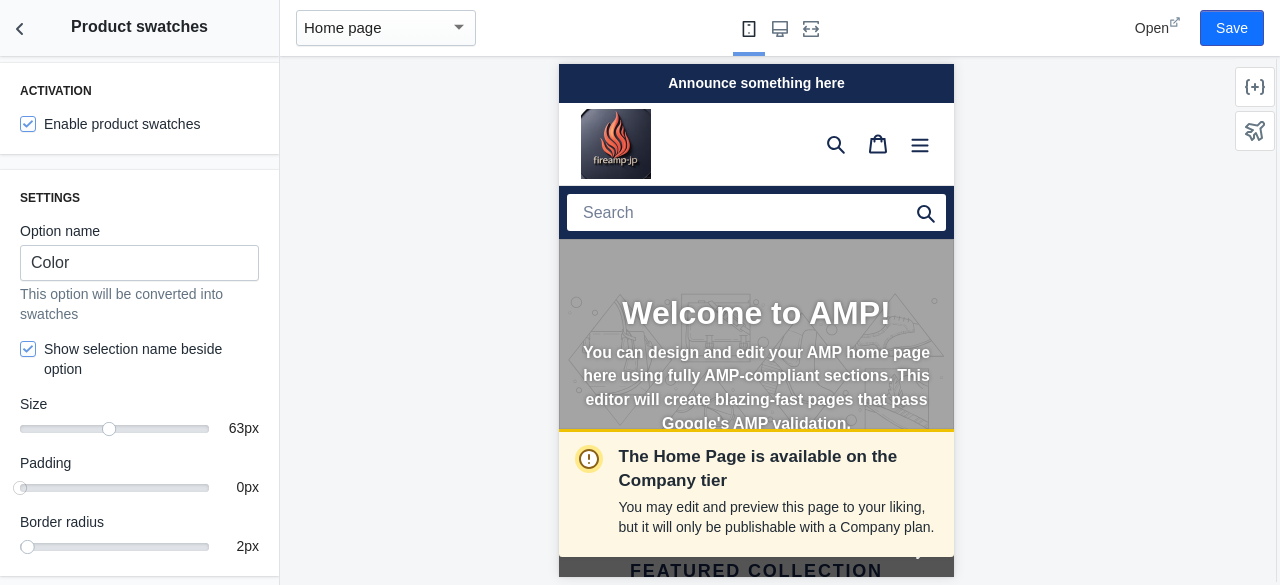 click on "The Home Page is available on the Company tier  You may edit and preview this page to your liking, but it will only be publishable with a Company plan." 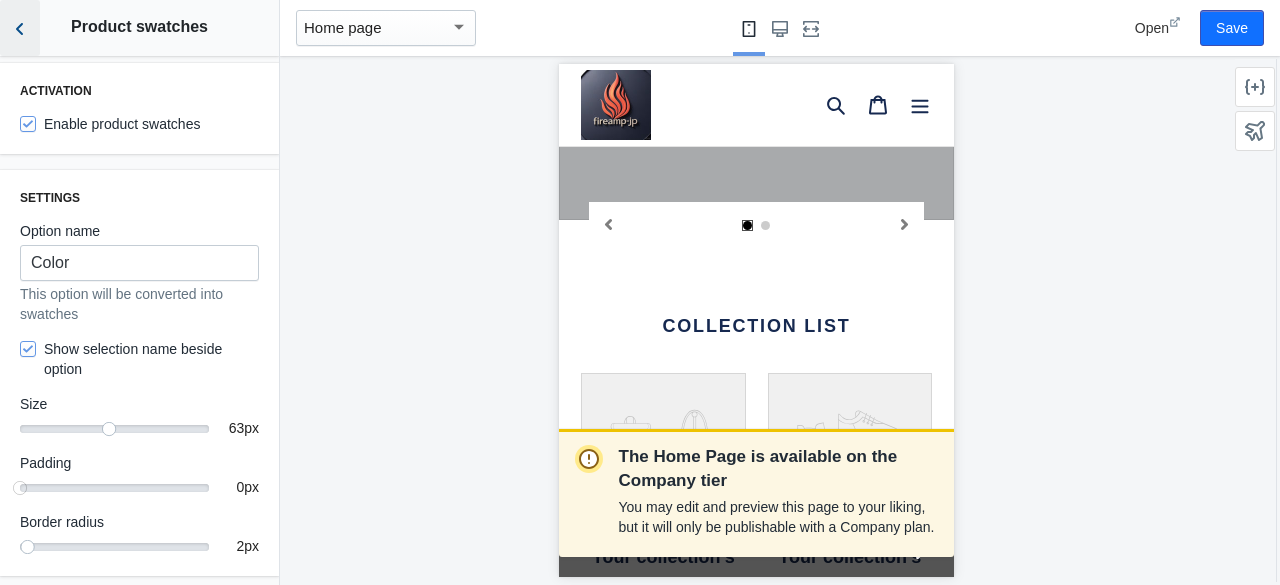 click at bounding box center [20, 28] 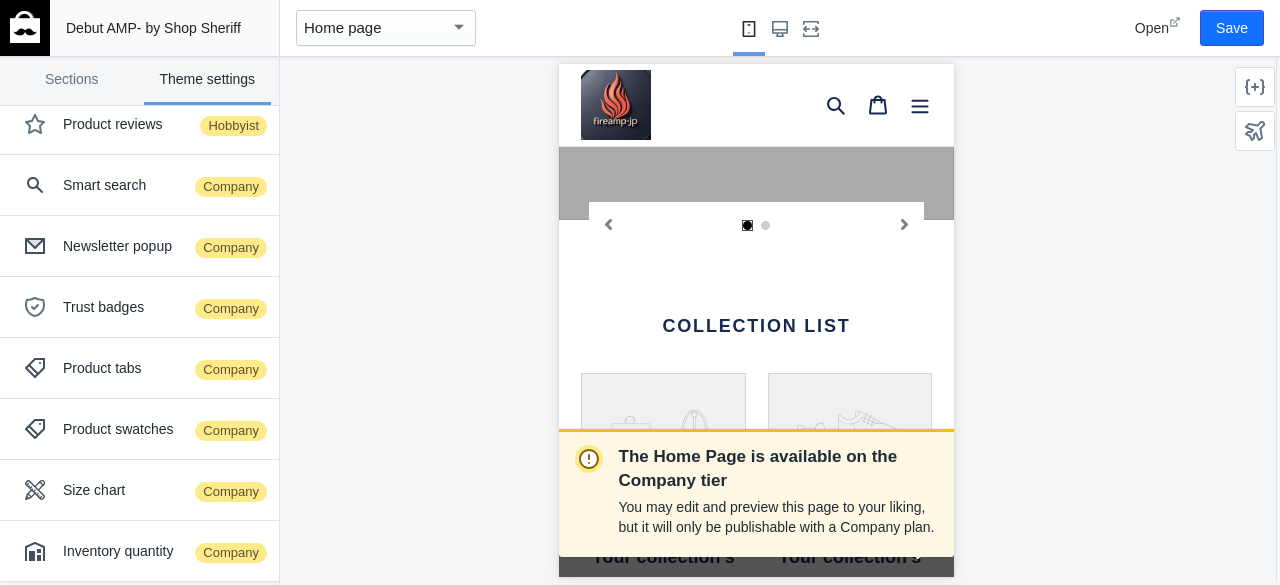 click on "Home page" at bounding box center [377, 28] 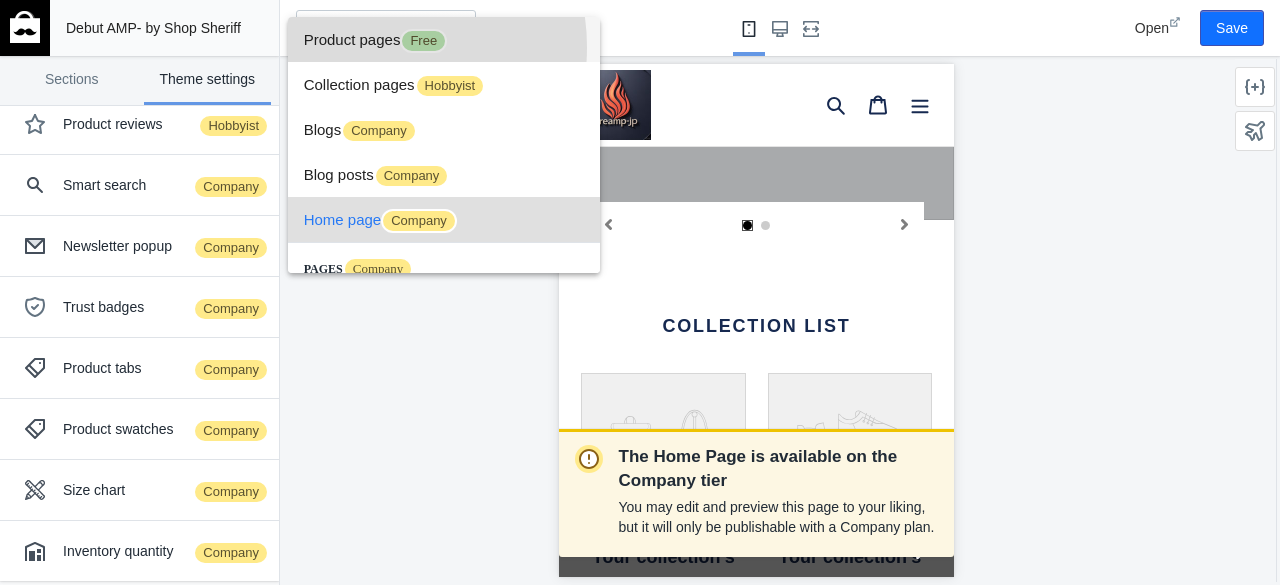 click on "Product pages   Free" at bounding box center (444, 39) 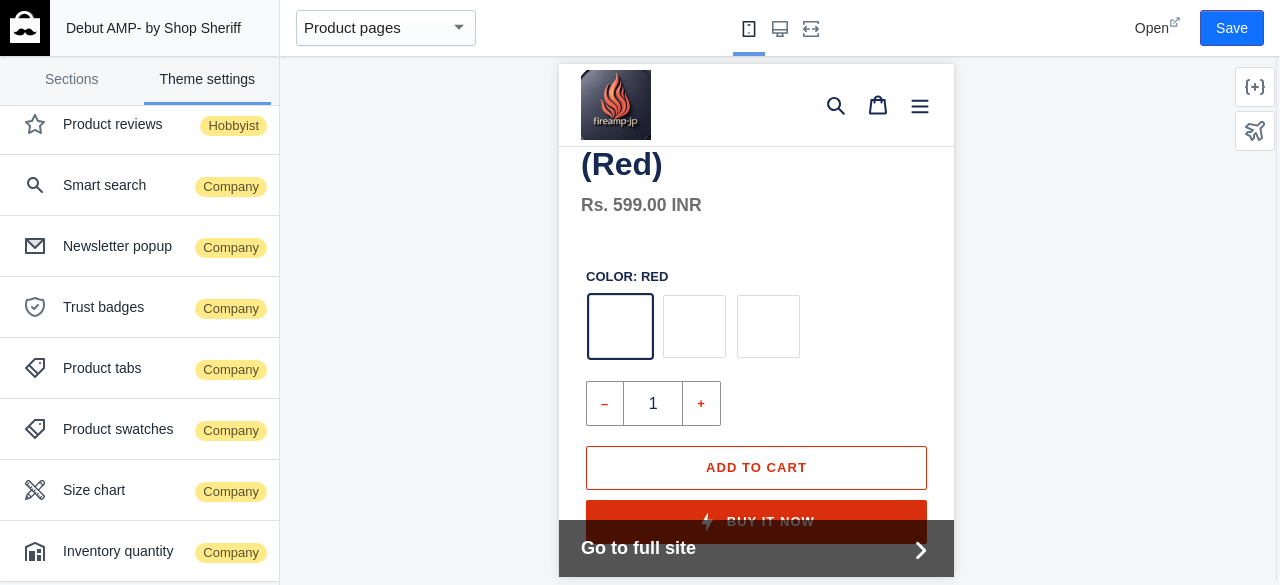 click at bounding box center (693, 326) 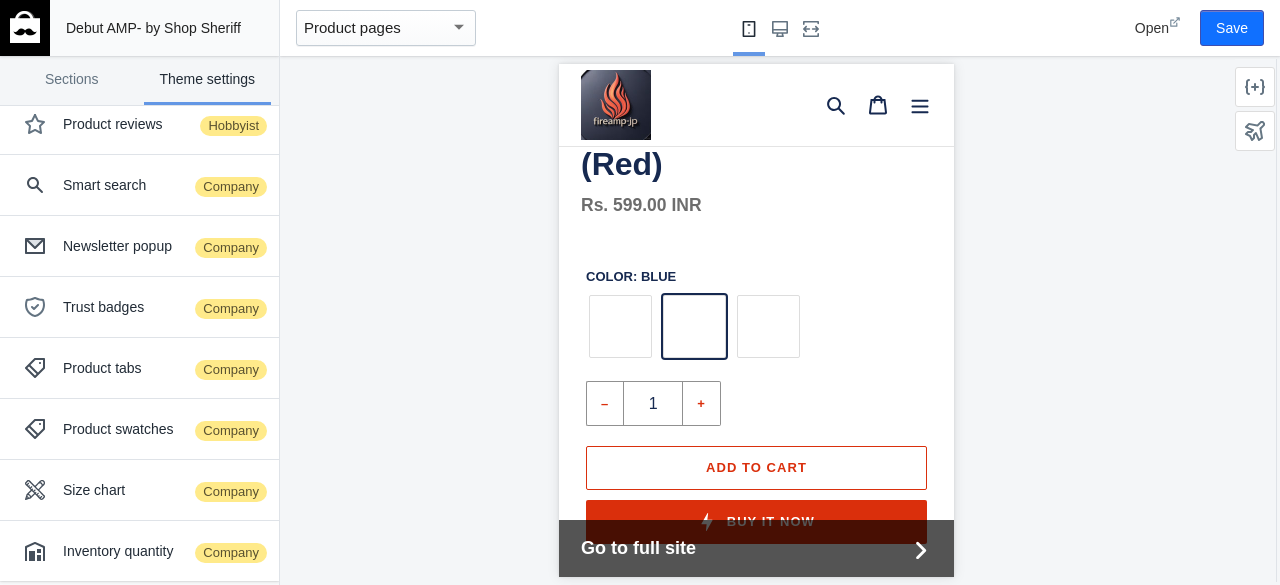 click at bounding box center [767, 326] 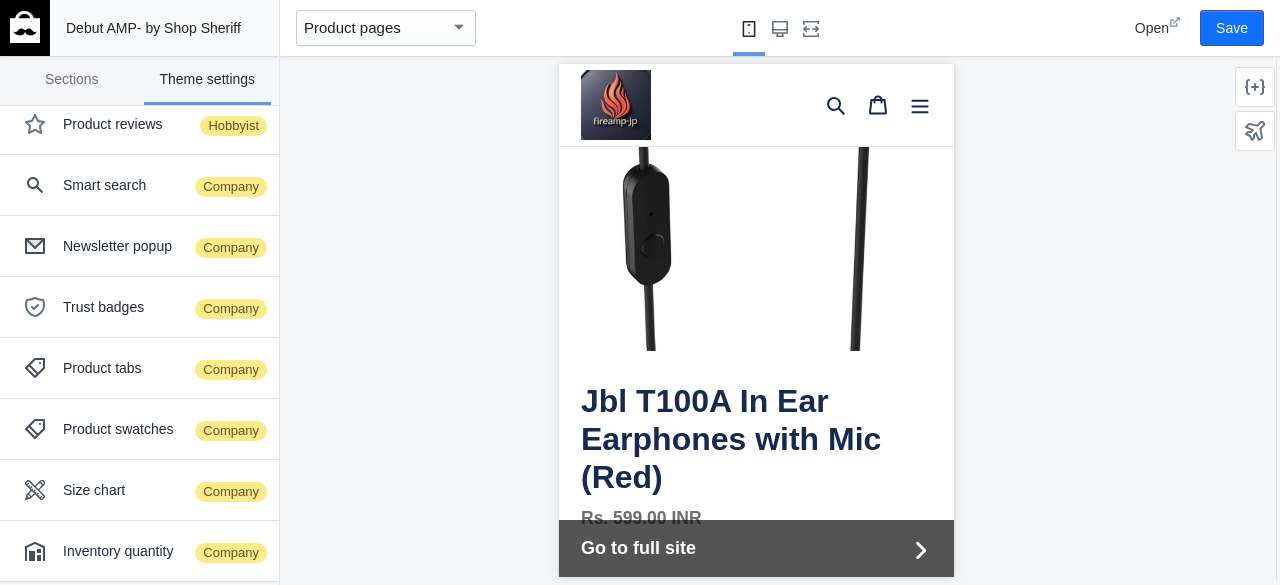 scroll, scrollTop: 348, scrollLeft: 0, axis: vertical 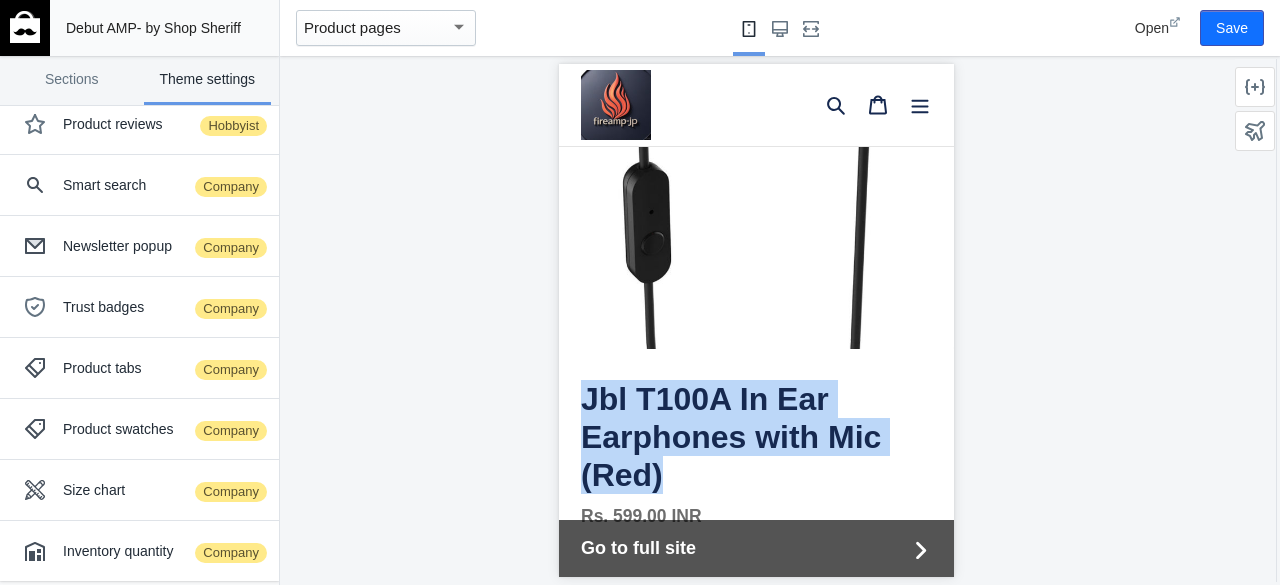 drag, startPoint x: 670, startPoint y: 457, endPoint x: 541, endPoint y: 367, distance: 157.29272 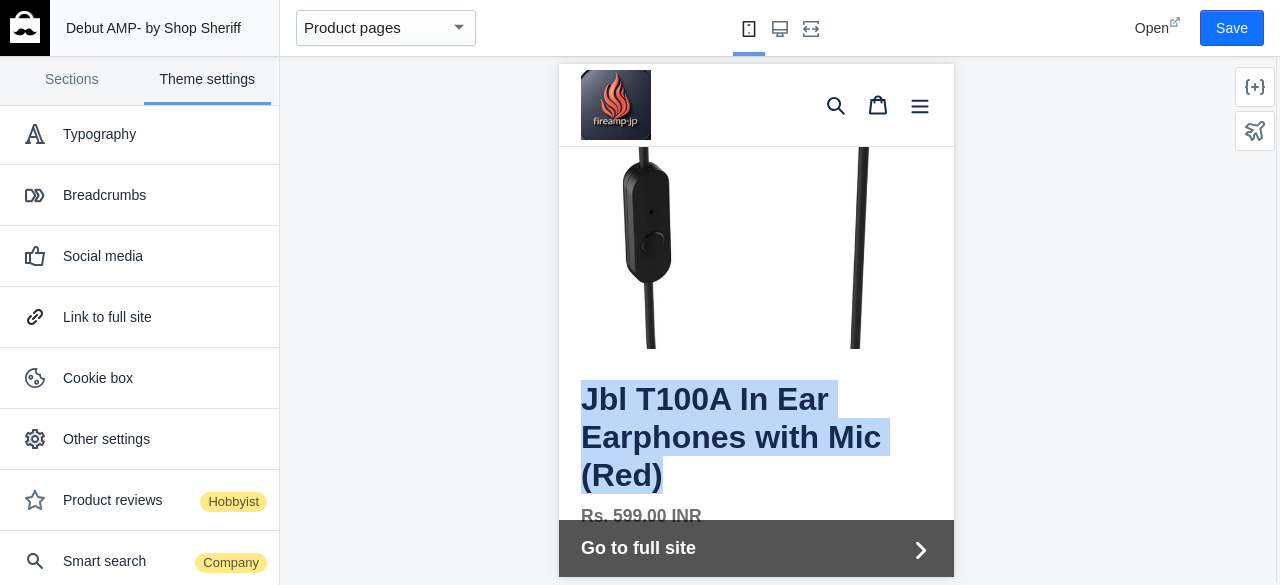 scroll, scrollTop: 72, scrollLeft: 0, axis: vertical 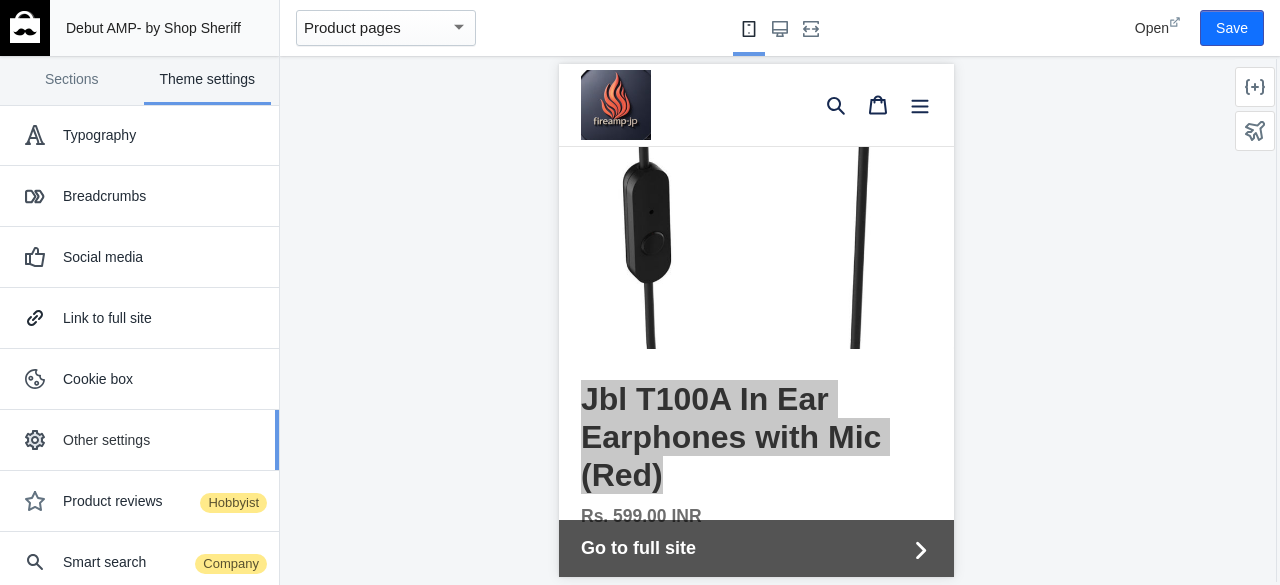 click on "Other settings" at bounding box center (163, 440) 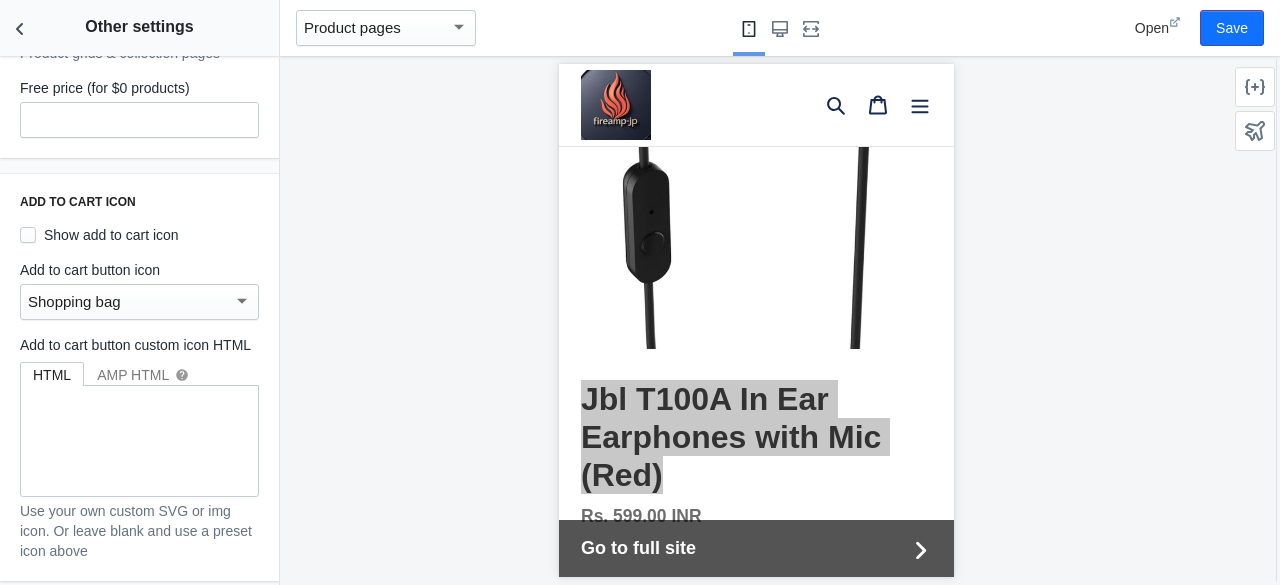 scroll, scrollTop: 166, scrollLeft: 0, axis: vertical 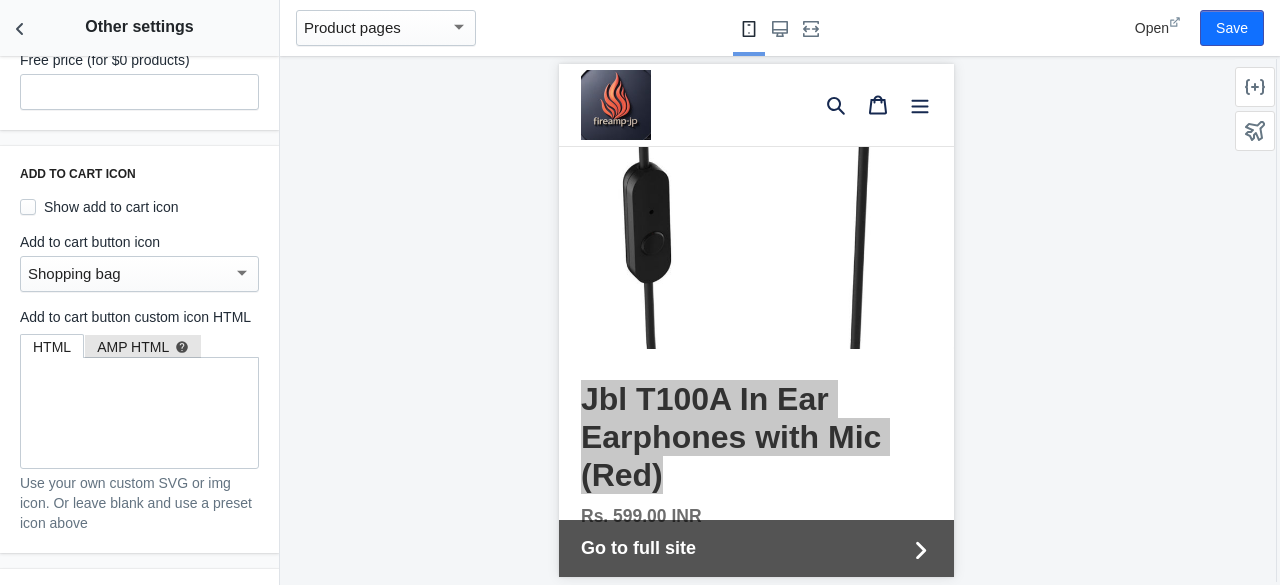 click on "AMP HTML   help" at bounding box center (143, 346) 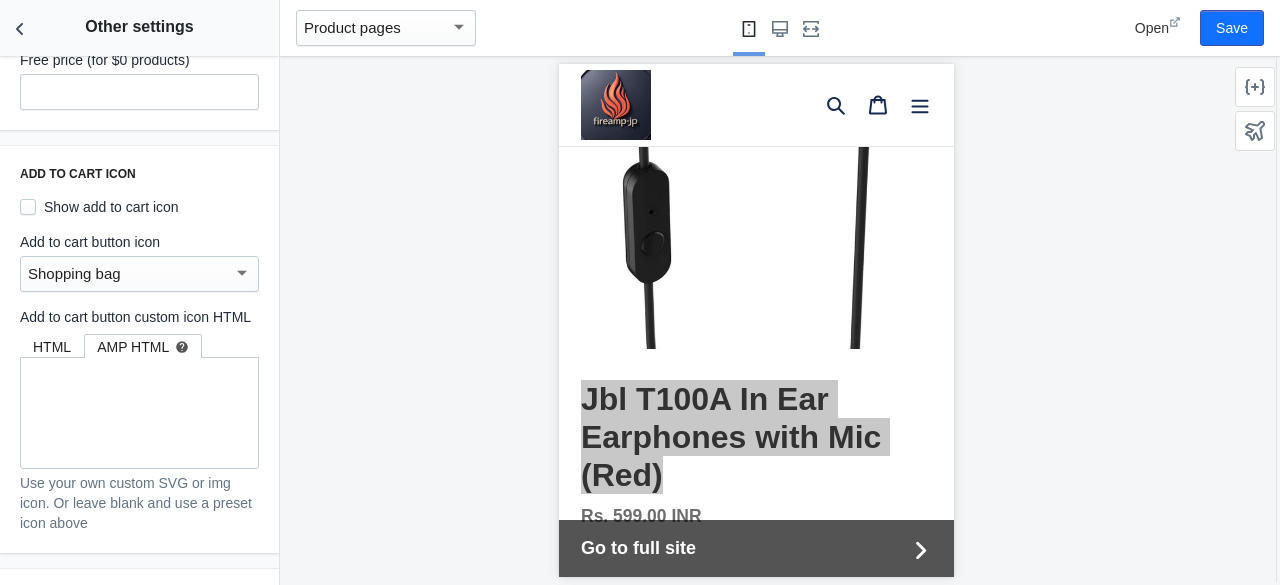 click on "HTML" at bounding box center [52, 347] 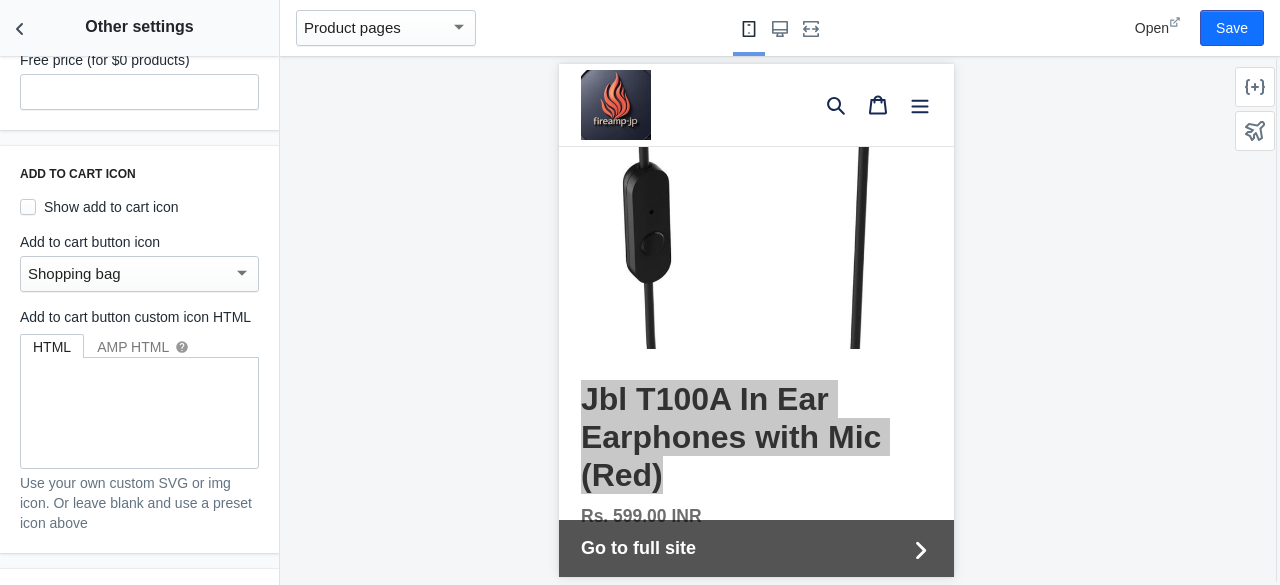 click on "Shopping bag" at bounding box center (74, 273) 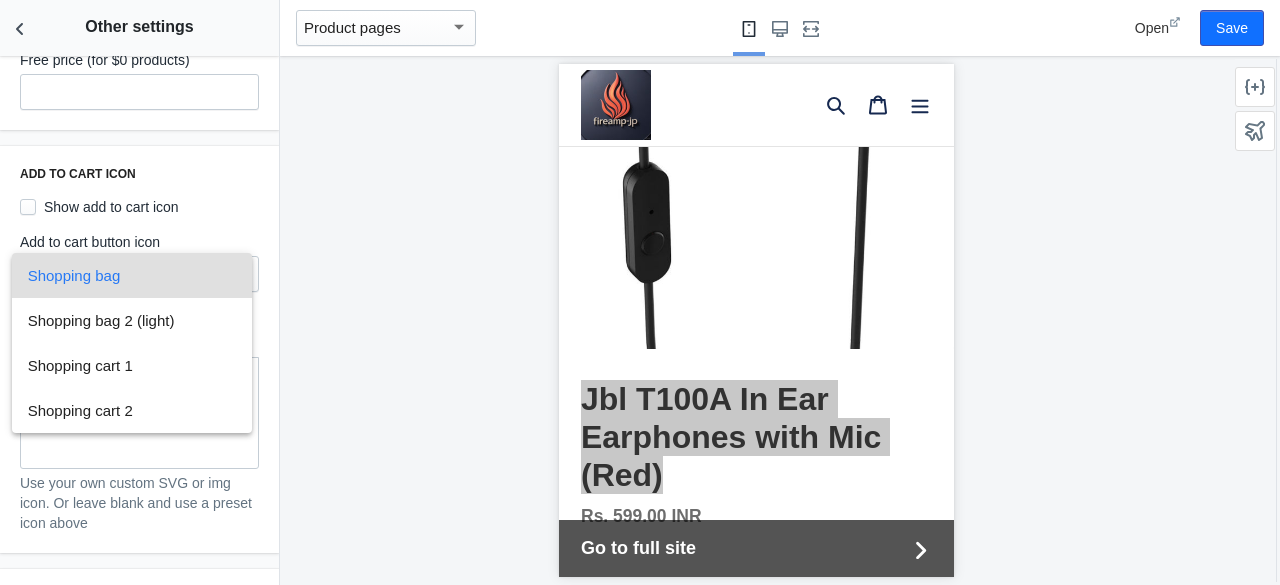 click at bounding box center (640, 292) 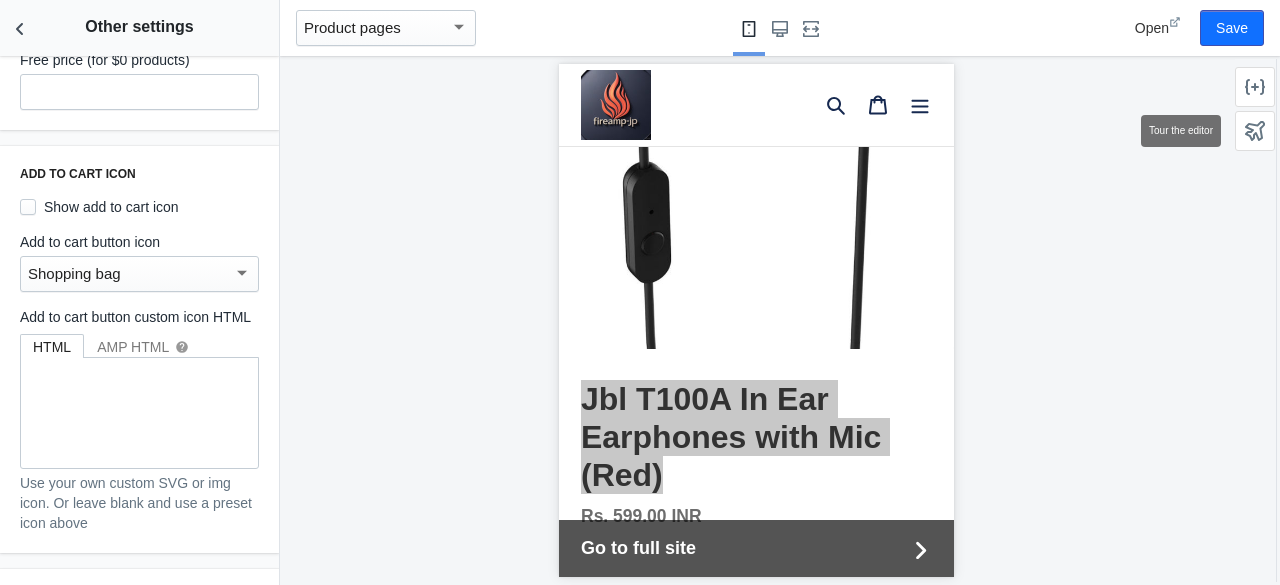 click 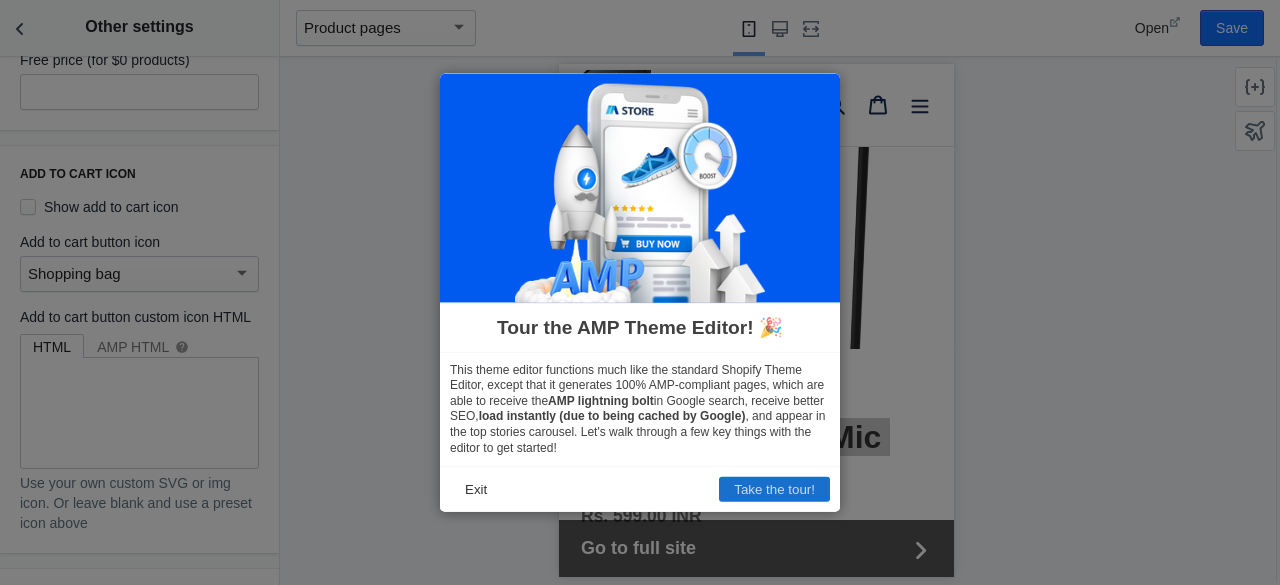 click on "Take the tour!" at bounding box center [774, 489] 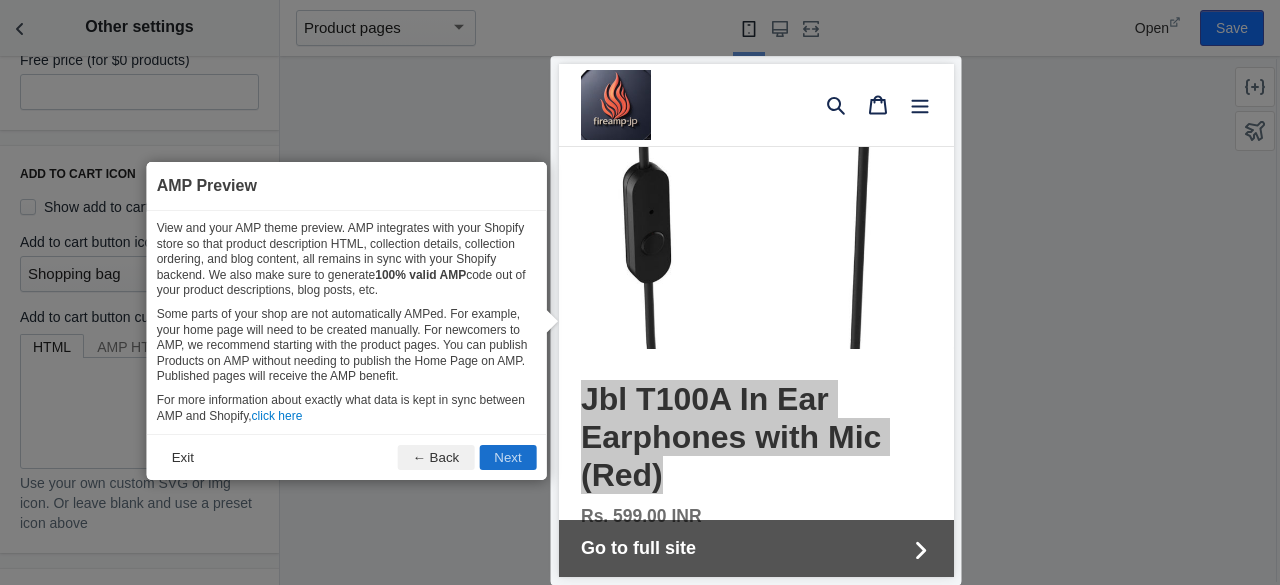 click on "Next" at bounding box center [507, 457] 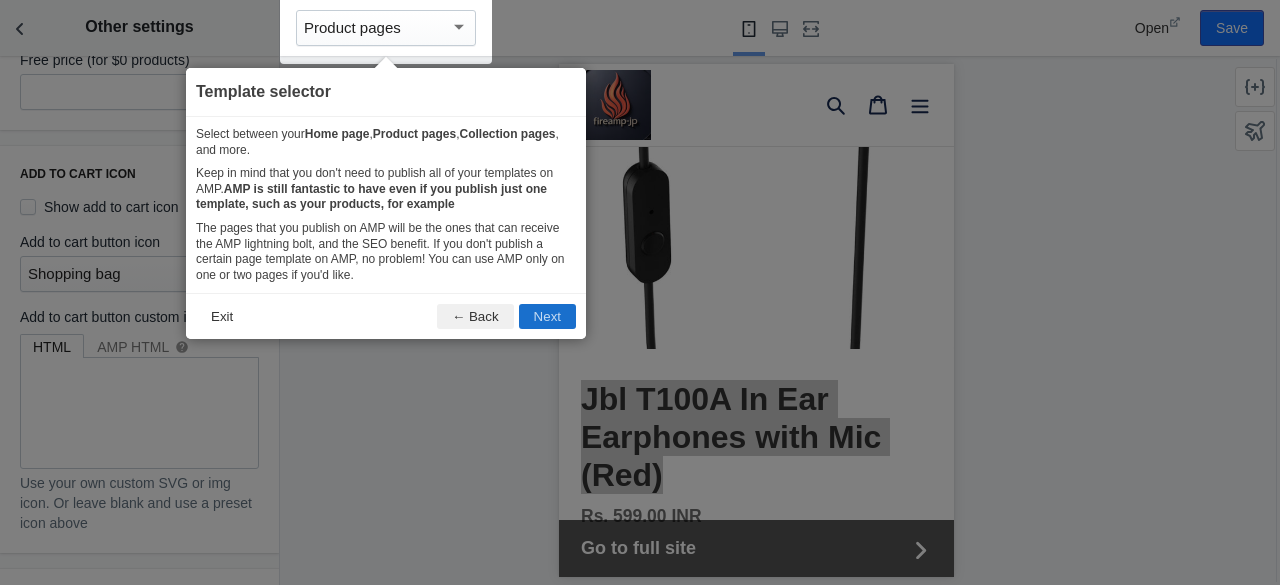 click on "Next" at bounding box center [547, 316] 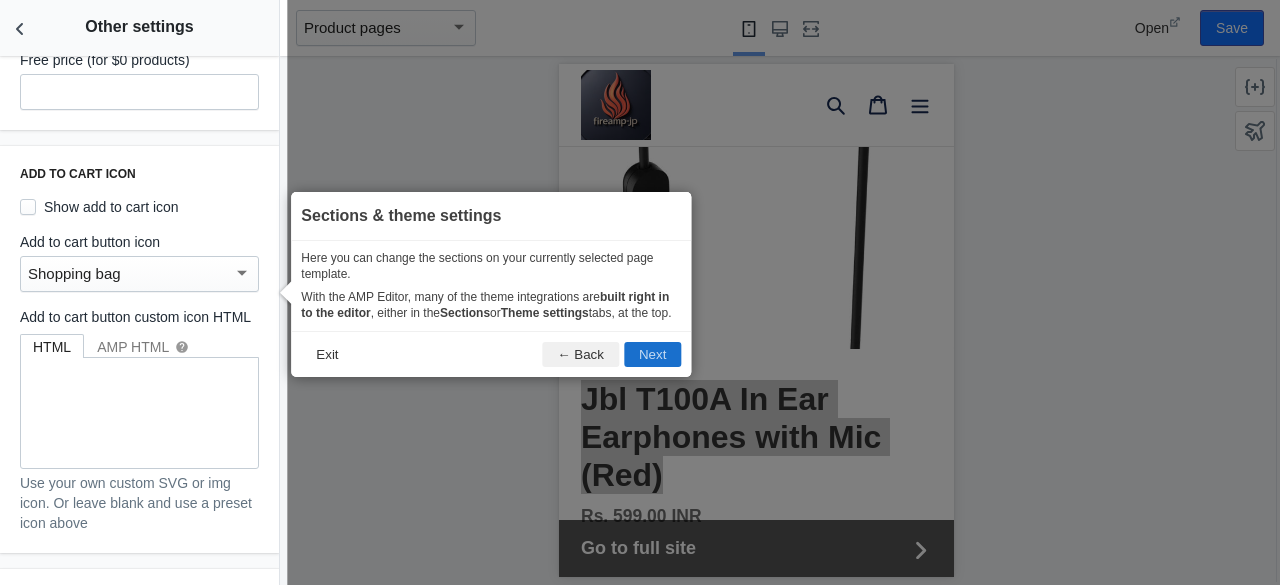 click on "Next" at bounding box center (652, 354) 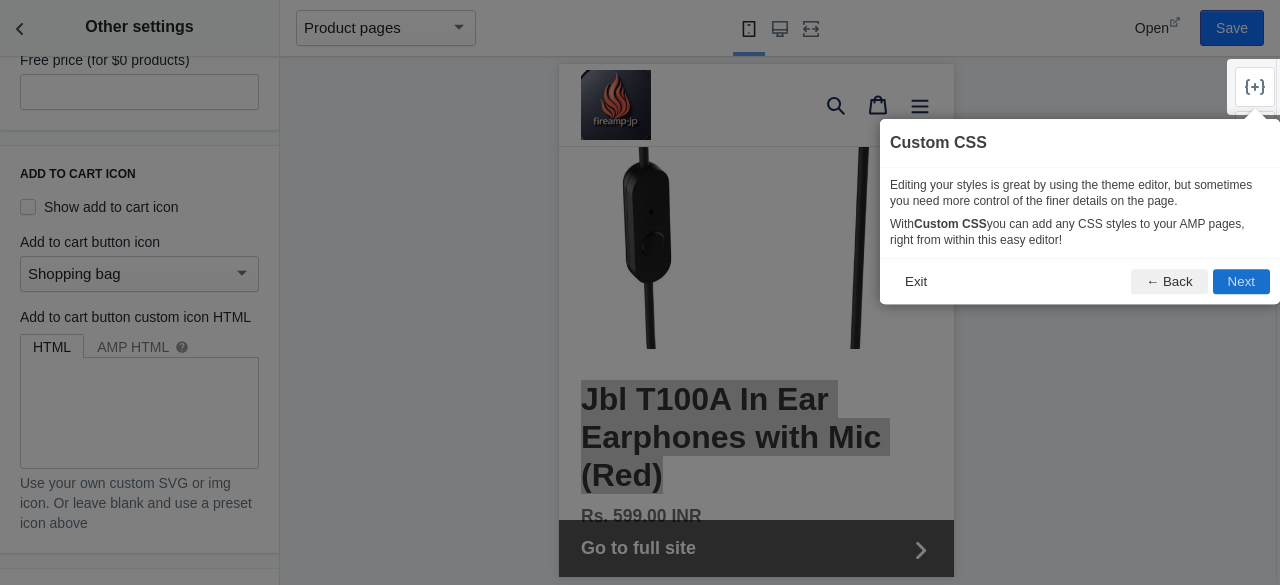 click on "Next" at bounding box center [1241, 282] 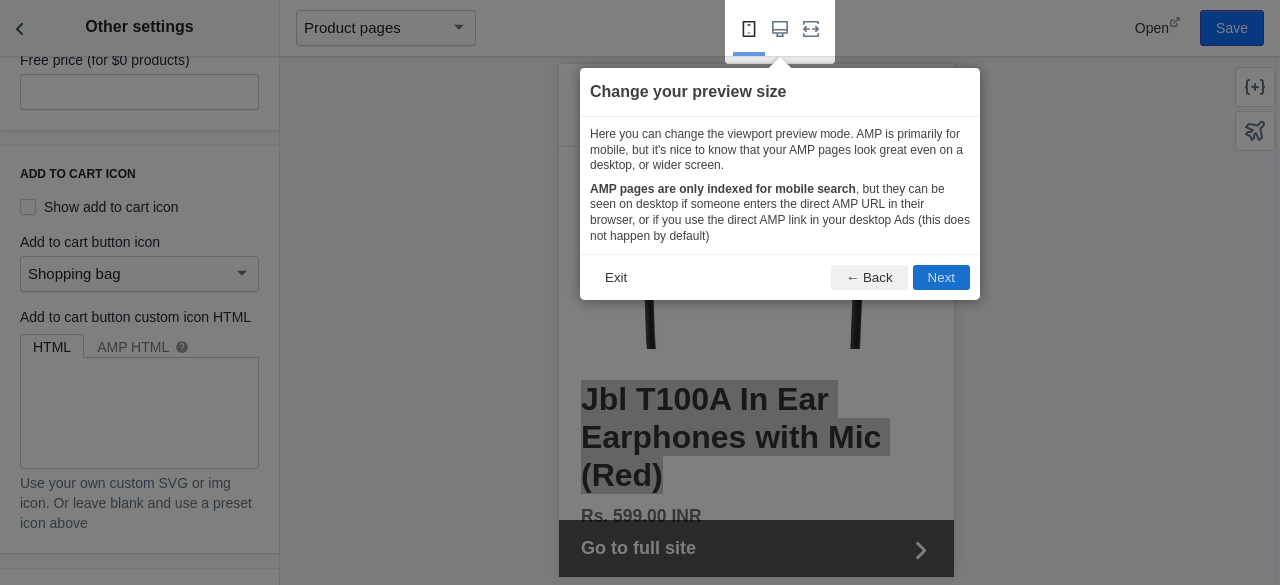 click on "Next" at bounding box center [941, 277] 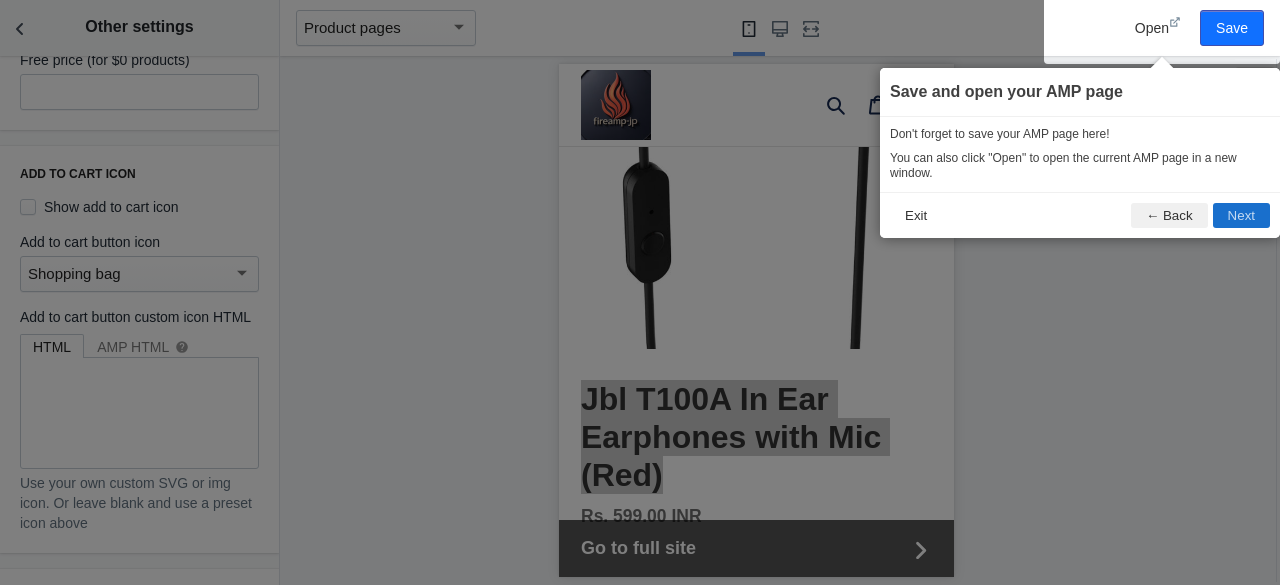 click on "Next" at bounding box center [1241, 215] 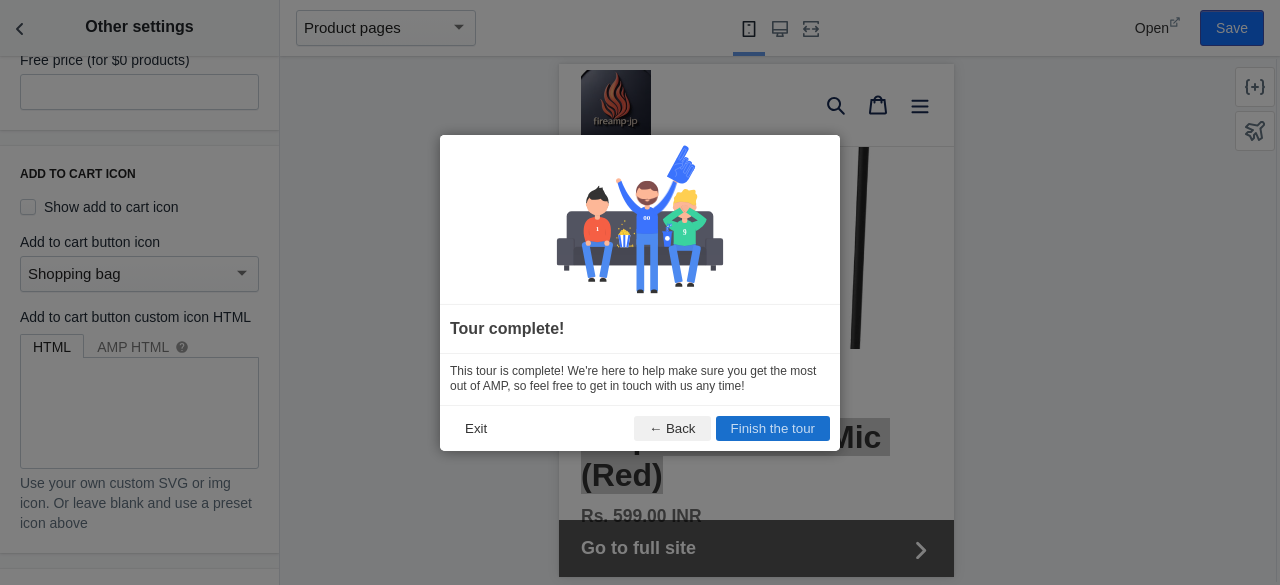 click on "Finish the tour" at bounding box center (773, 428) 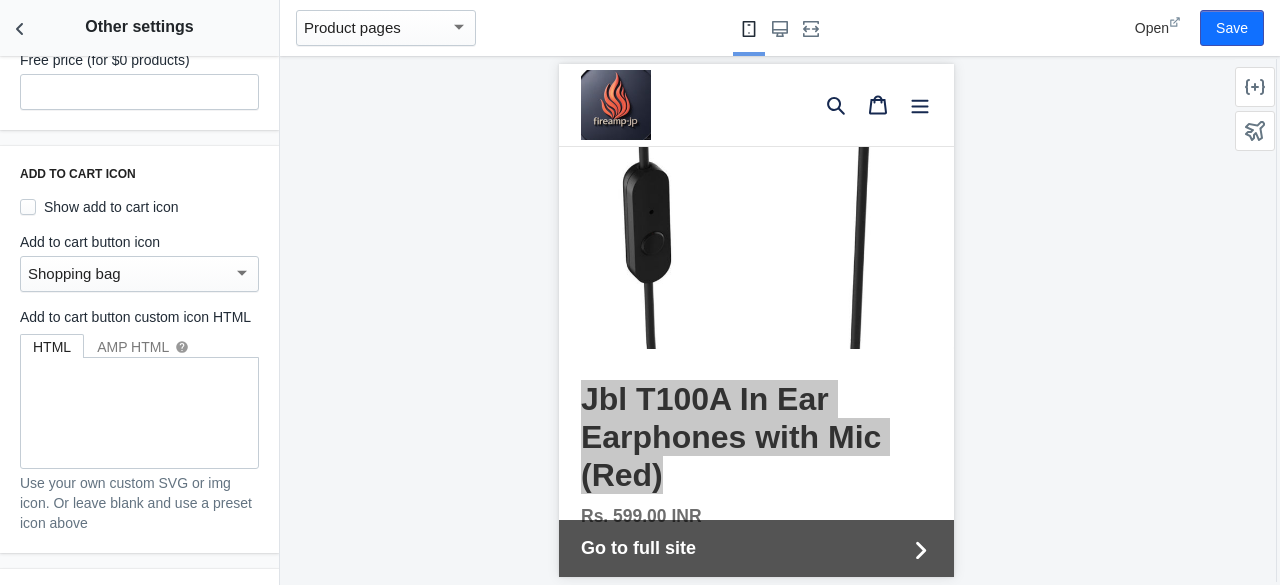 click on "Open" at bounding box center [1152, 28] 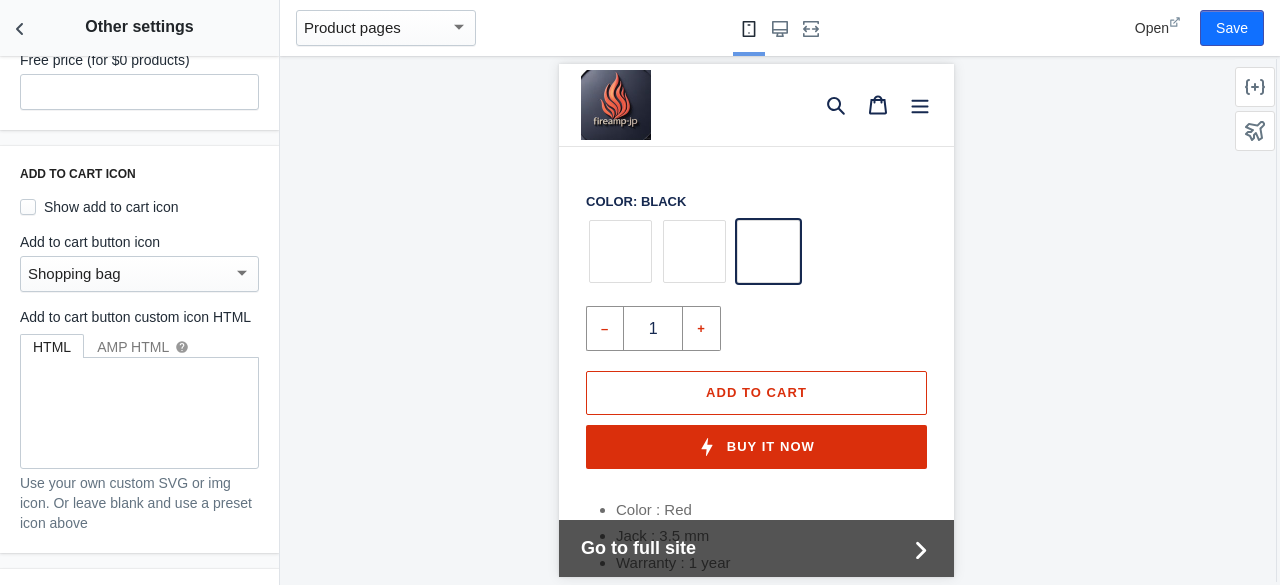 scroll, scrollTop: 733, scrollLeft: 0, axis: vertical 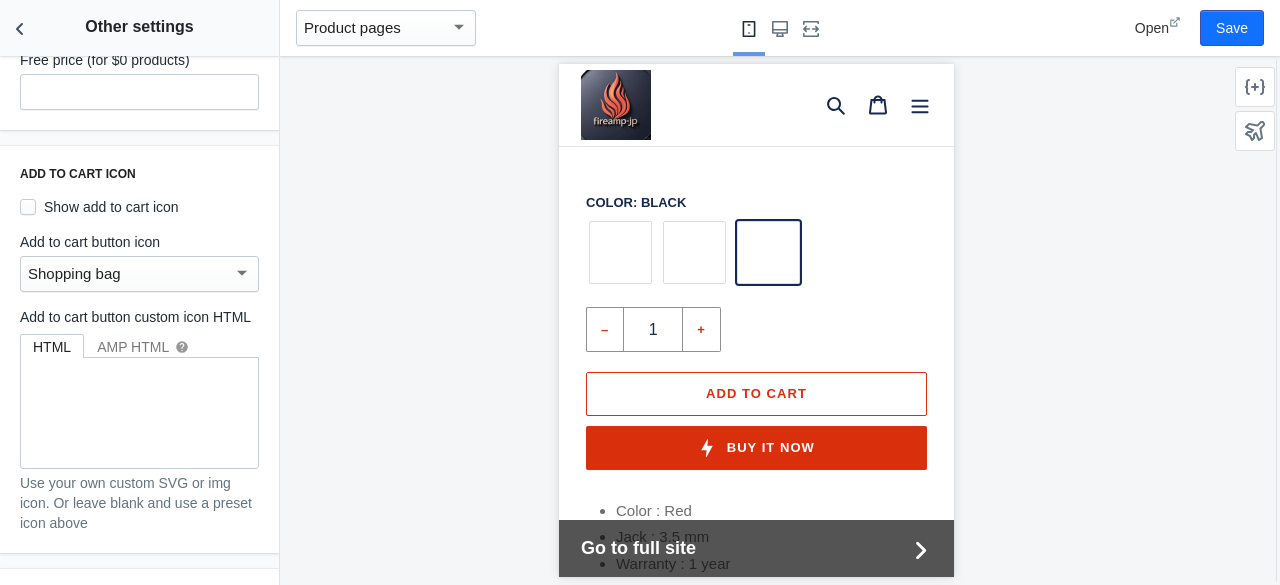 click at bounding box center (693, 252) 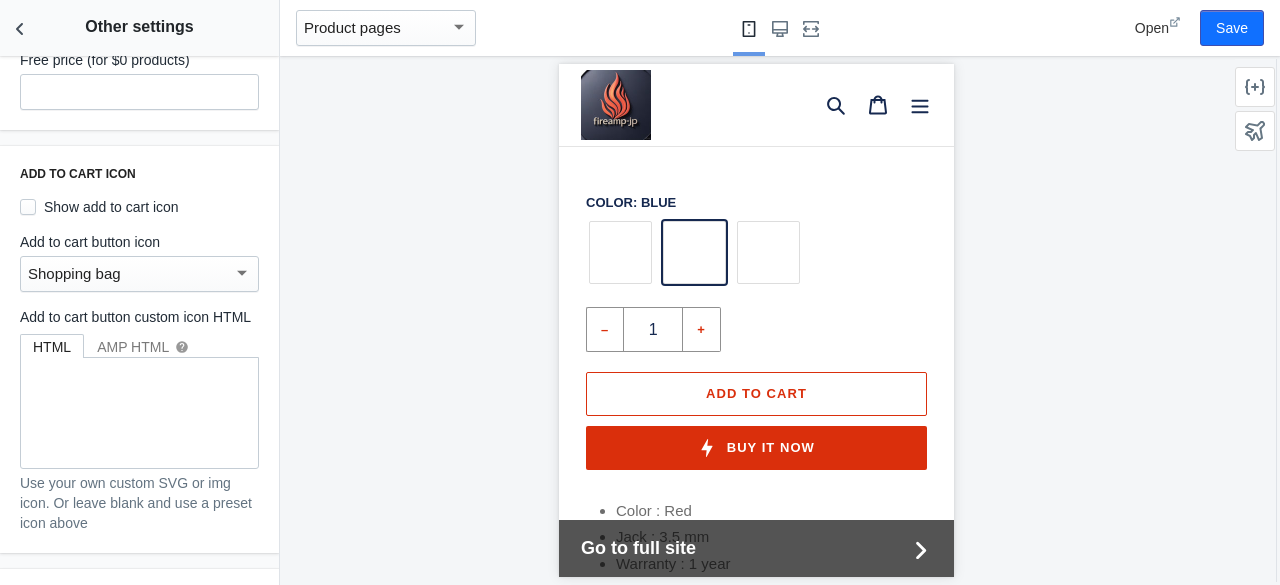 click at bounding box center [619, 252] 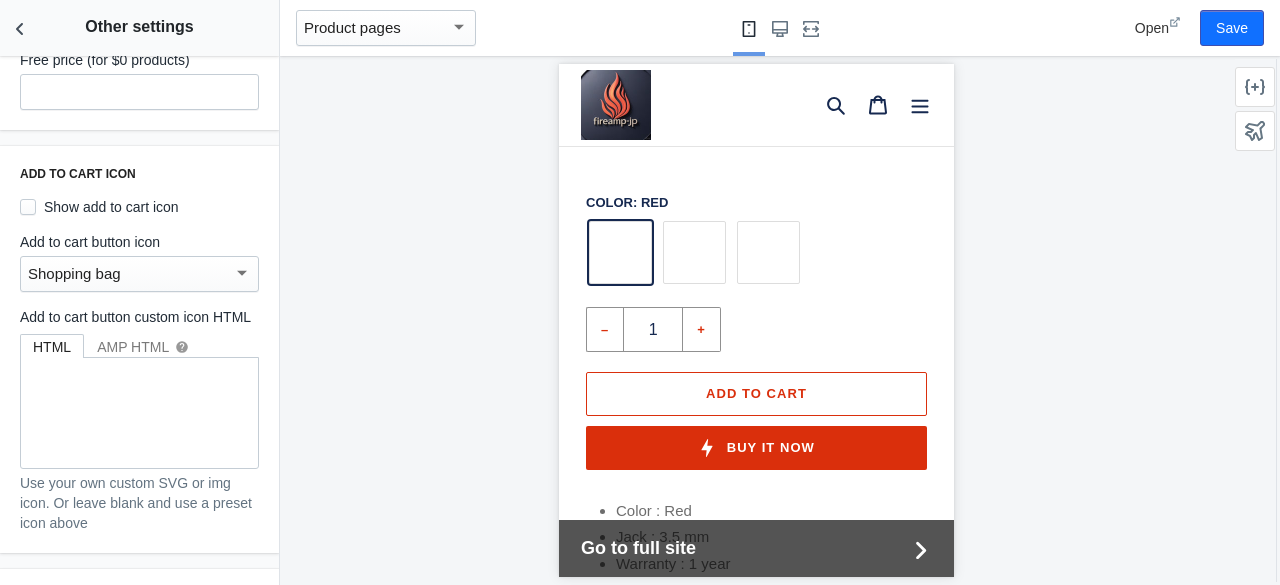 click at bounding box center [767, 252] 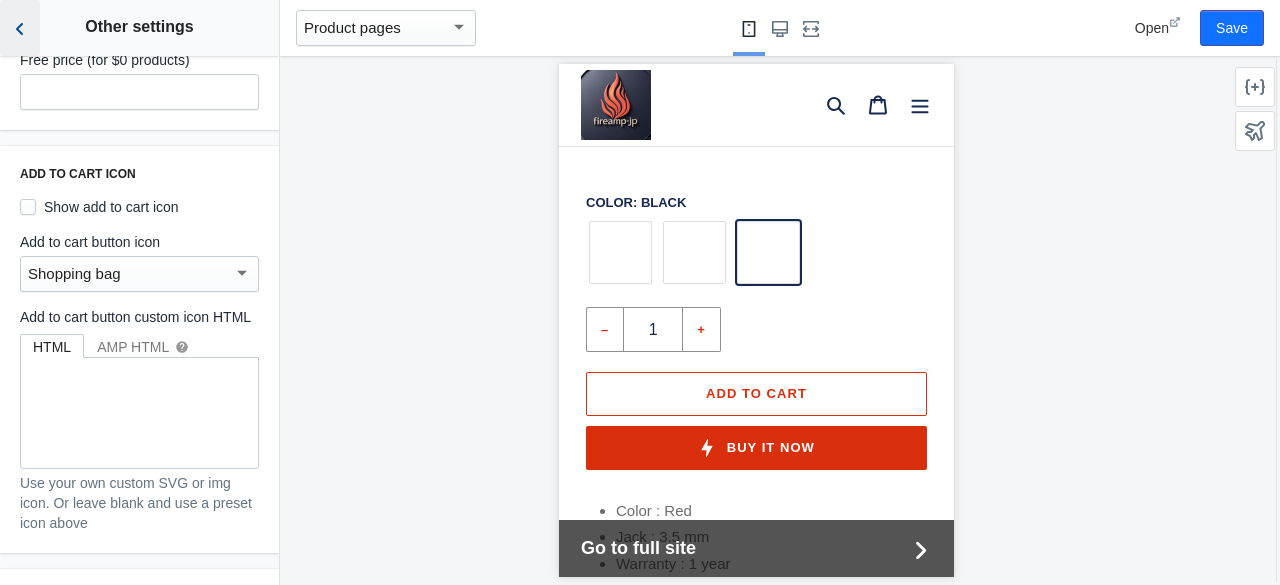 click 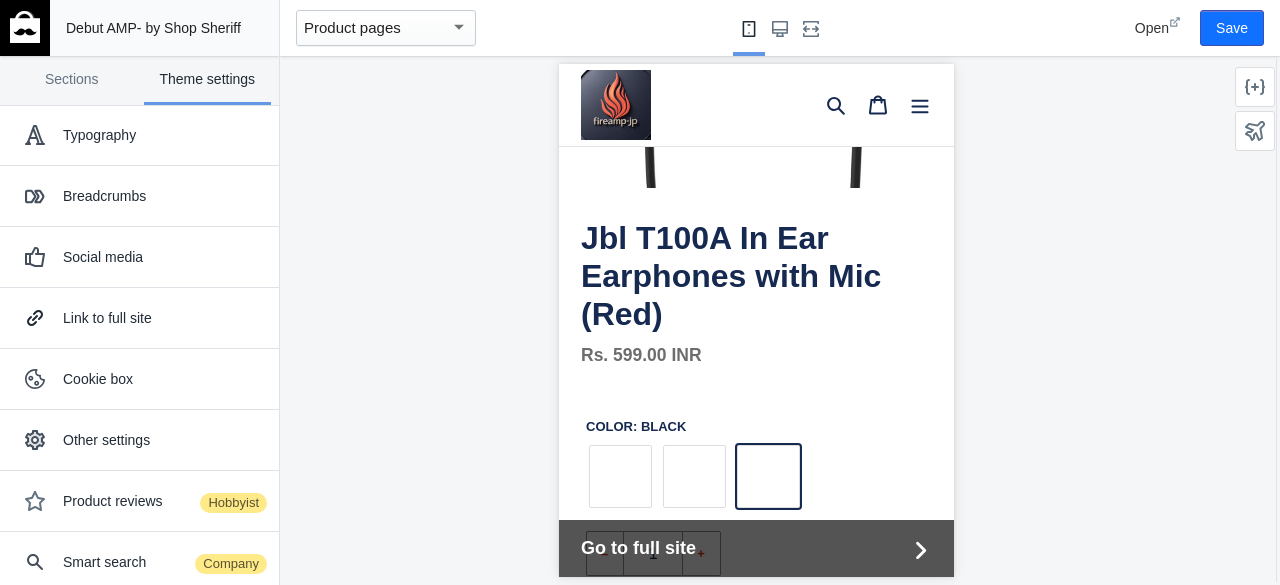 scroll, scrollTop: 0, scrollLeft: 0, axis: both 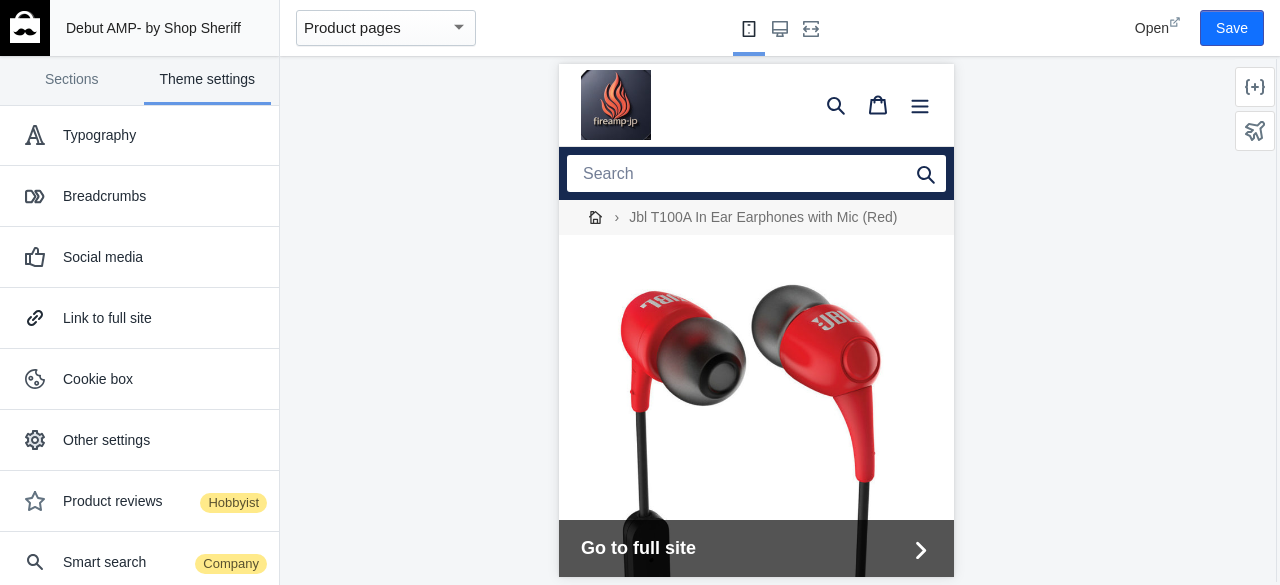 click at bounding box center [25, 28] 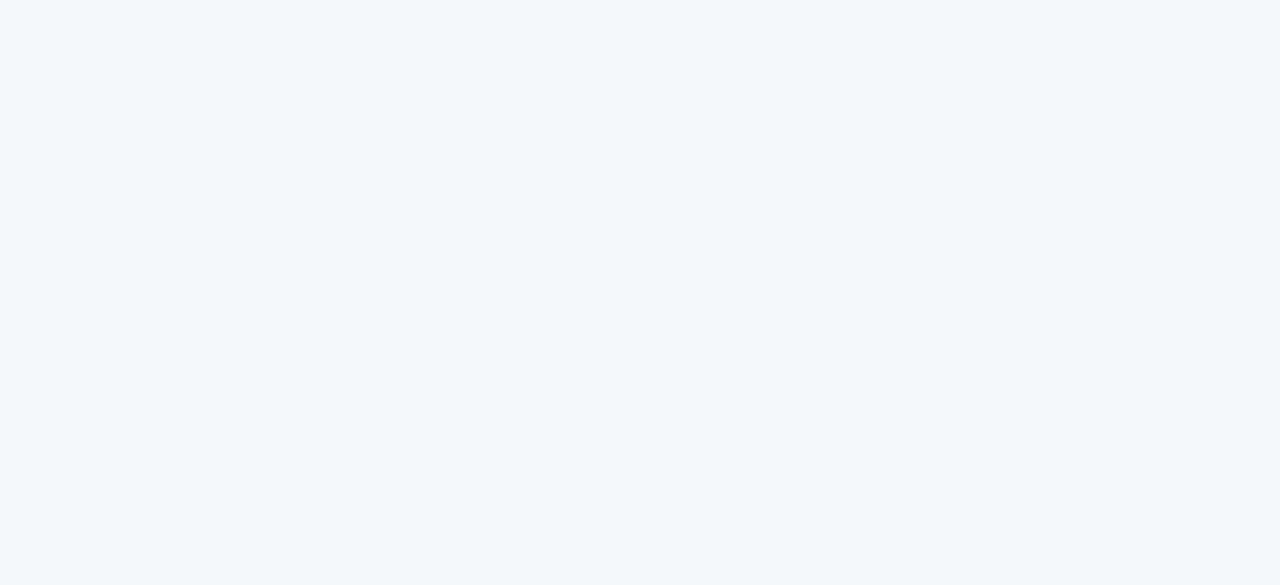 scroll, scrollTop: 0, scrollLeft: 0, axis: both 